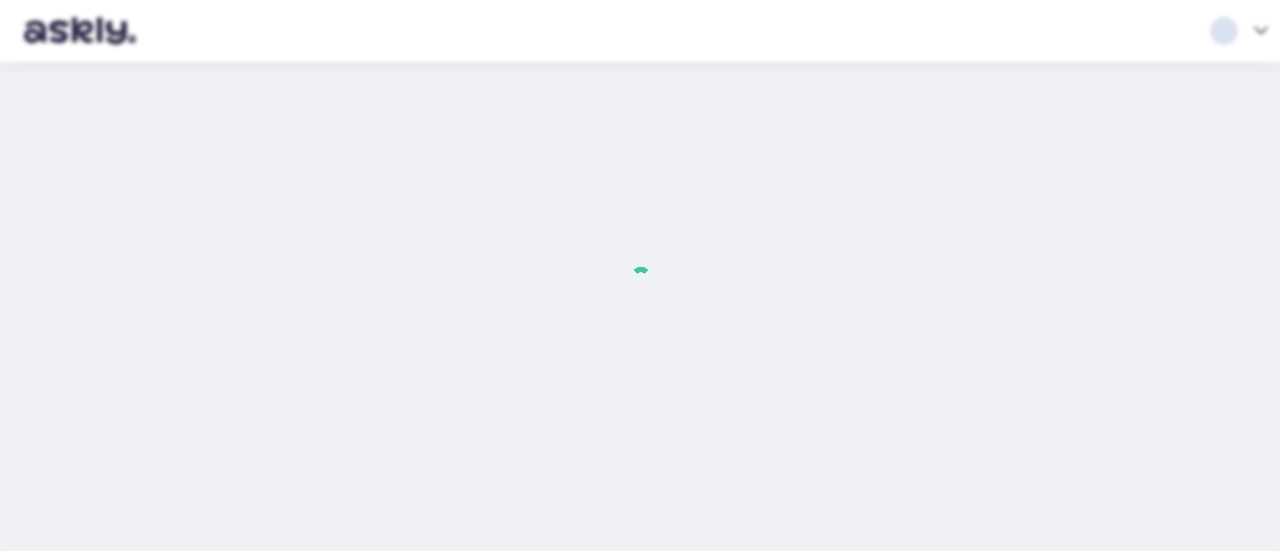 scroll, scrollTop: 0, scrollLeft: 0, axis: both 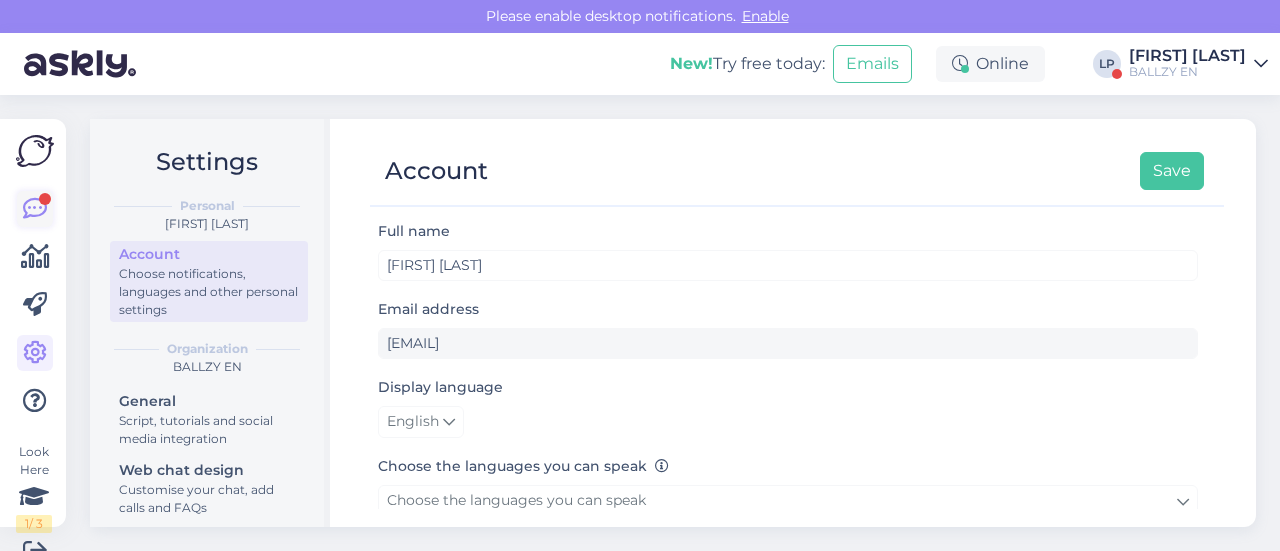 click at bounding box center (35, 209) 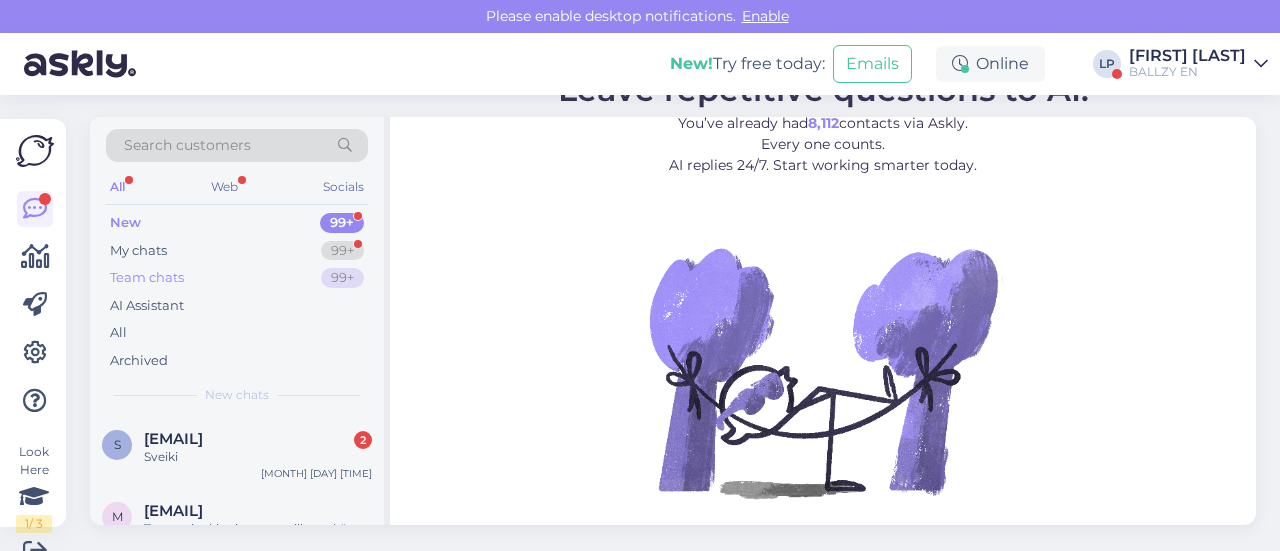 scroll, scrollTop: 2, scrollLeft: 0, axis: vertical 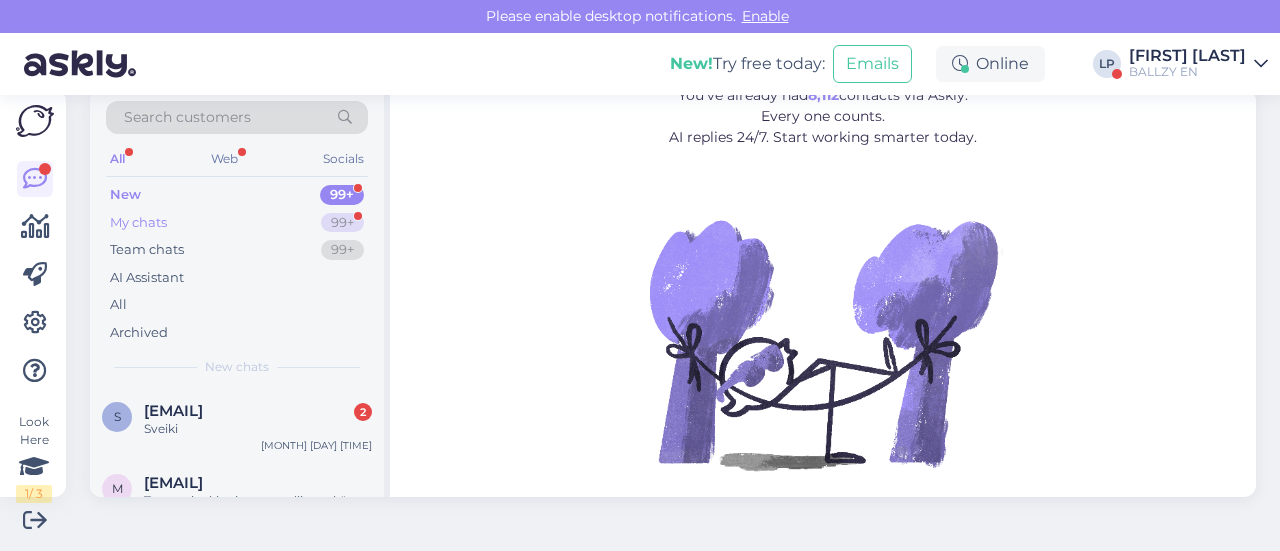 click on "My chats 99+" at bounding box center [237, 223] 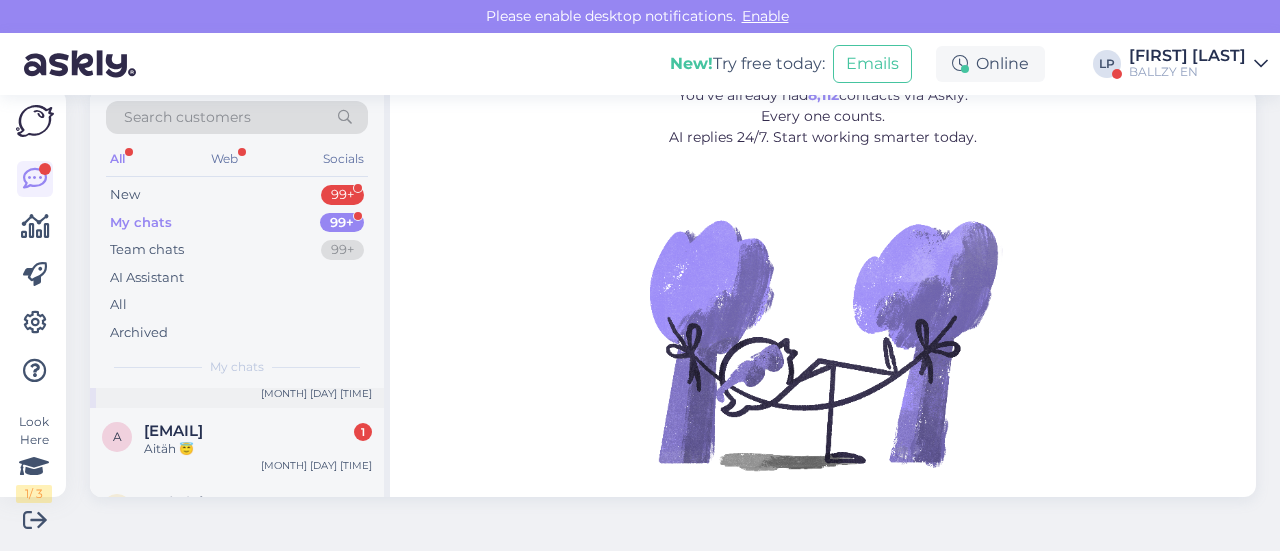 scroll, scrollTop: 100, scrollLeft: 0, axis: vertical 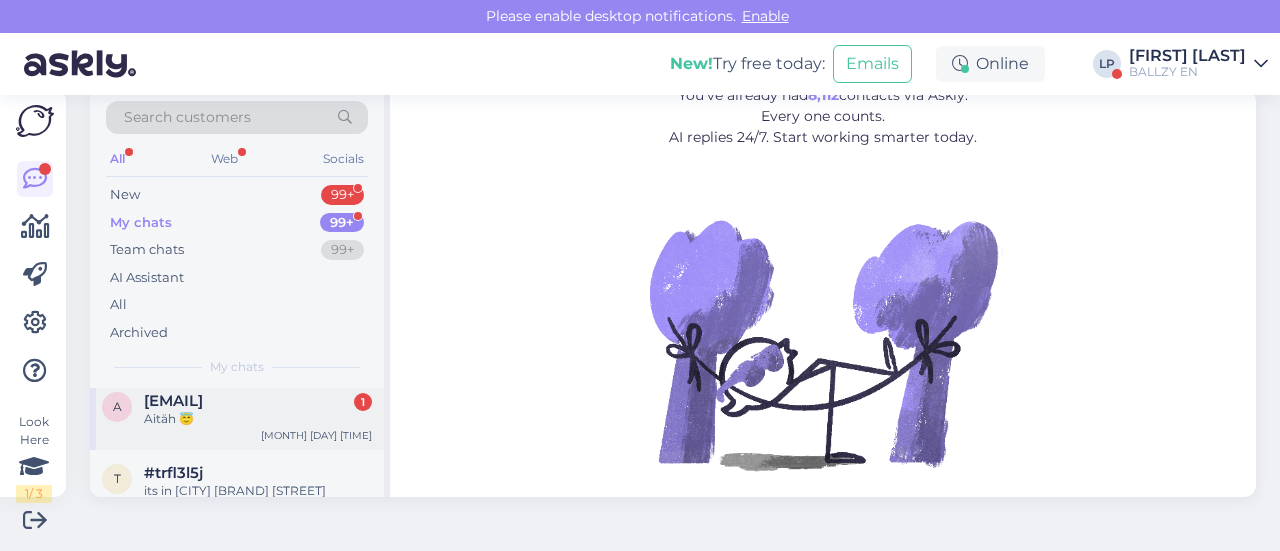 click on "Aitäh 😇" at bounding box center (258, 419) 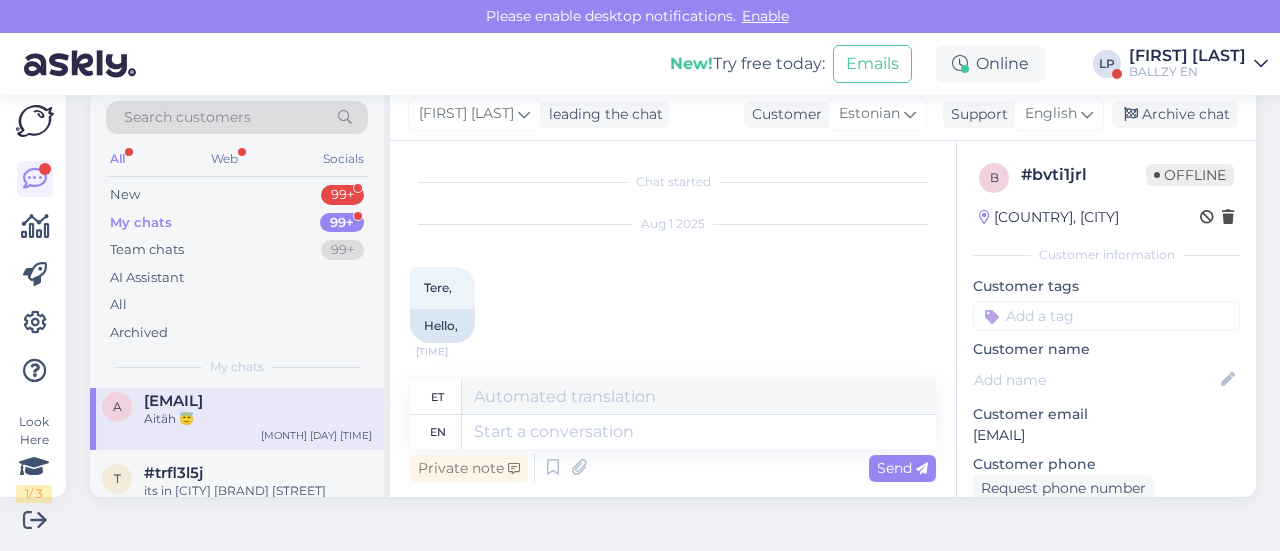 scroll, scrollTop: 871, scrollLeft: 0, axis: vertical 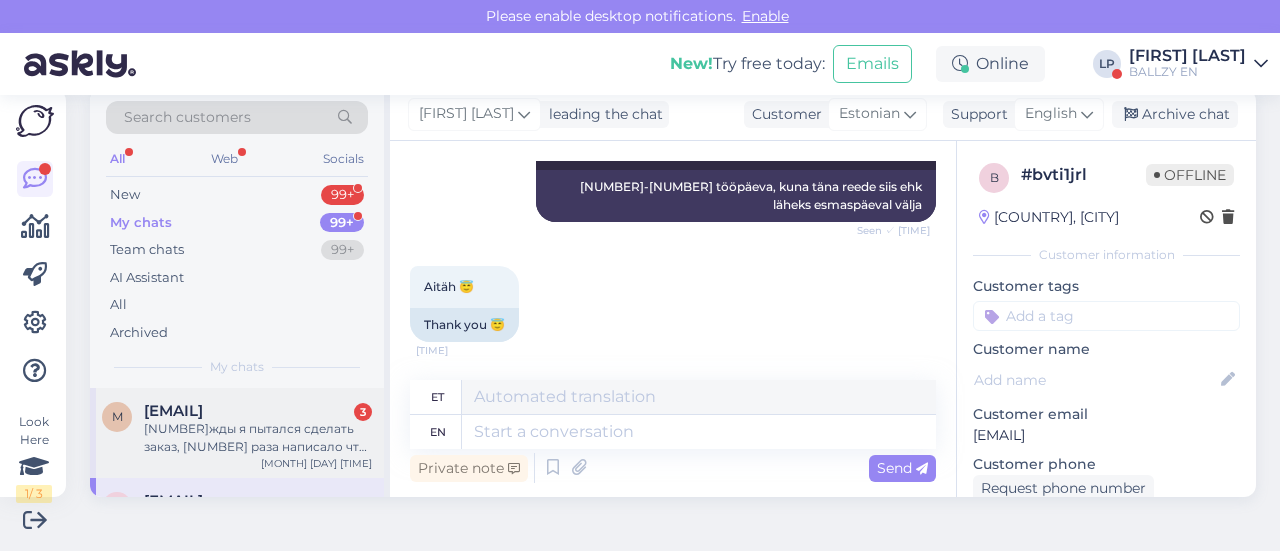 click on "3жды я пытался сделать заказ, 3 раза написало что заказ принят. Потом написано, что отменен. Прошла неделя никакого tracking No не пришло" at bounding box center [258, 438] 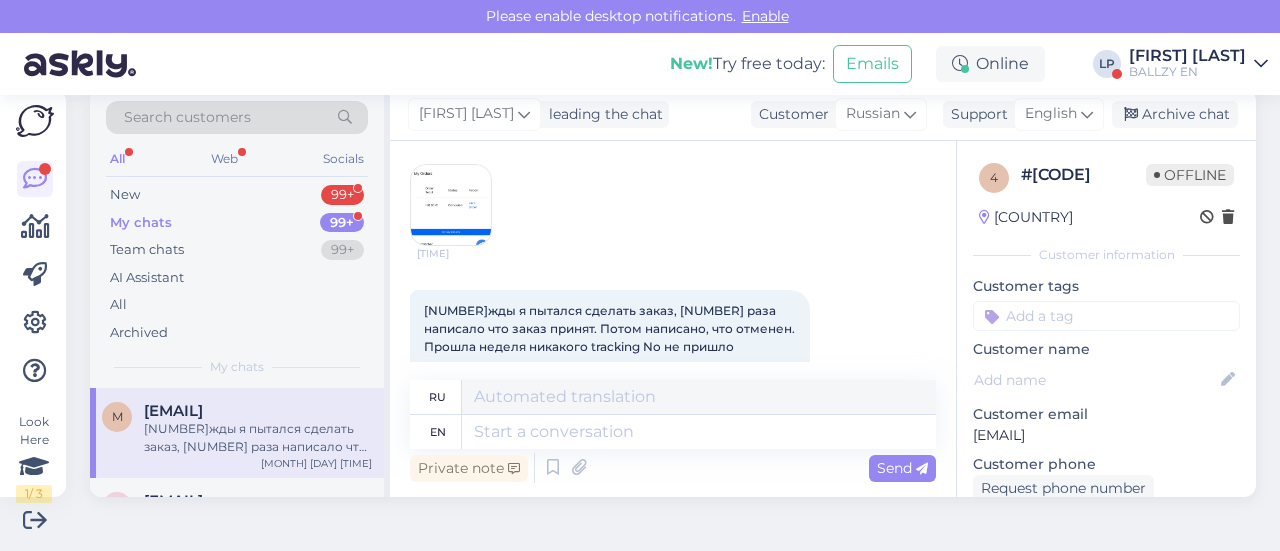 scroll, scrollTop: 966, scrollLeft: 0, axis: vertical 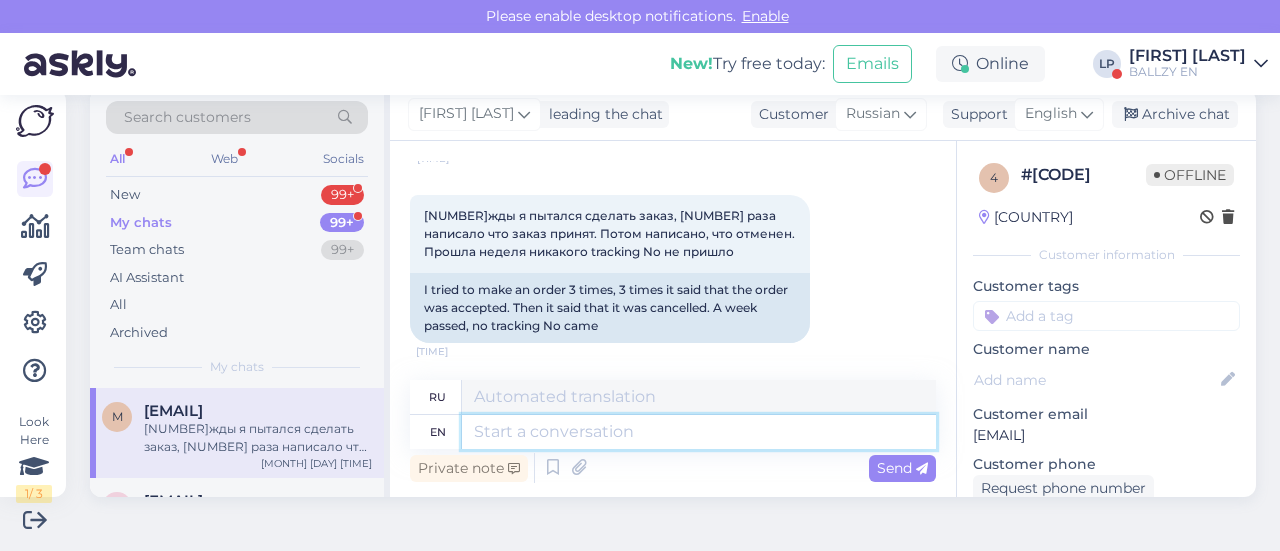click at bounding box center [699, 432] 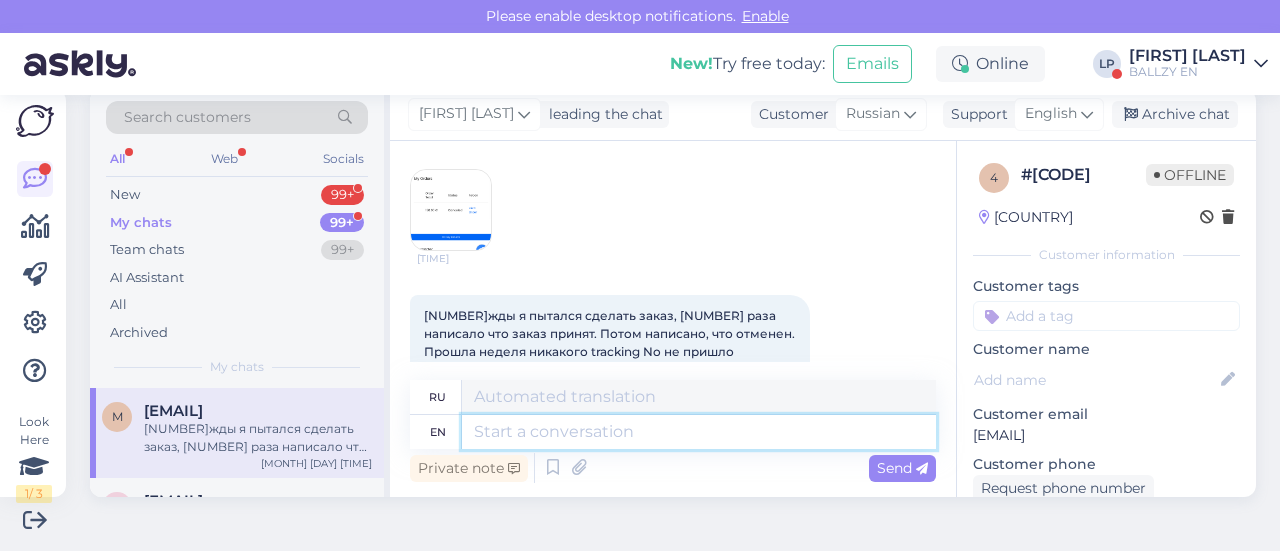 scroll, scrollTop: 766, scrollLeft: 0, axis: vertical 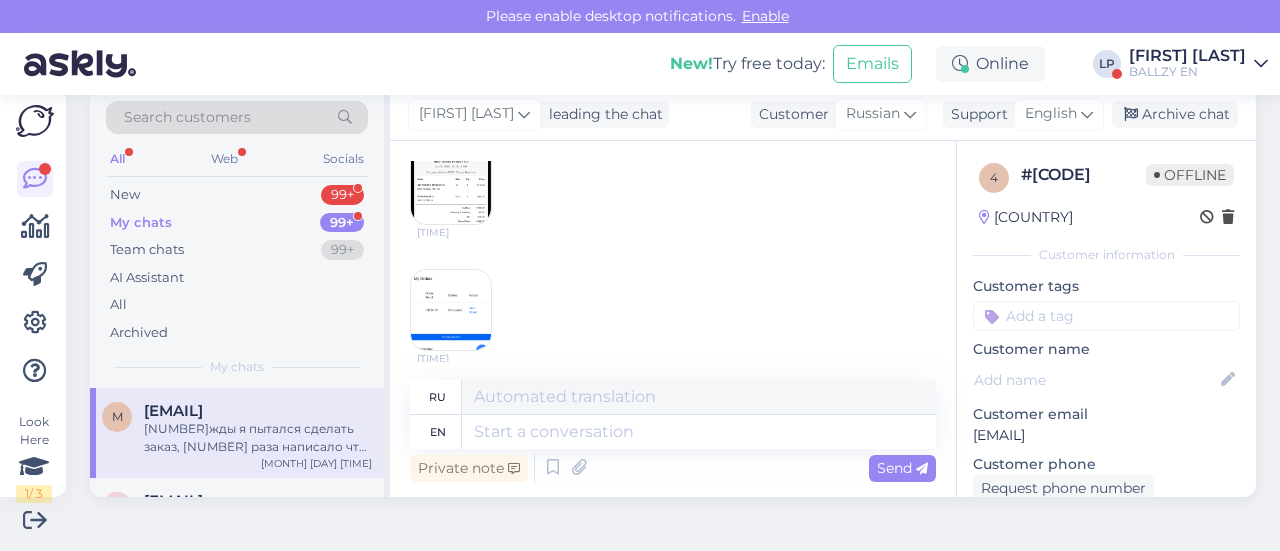 click at bounding box center [451, 310] 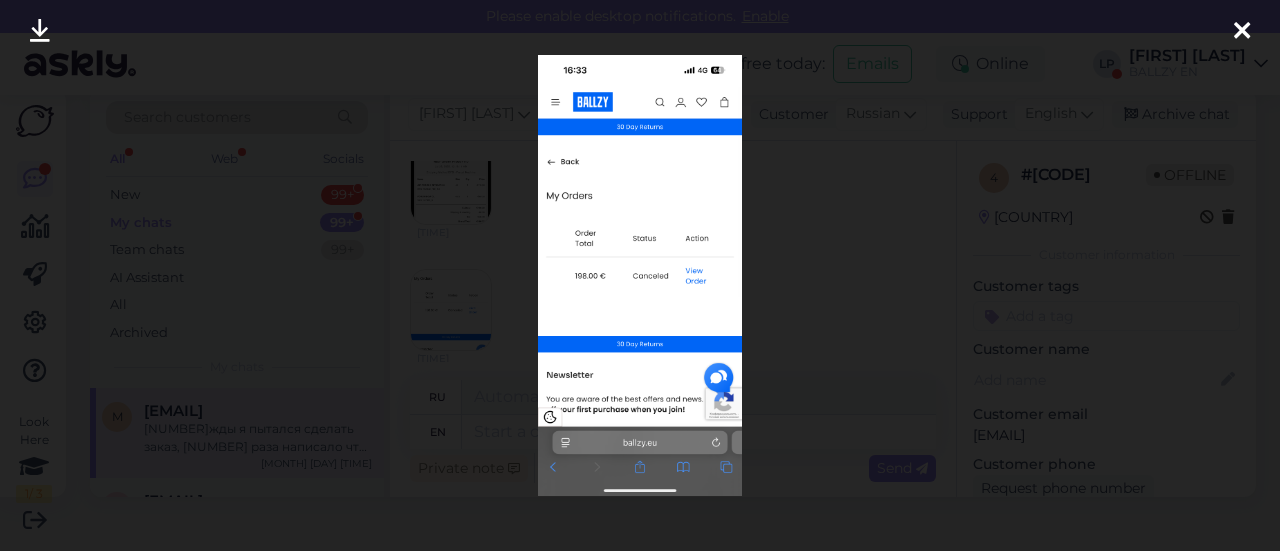click at bounding box center [640, 275] 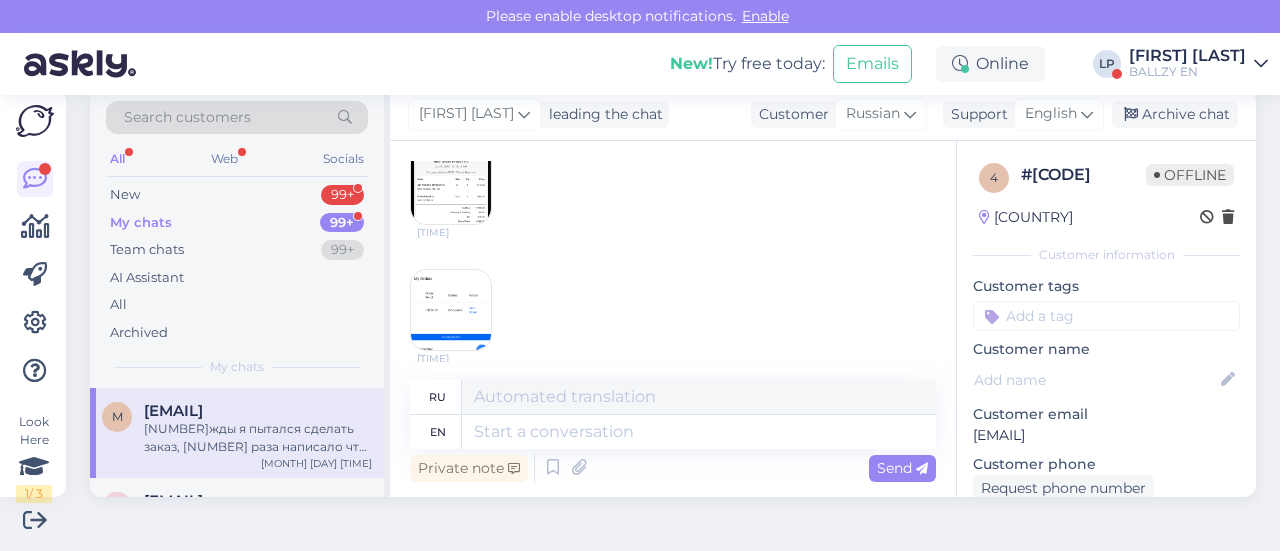 click at bounding box center [451, 184] 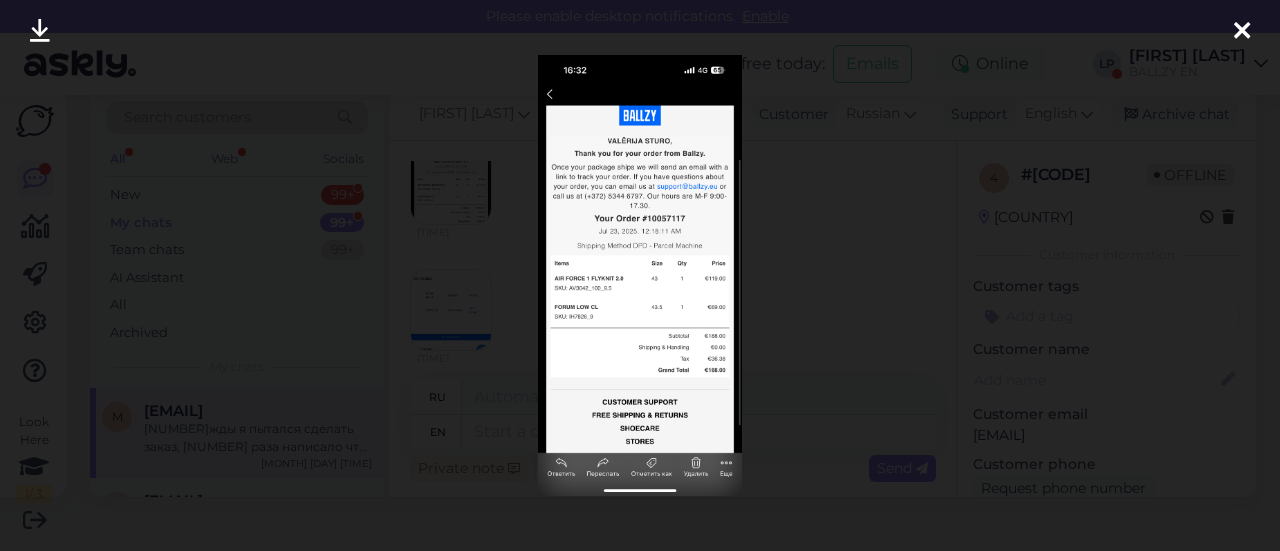click at bounding box center [640, 275] 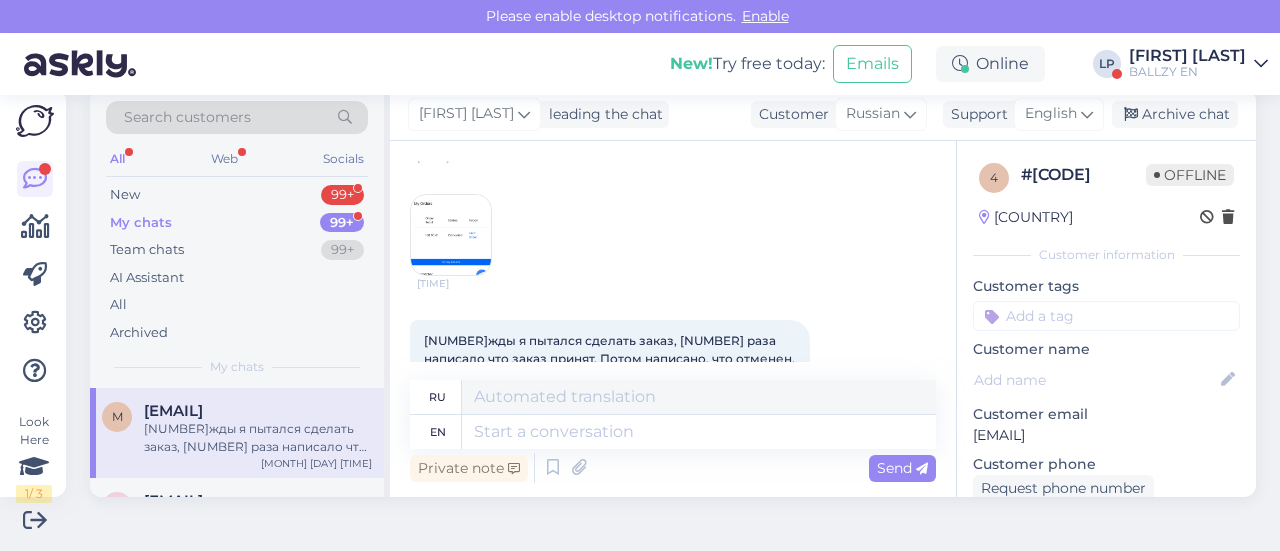 scroll, scrollTop: 966, scrollLeft: 0, axis: vertical 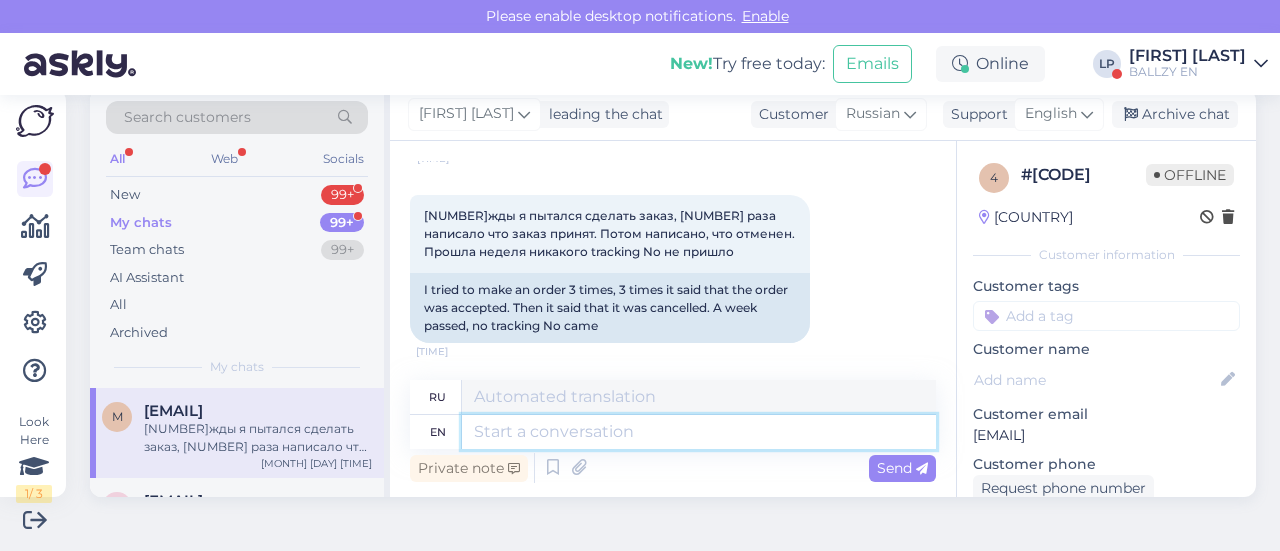 click at bounding box center [699, 432] 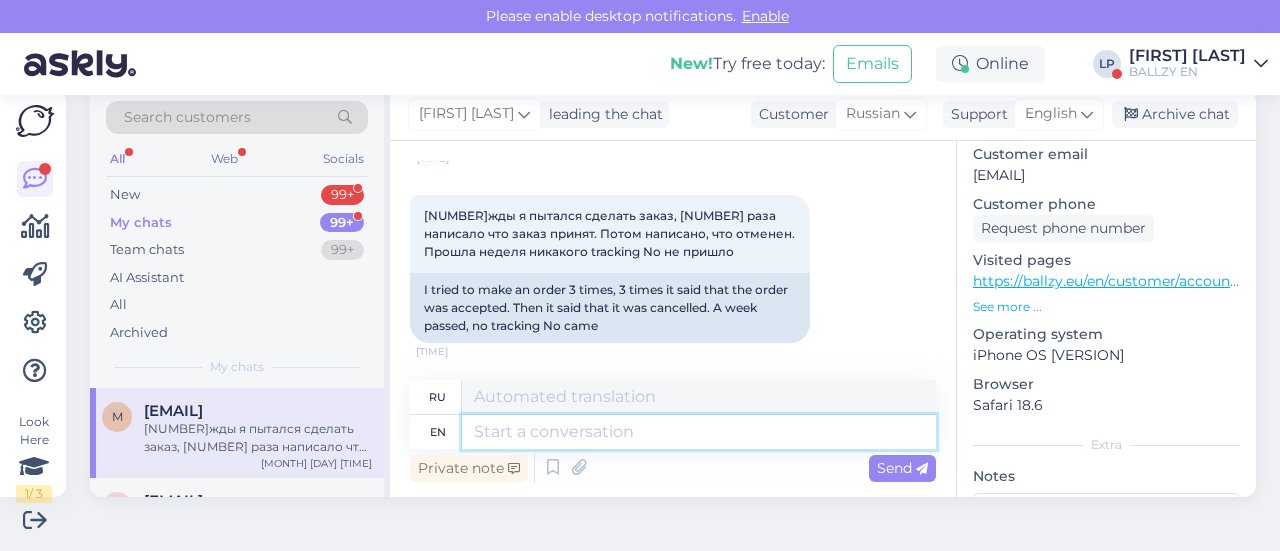 scroll, scrollTop: 300, scrollLeft: 0, axis: vertical 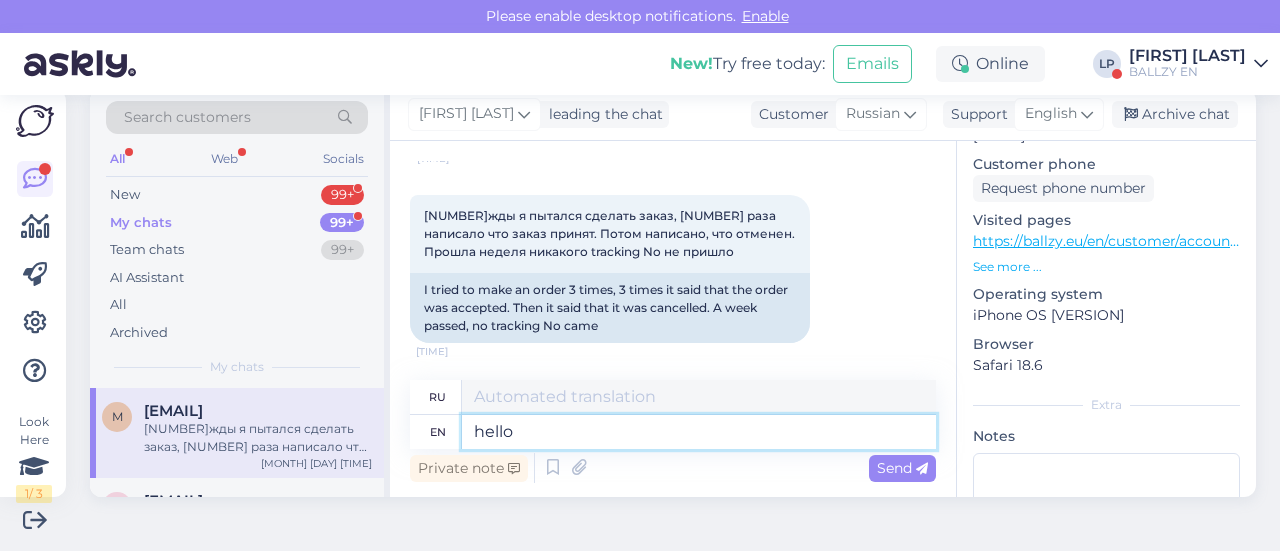 type on "hello," 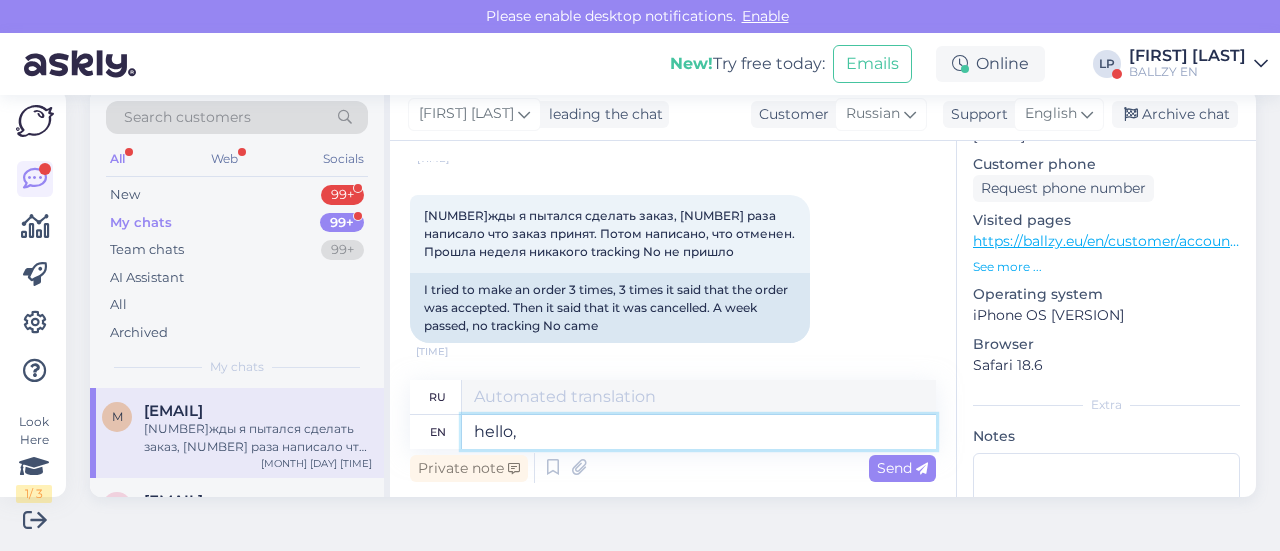 type on "привет," 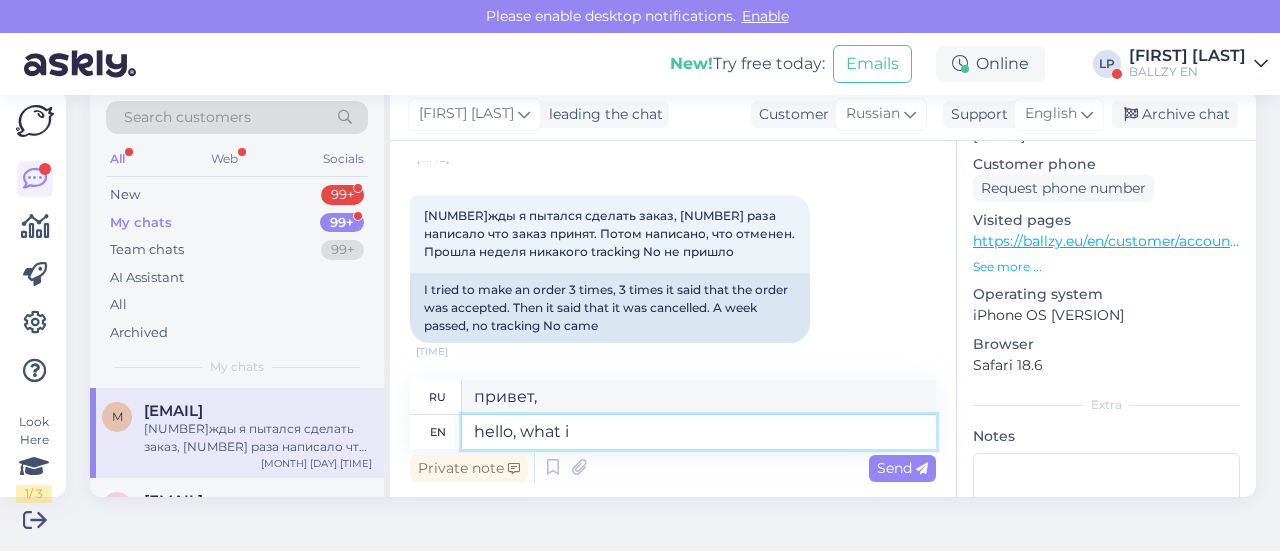 type on "hello, what is" 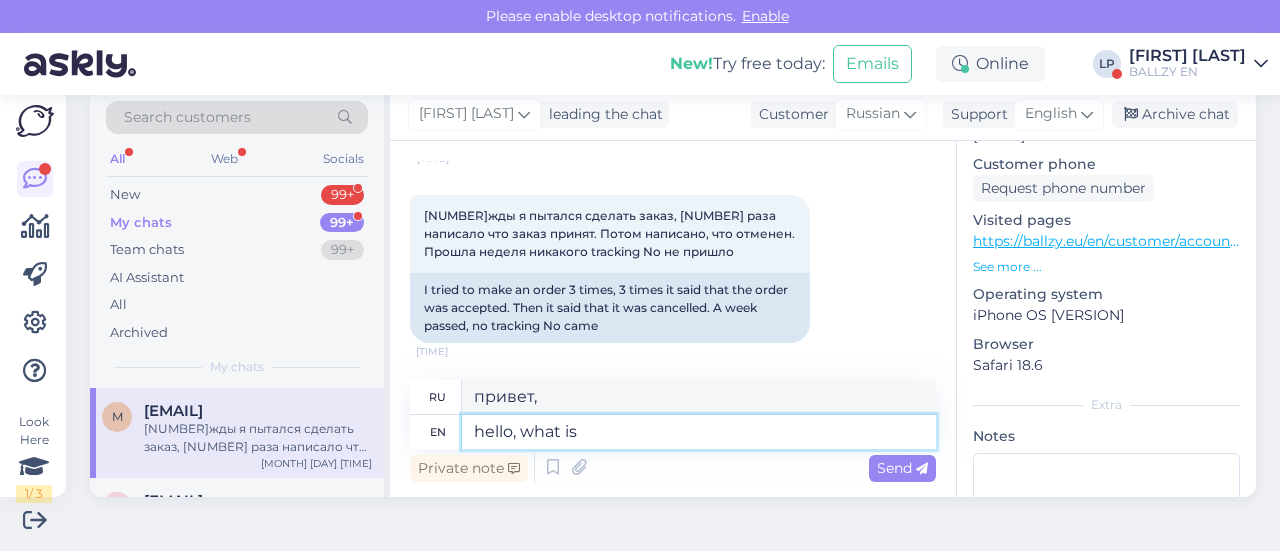type on "привет, что" 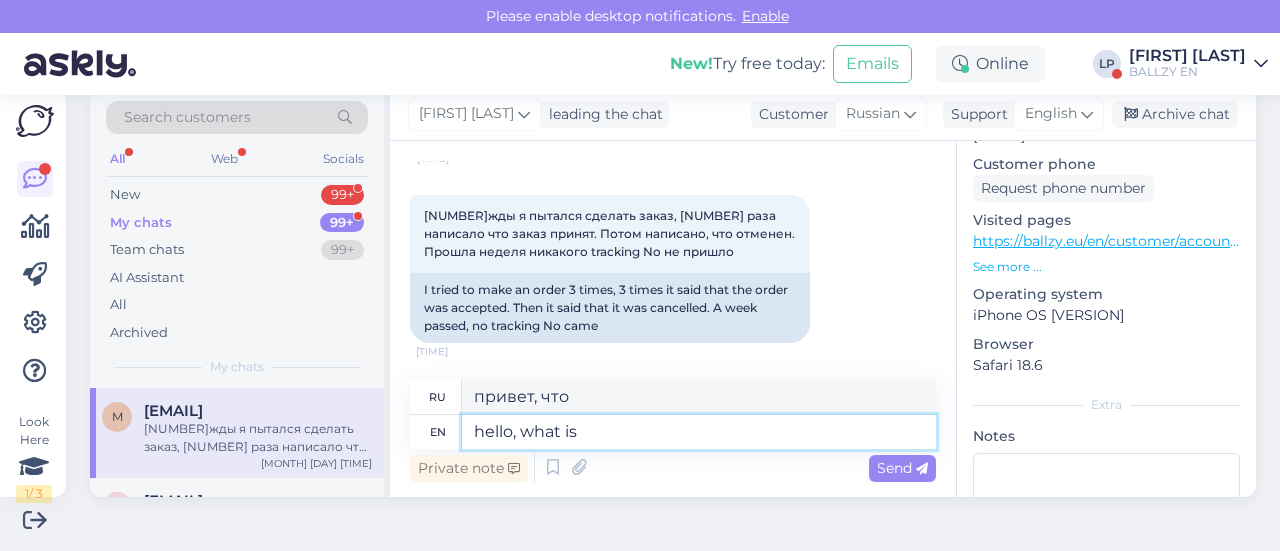 type on "hello, what is y" 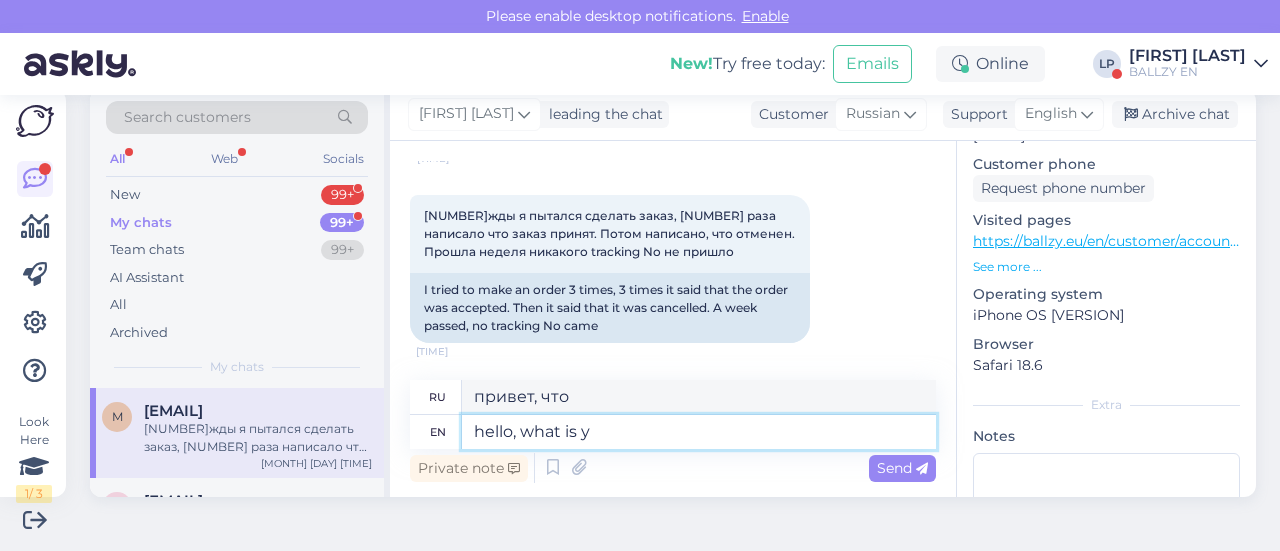 type on "привет, что такое" 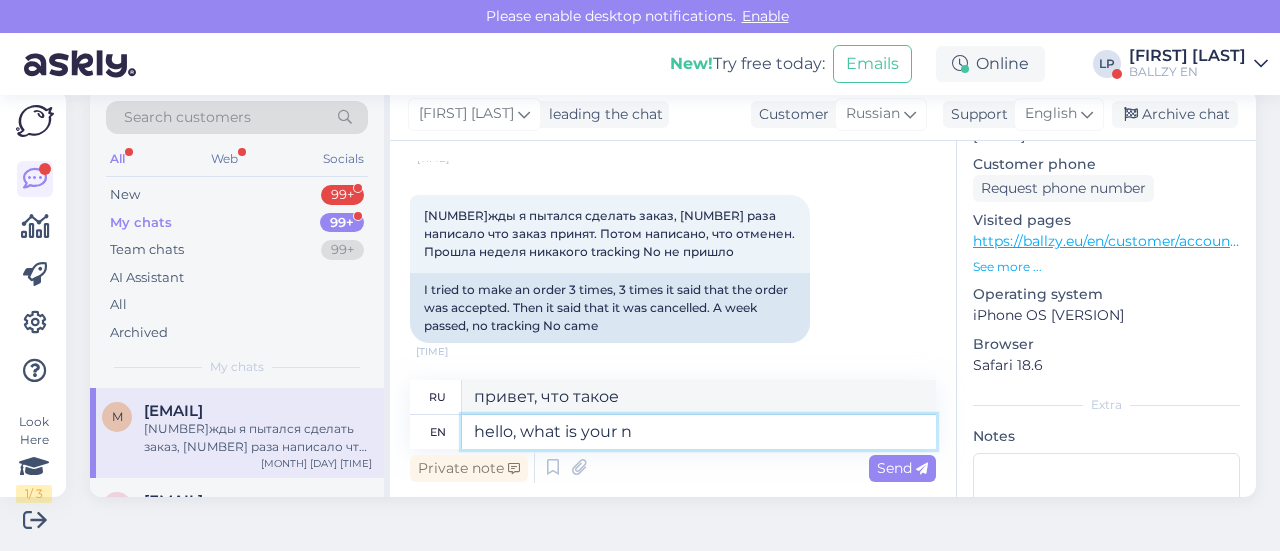 type on "hello, what is your ne" 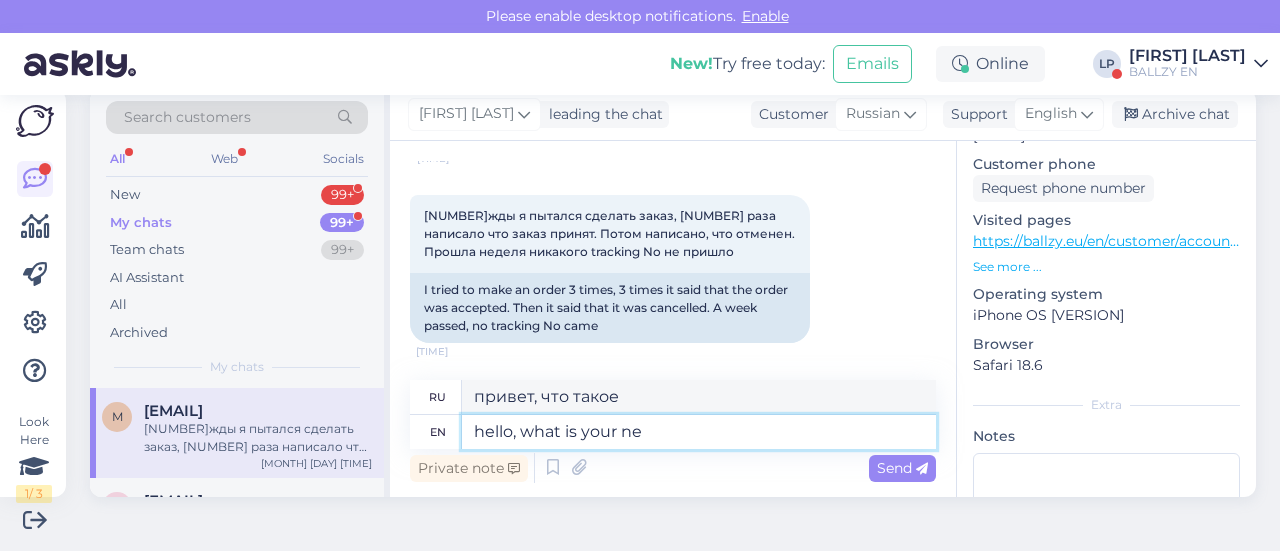 type on "Привет, каков твой" 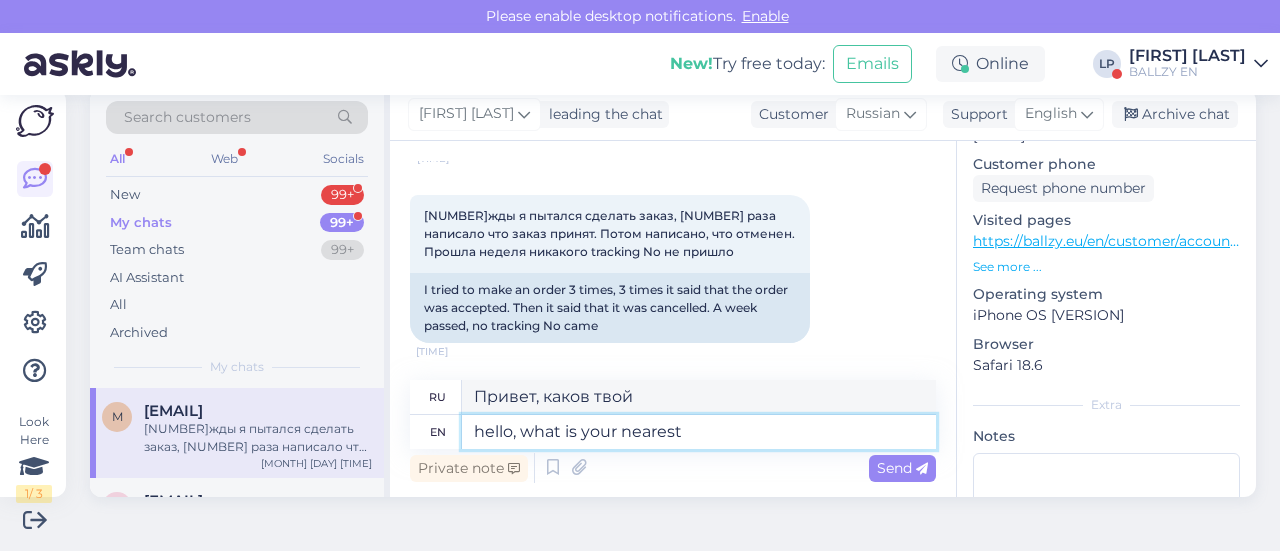 type on "hello, what is your nearest d" 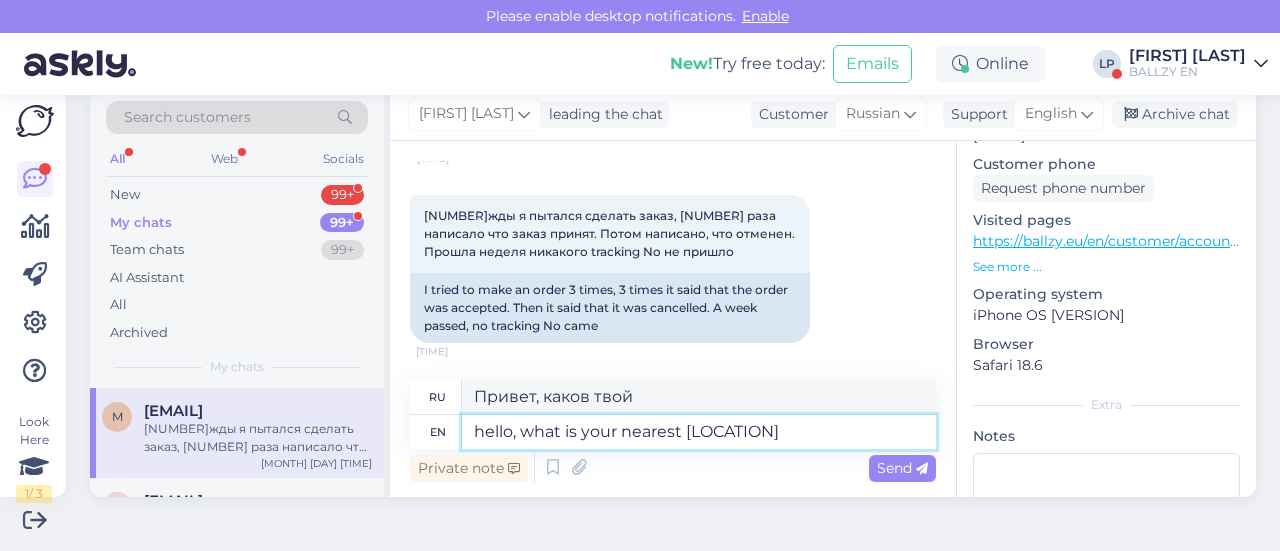 type on "Привет, какой у тебя ближайший" 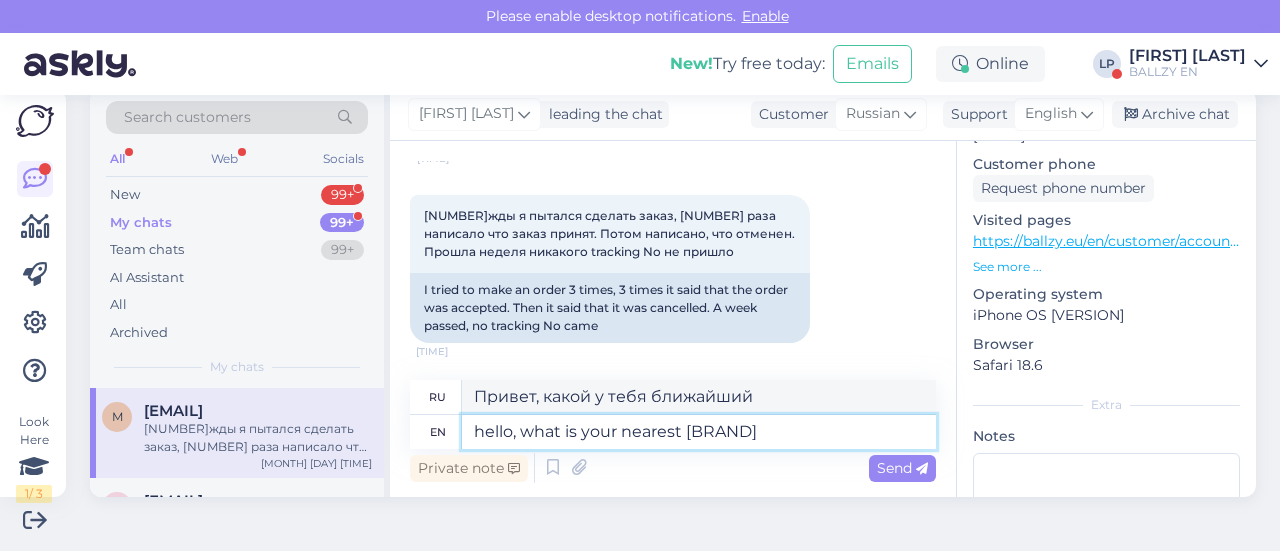 type on "hello, what is your nearest dpd" 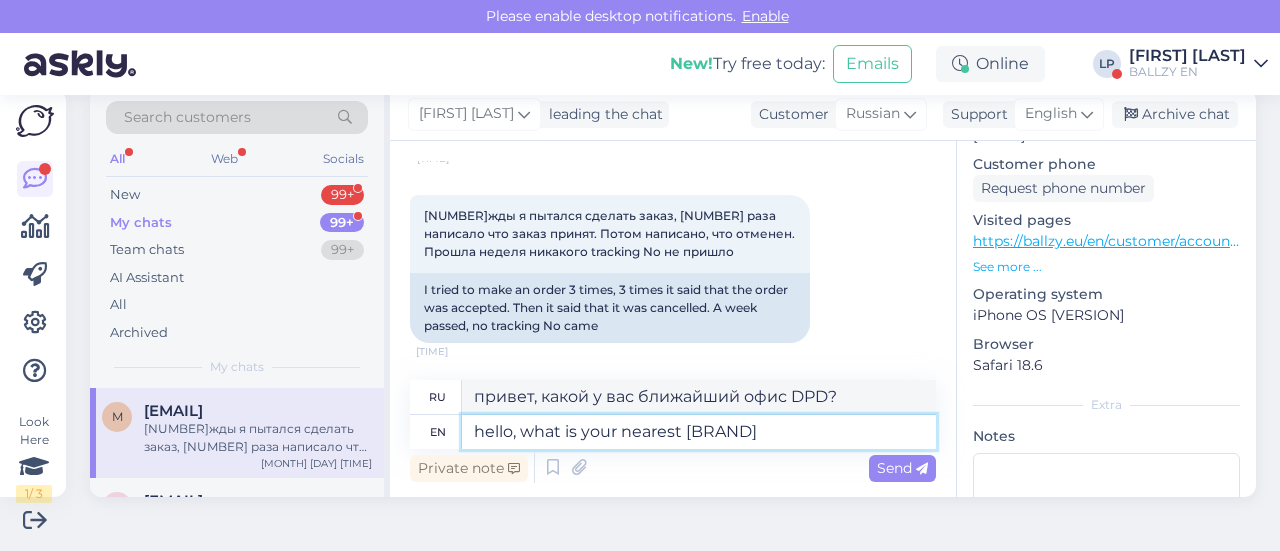 type on "hello, what is your nearest dp" 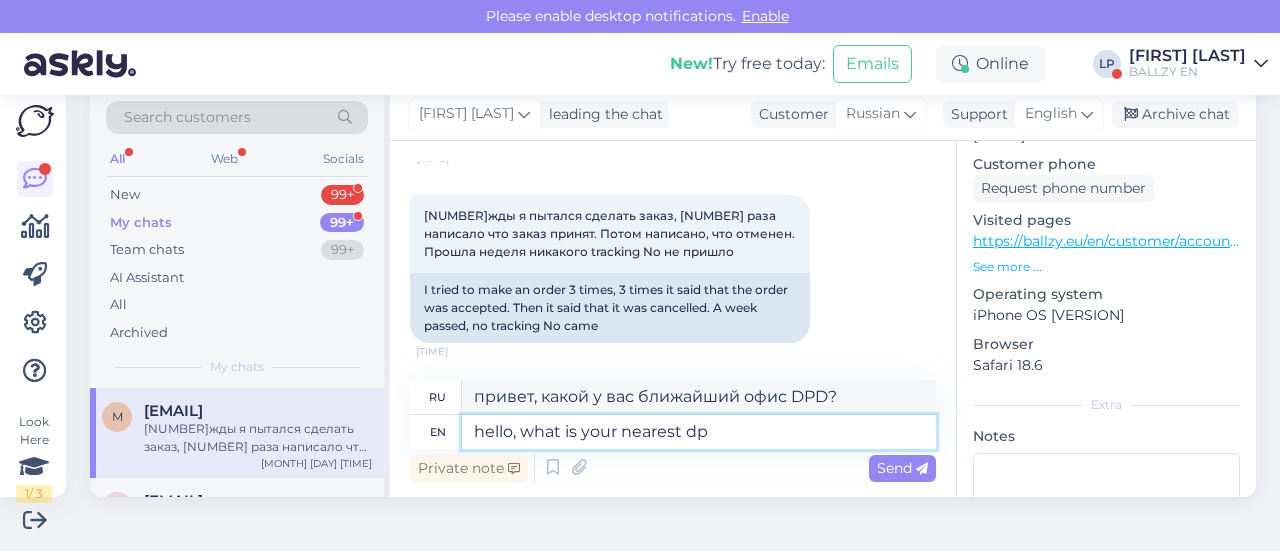 type on "привет, какой у вас ближайший DP?" 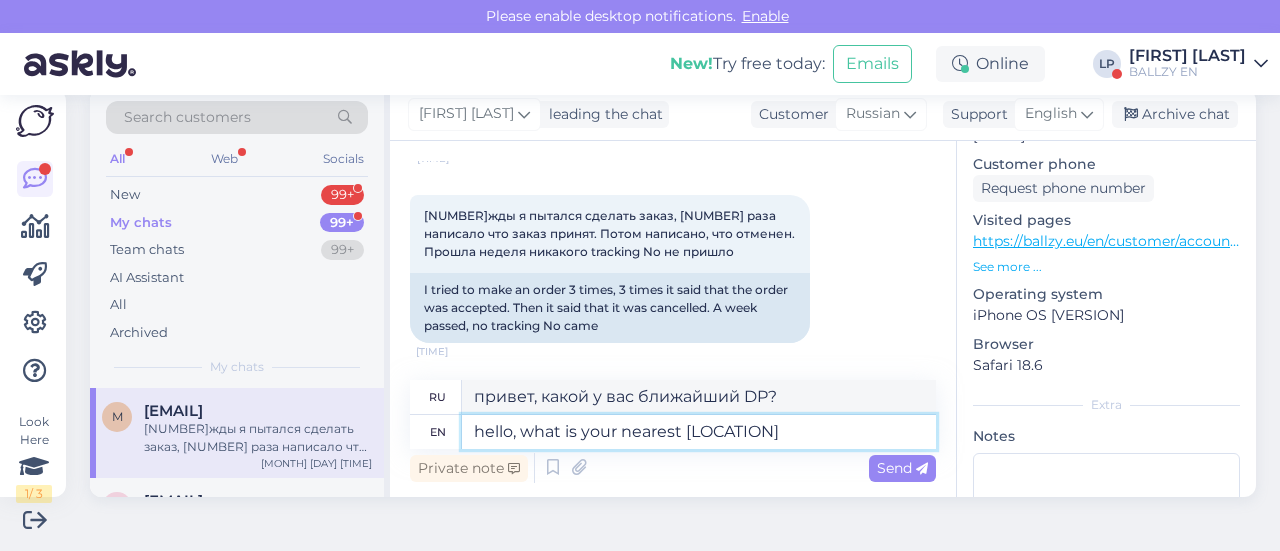 type on "hello, what is your nearest" 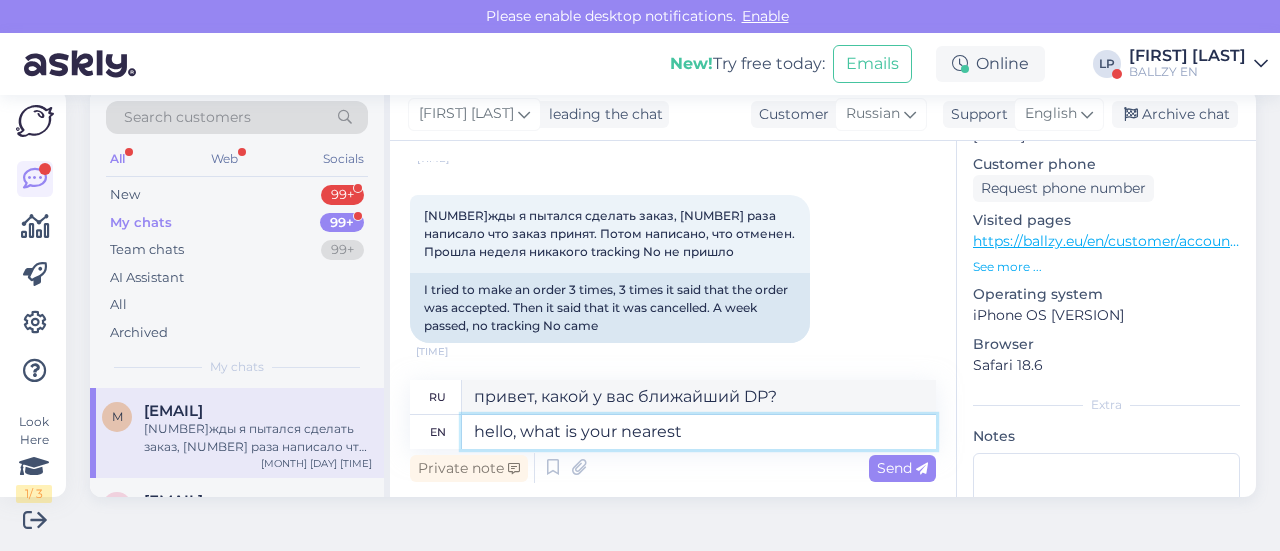 type on "Привет, какой у тебя ближайший" 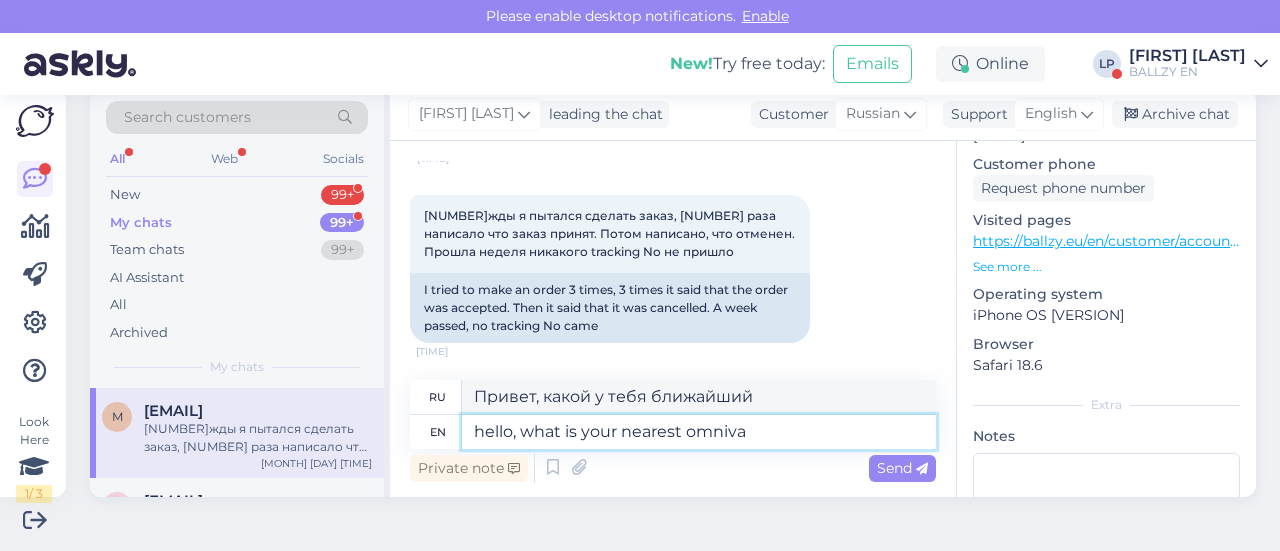type on "hello, what is your nearest omniva l" 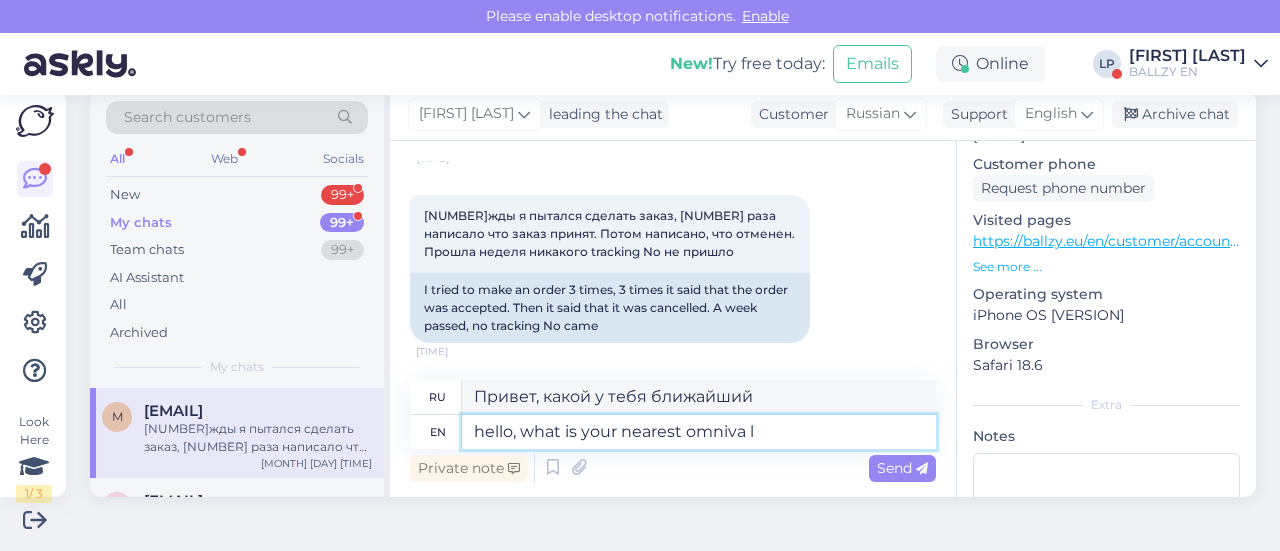 type on "привет, какой у вас ближайший магазин Omniva?" 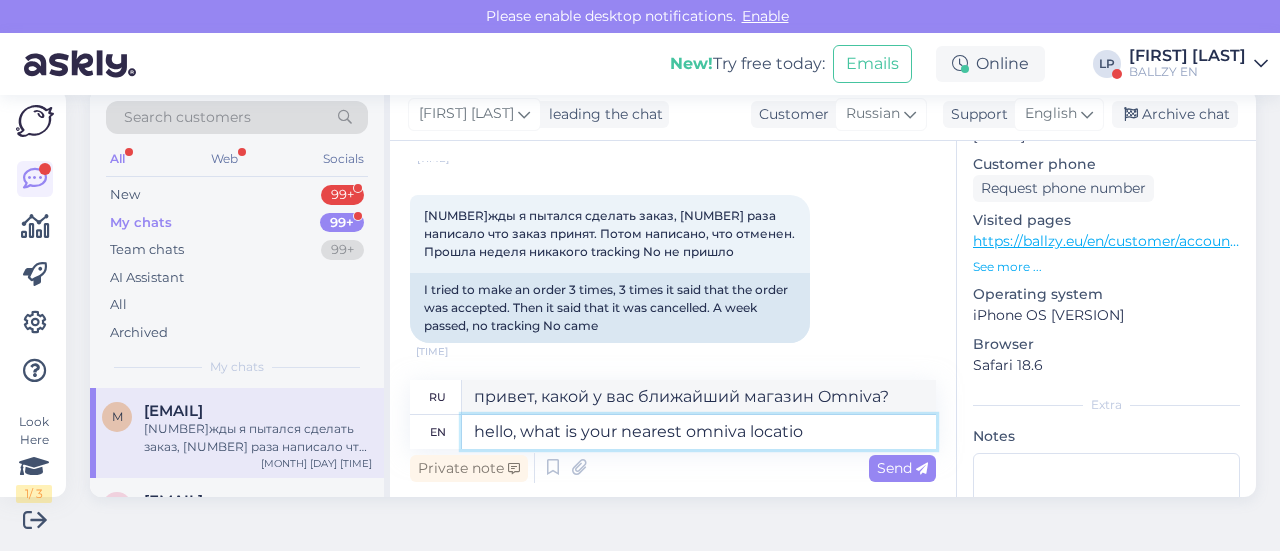 type on "hello, what is your nearest omniva location" 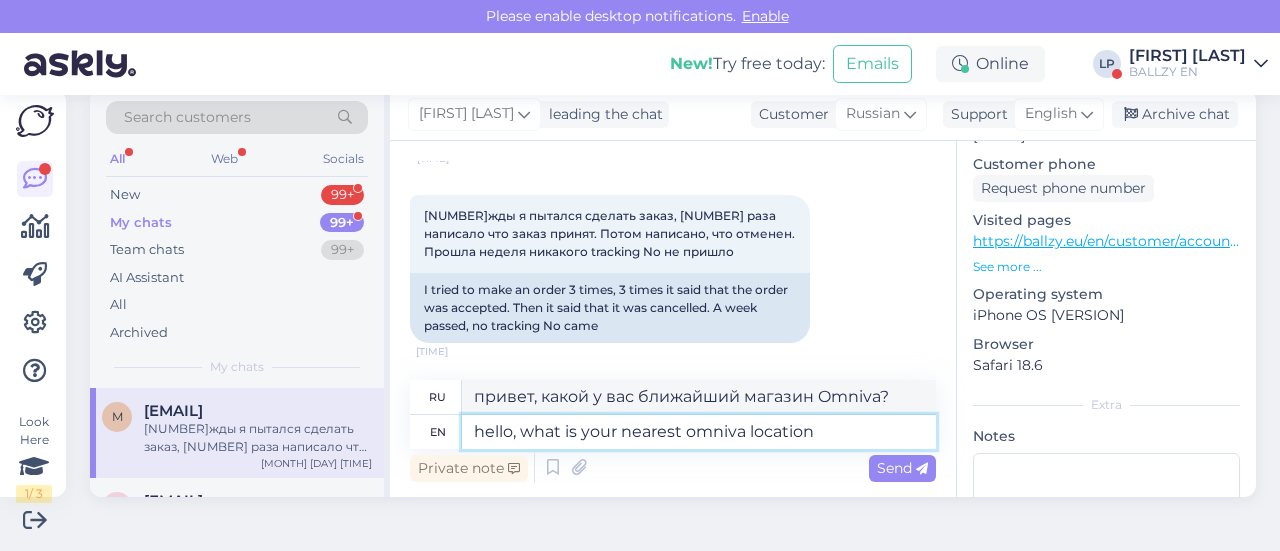 type on "Здравствуйте, где находится ближайший к вам офис Omniva?" 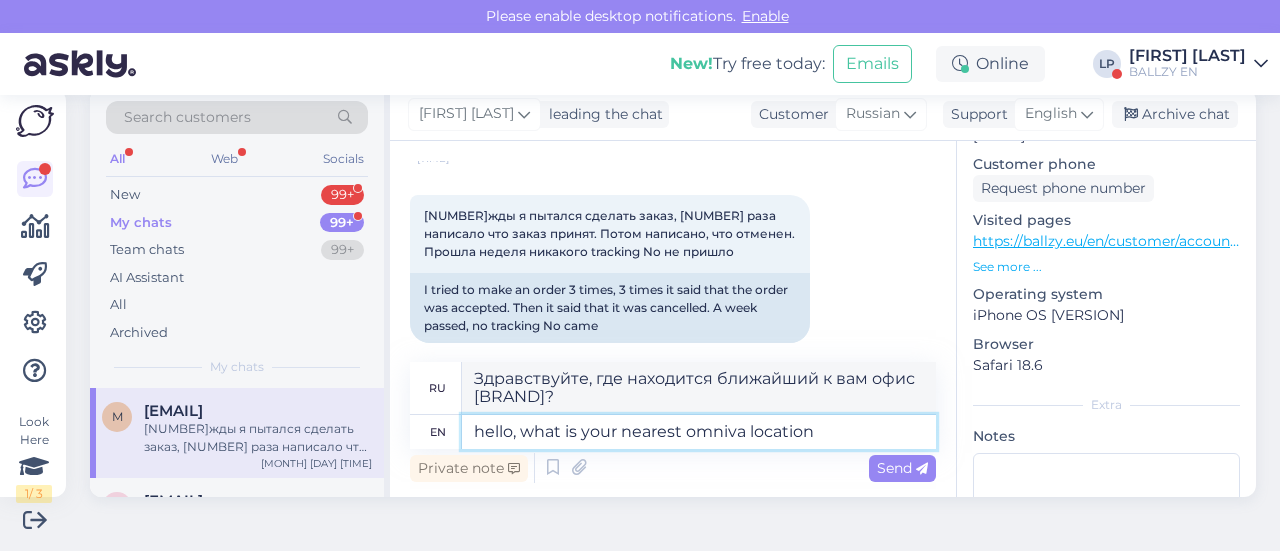 type 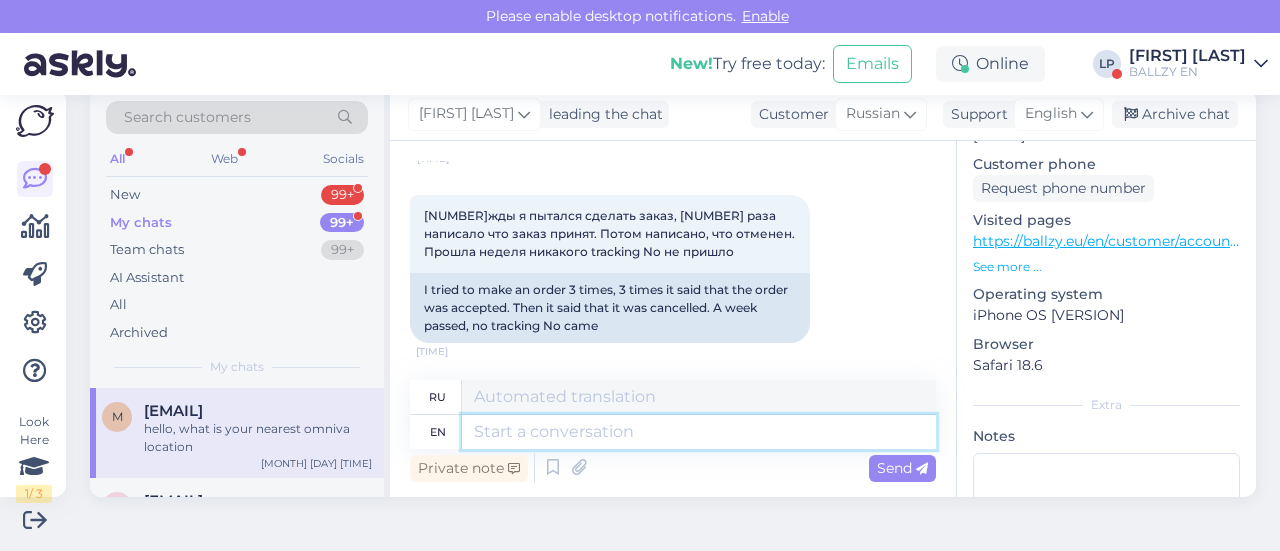 scroll, scrollTop: 1104, scrollLeft: 0, axis: vertical 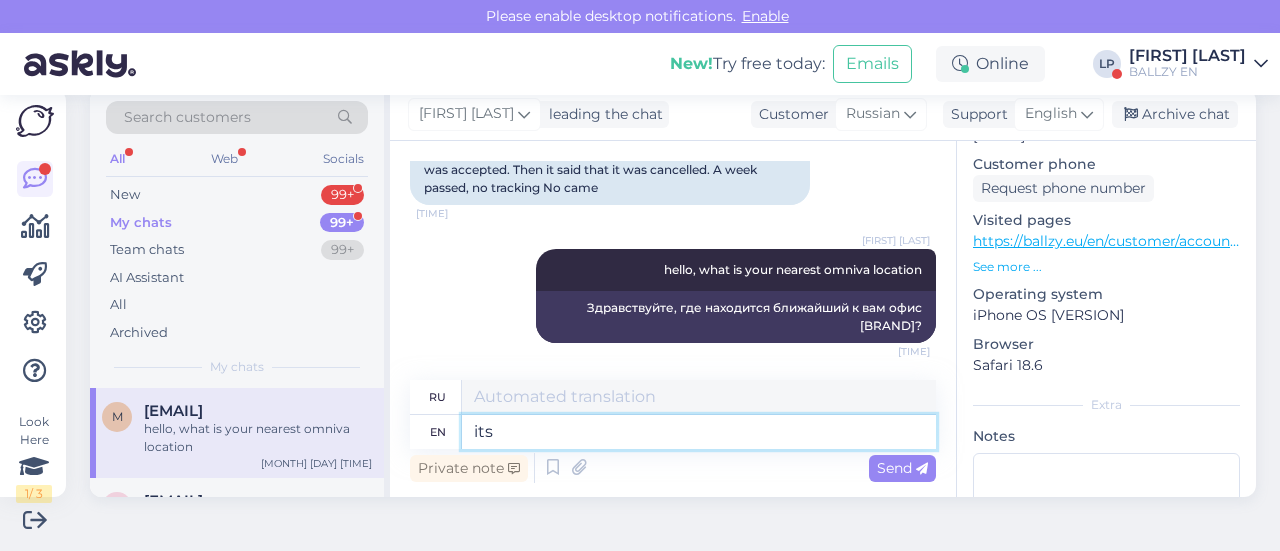 type on "its s" 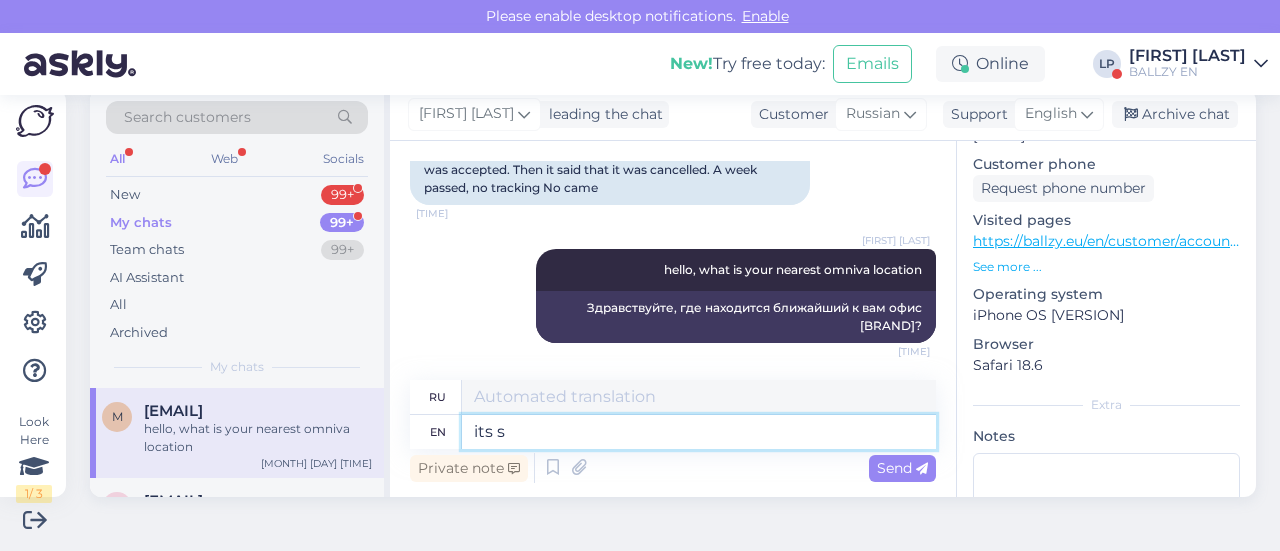 type on "его" 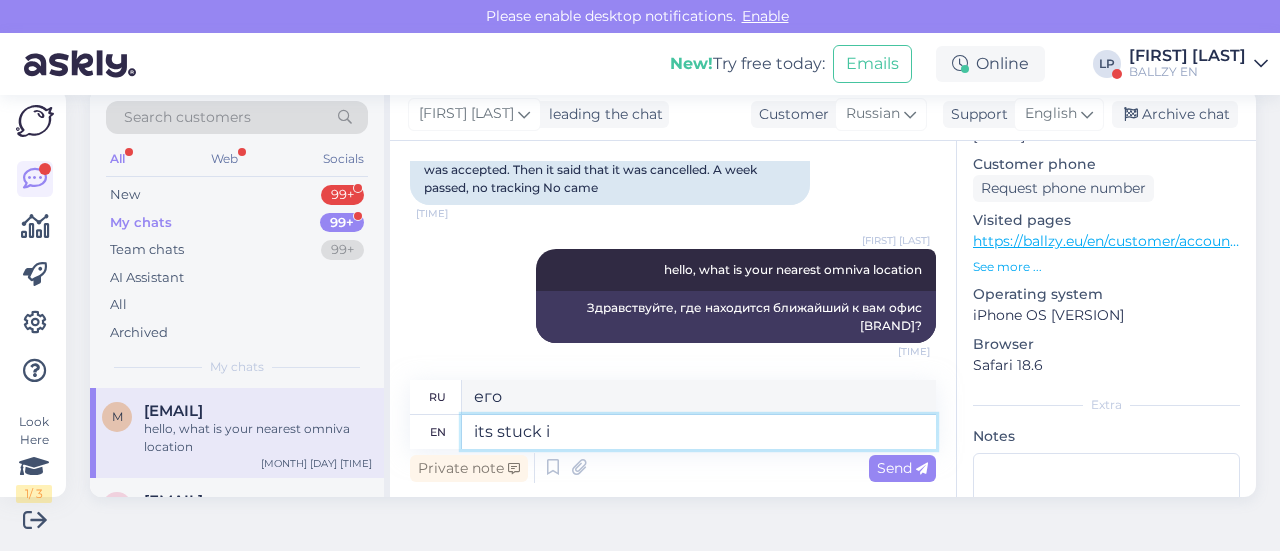 type on "its stuck in" 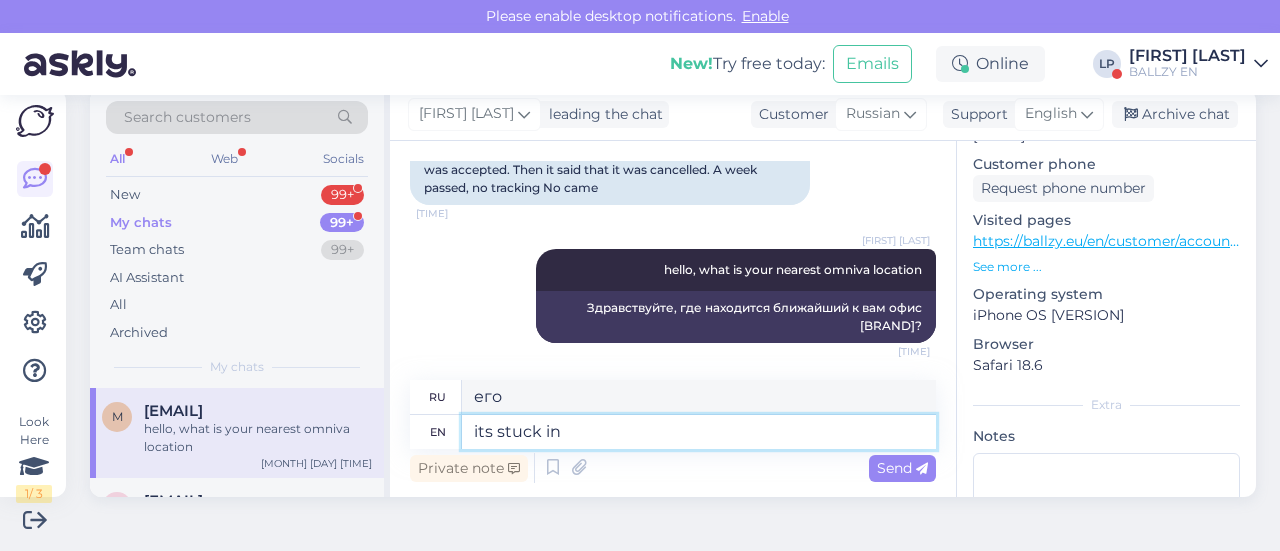 type on "он застрял" 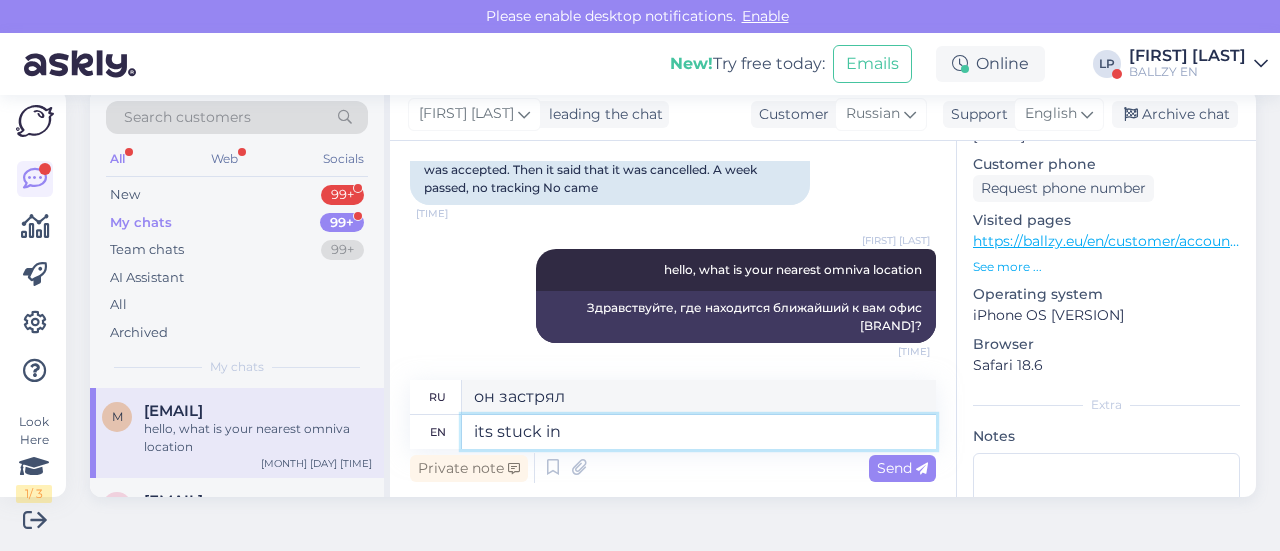 type on "its stuck in o" 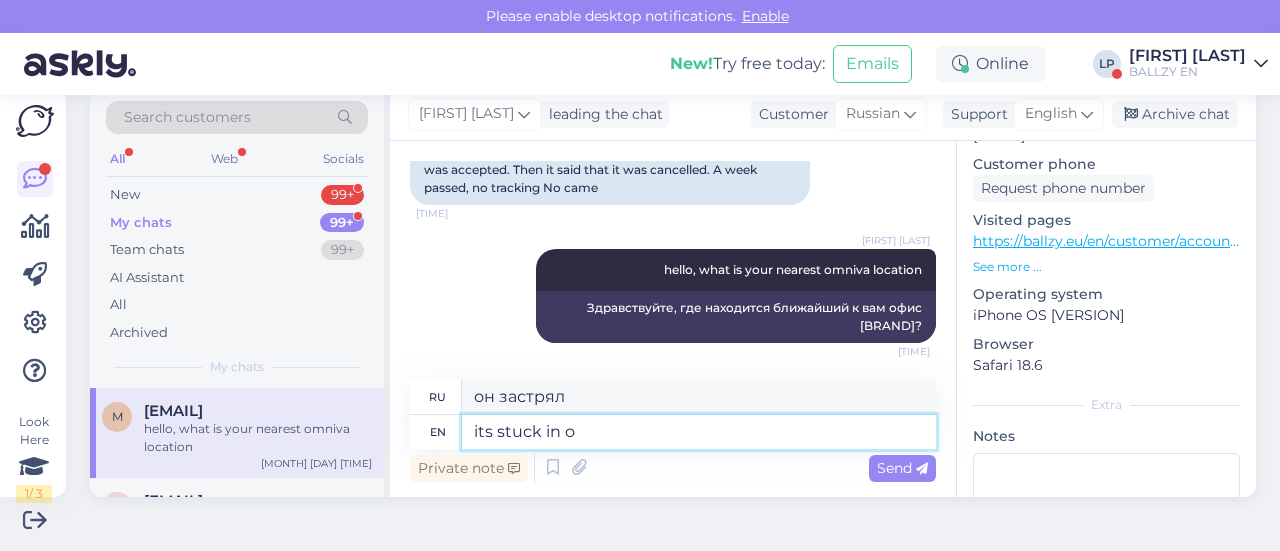type on "он застрял в" 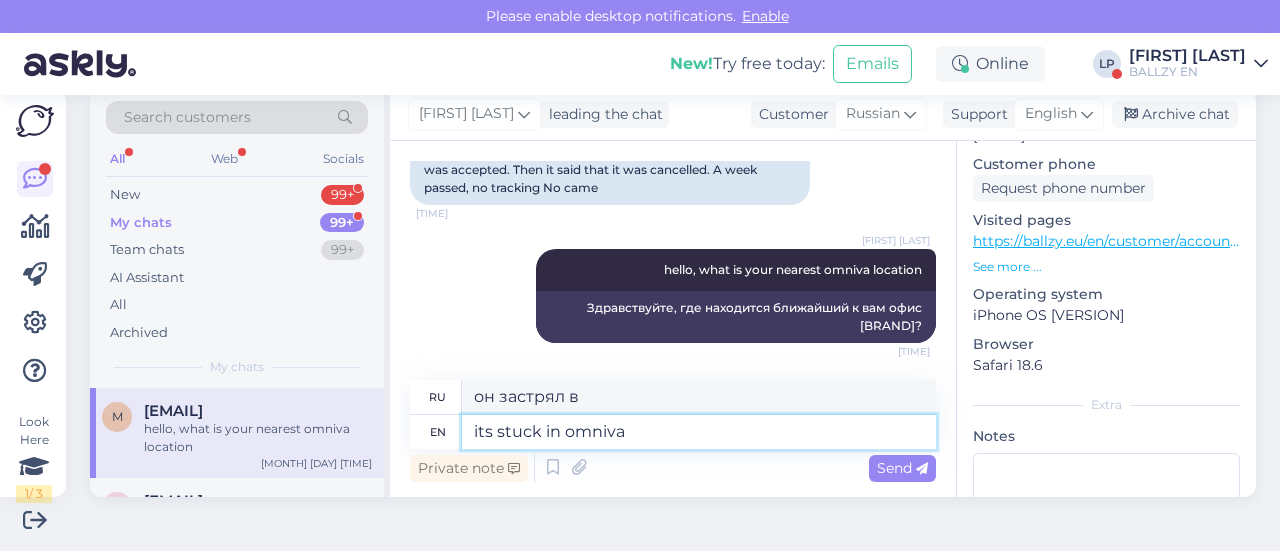 type on "its stuck in omniva" 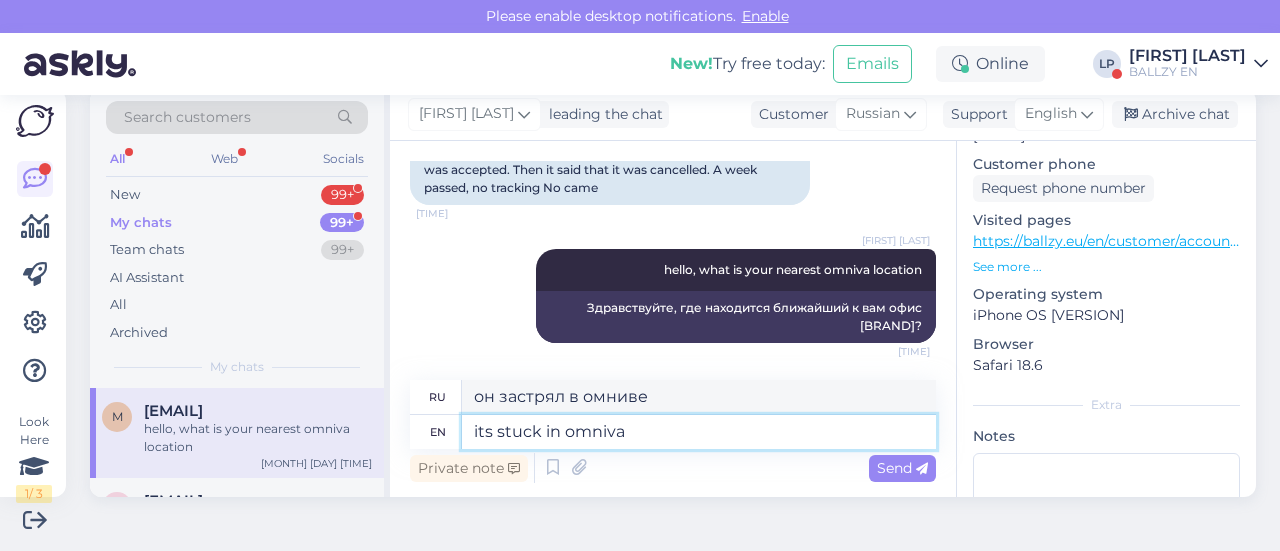 type 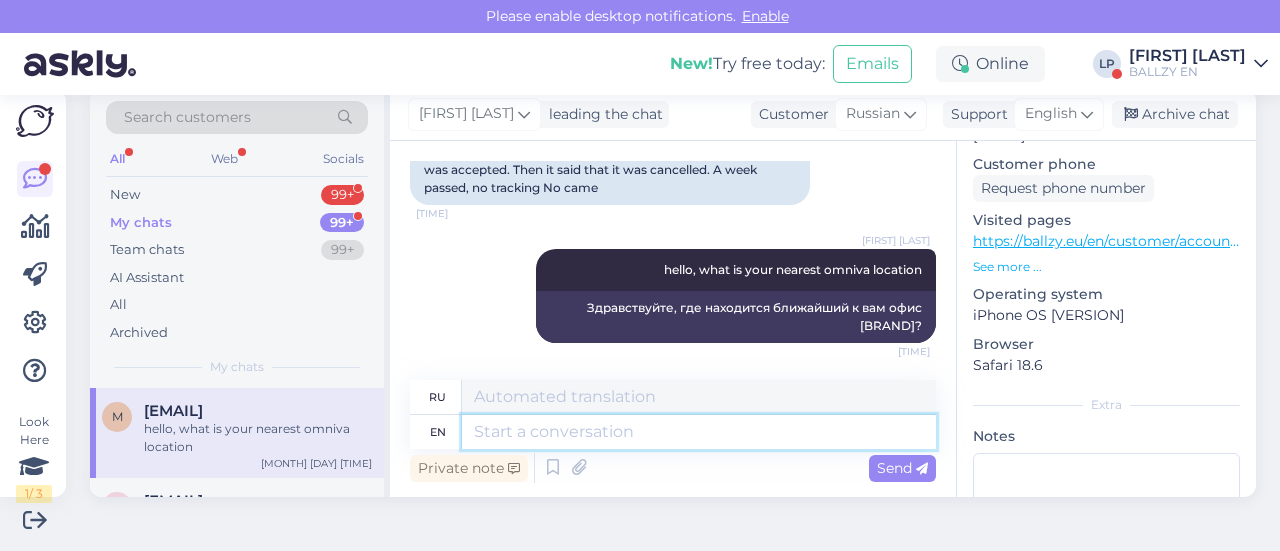 scroll, scrollTop: 1224, scrollLeft: 0, axis: vertical 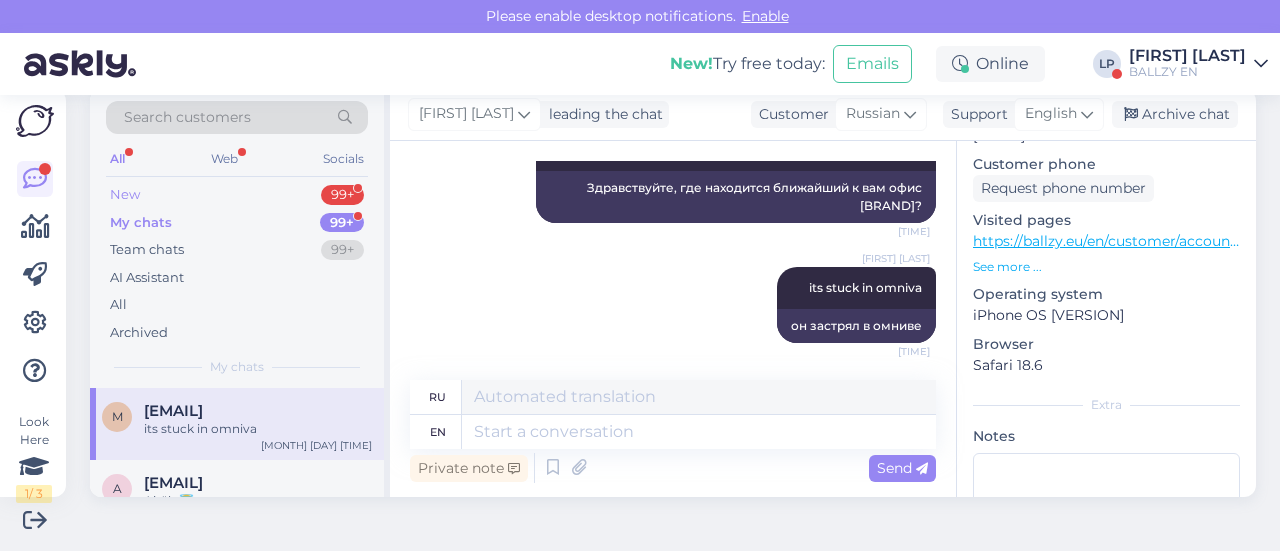 click on "New 99+" at bounding box center (237, 195) 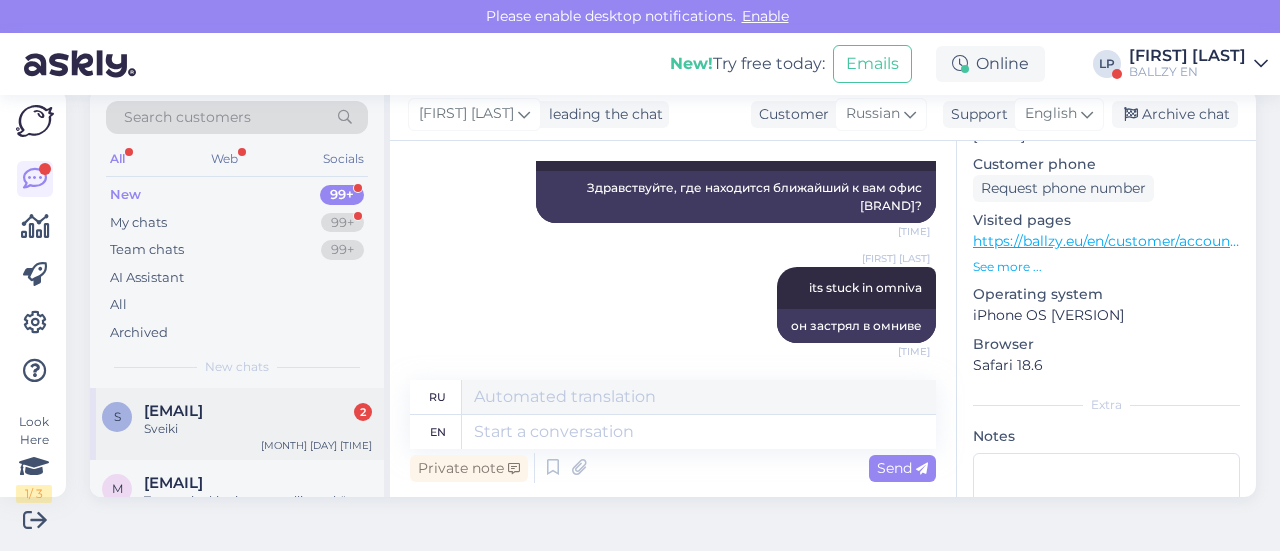 click on "Sveiki" at bounding box center [258, 429] 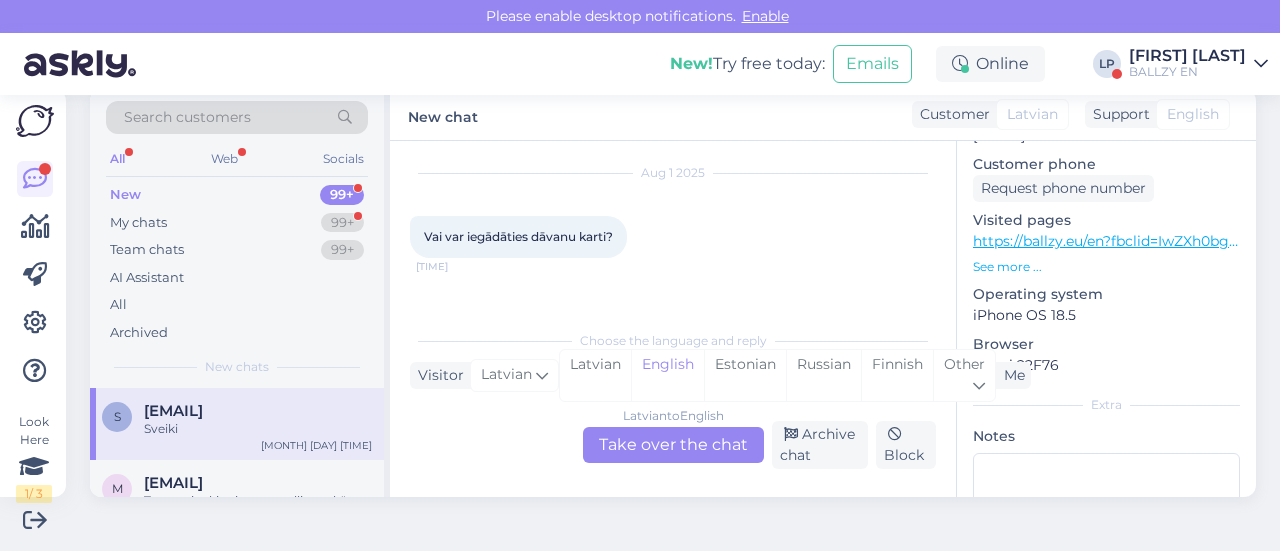 scroll, scrollTop: 0, scrollLeft: 0, axis: both 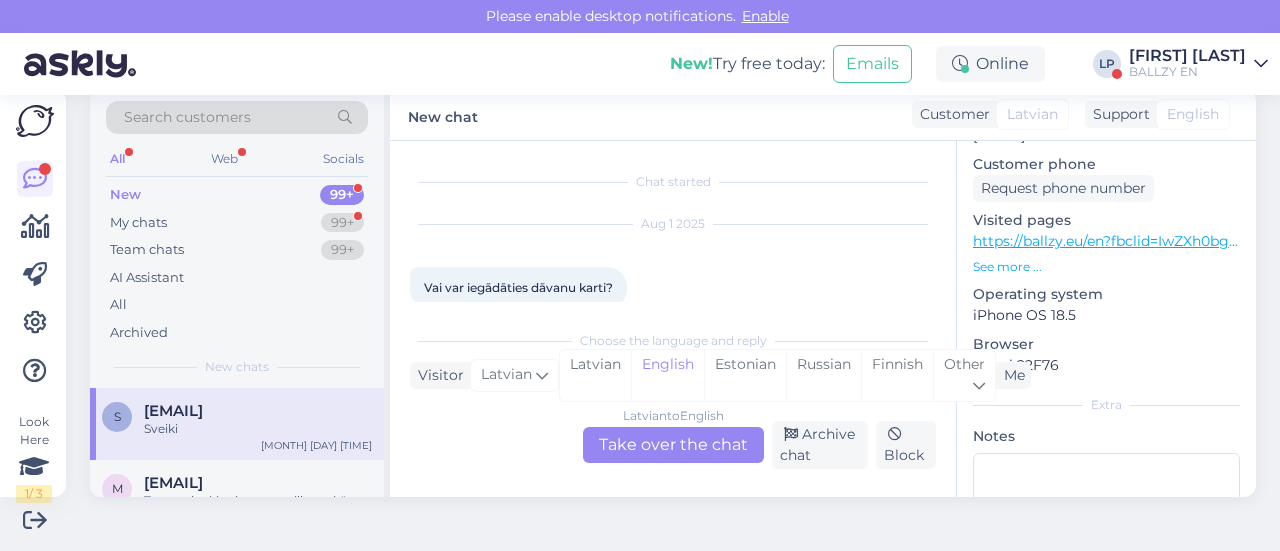 click on "Latvian  to  English Take over the chat" at bounding box center [673, 445] 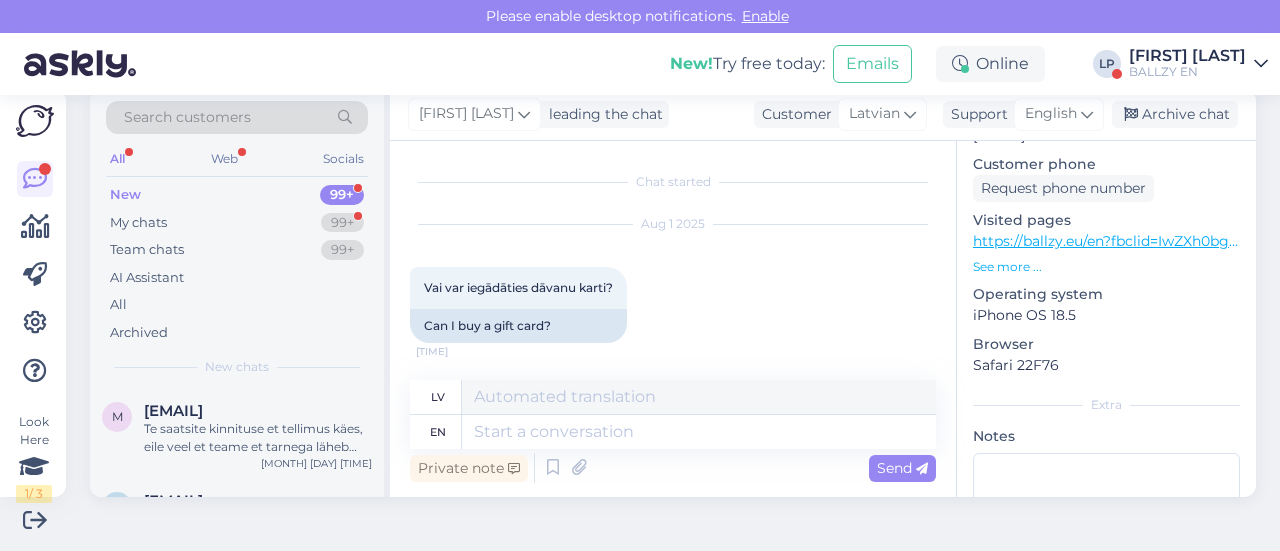 click on "Private note Send" at bounding box center [673, 468] 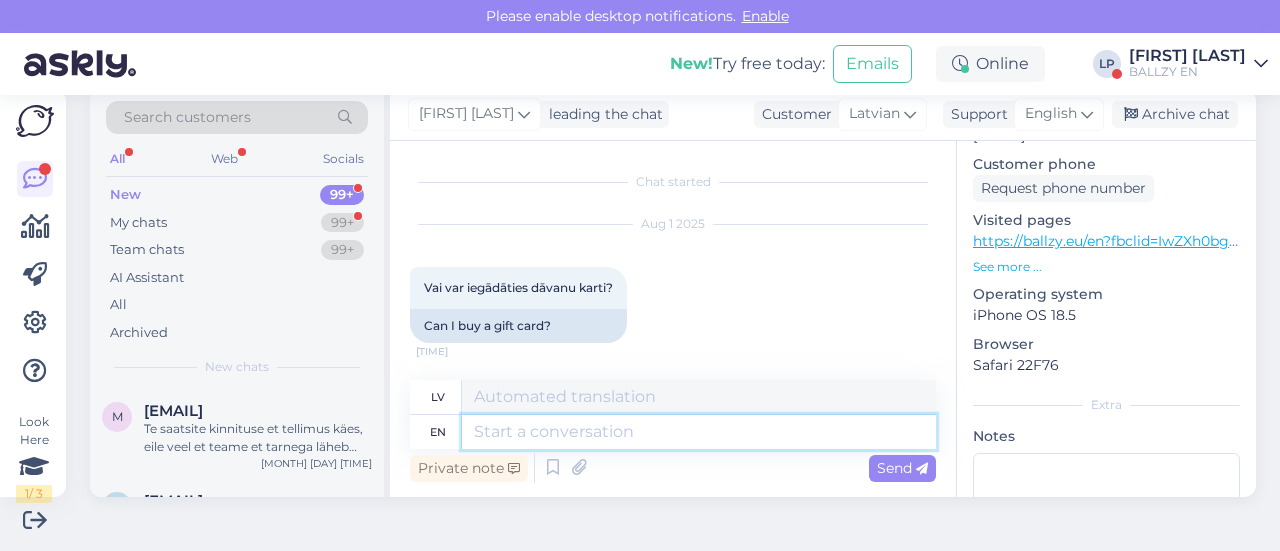 click at bounding box center [699, 432] 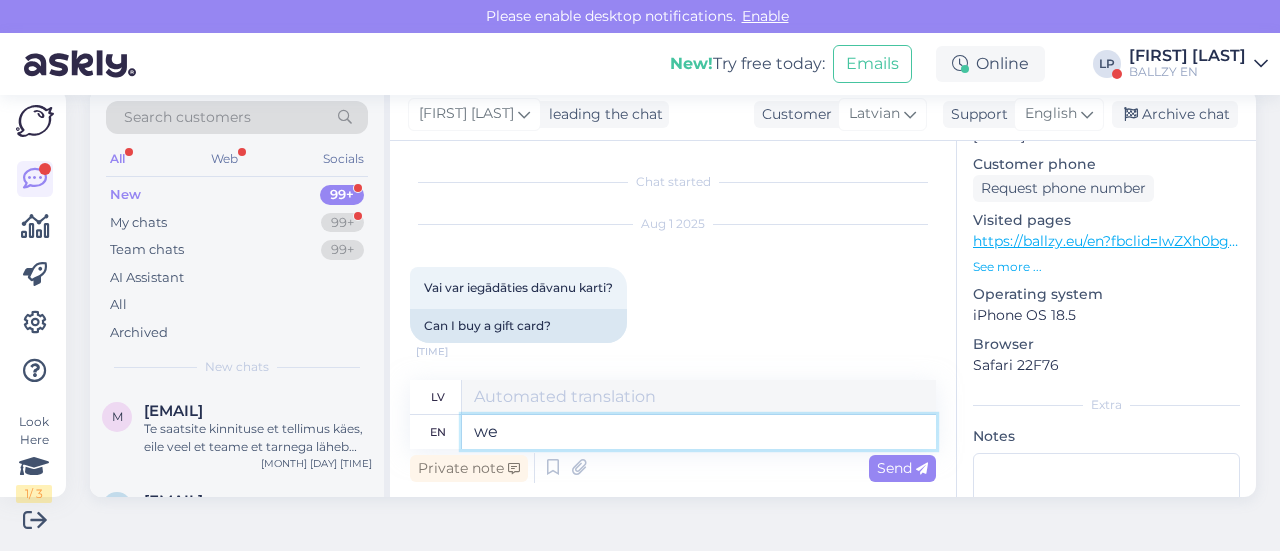 type on "we" 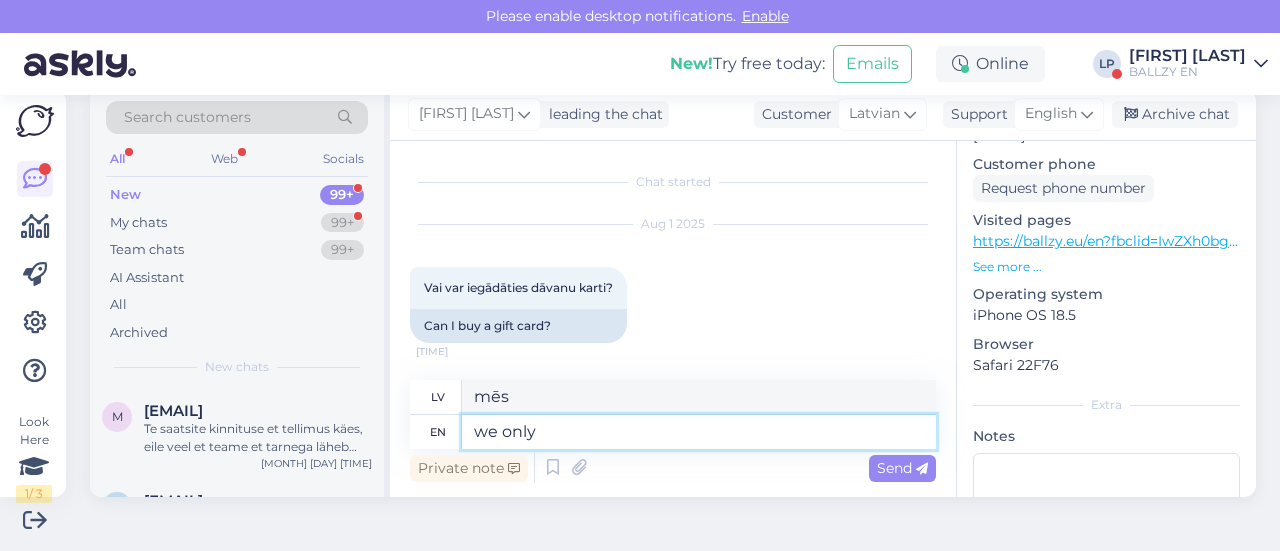 type on "we only a" 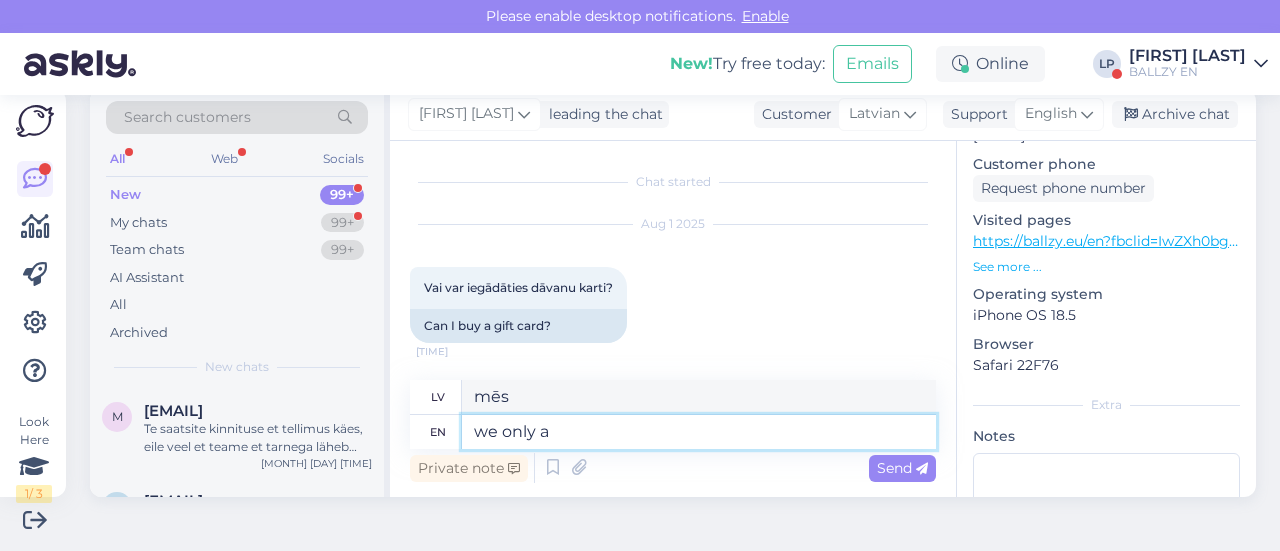 type on "mēs tikai" 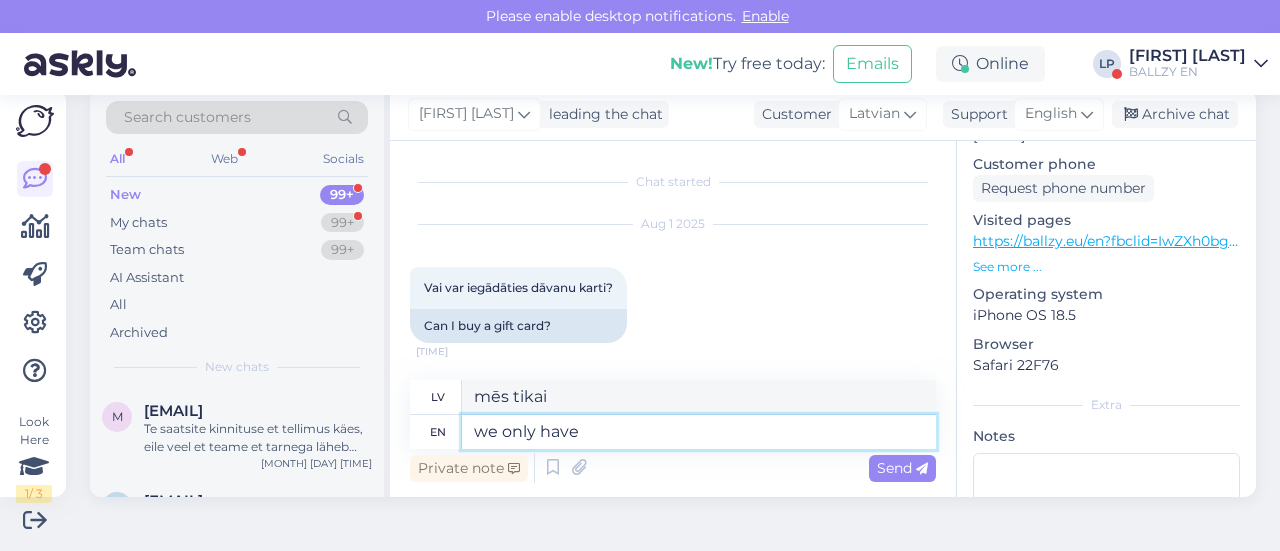 type on "we only have" 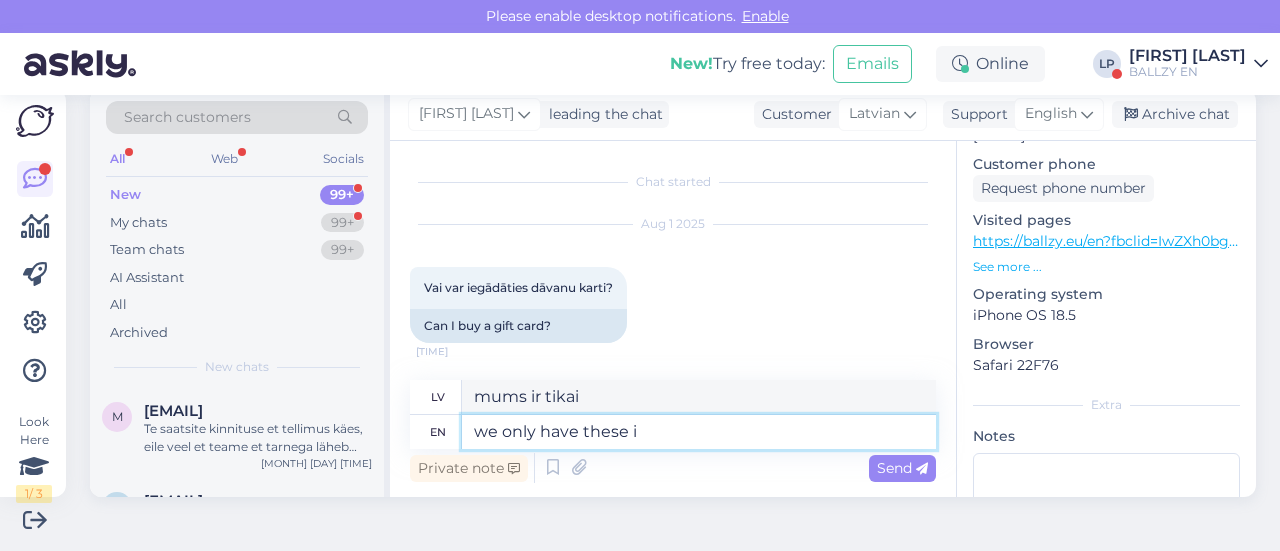 type on "we only have these in" 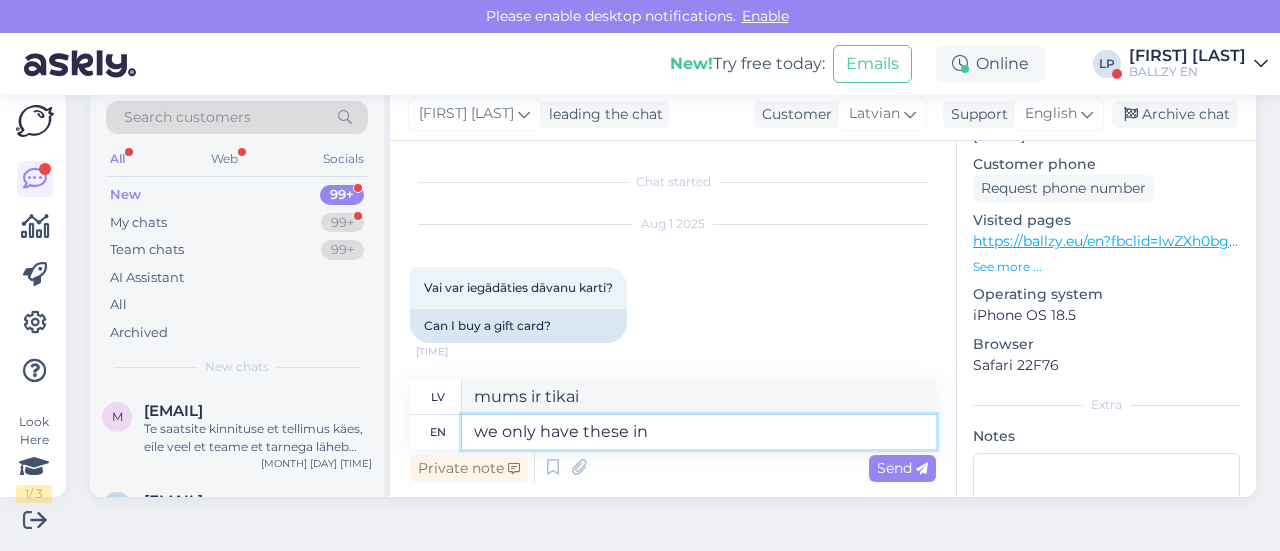 type on "mums ir tikai šie" 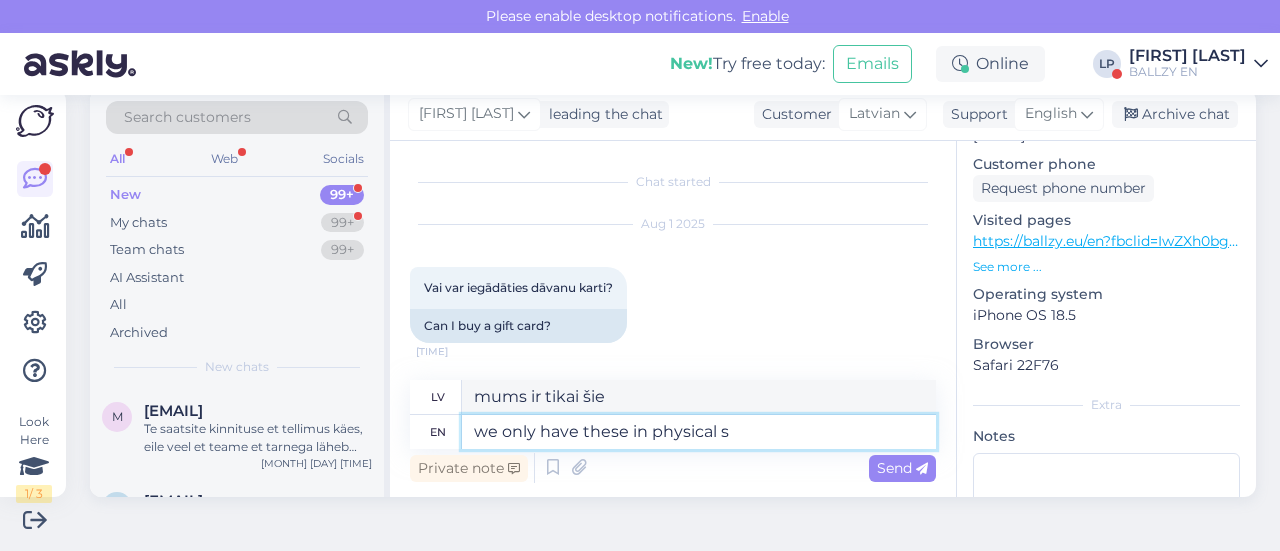 type on "we only have these in physical st" 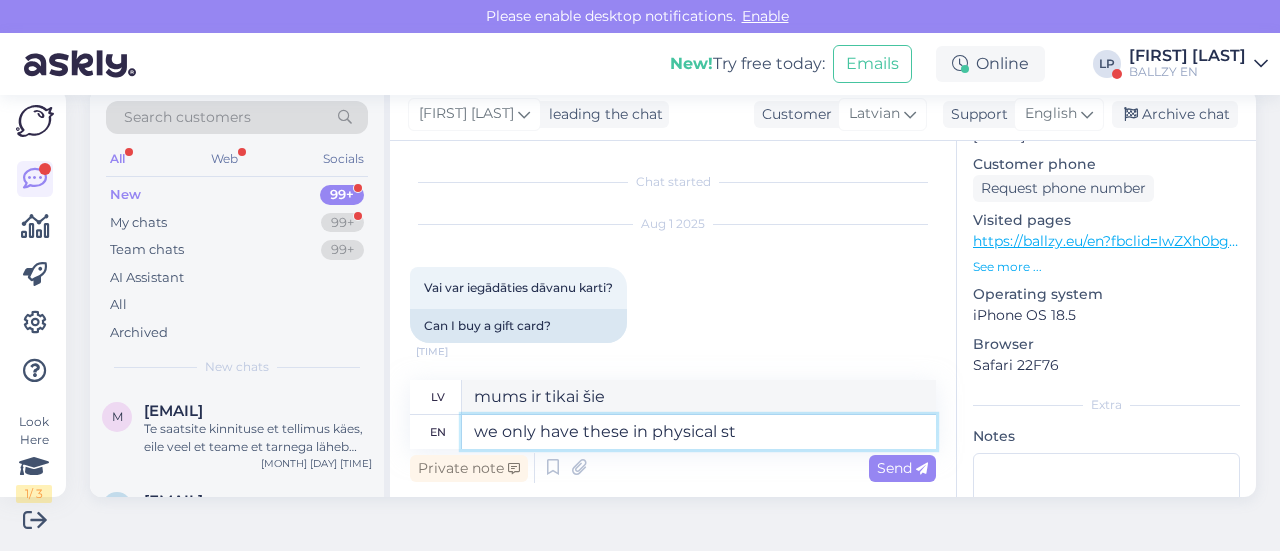 type on "mums tie ir tikai fiziskā veidā" 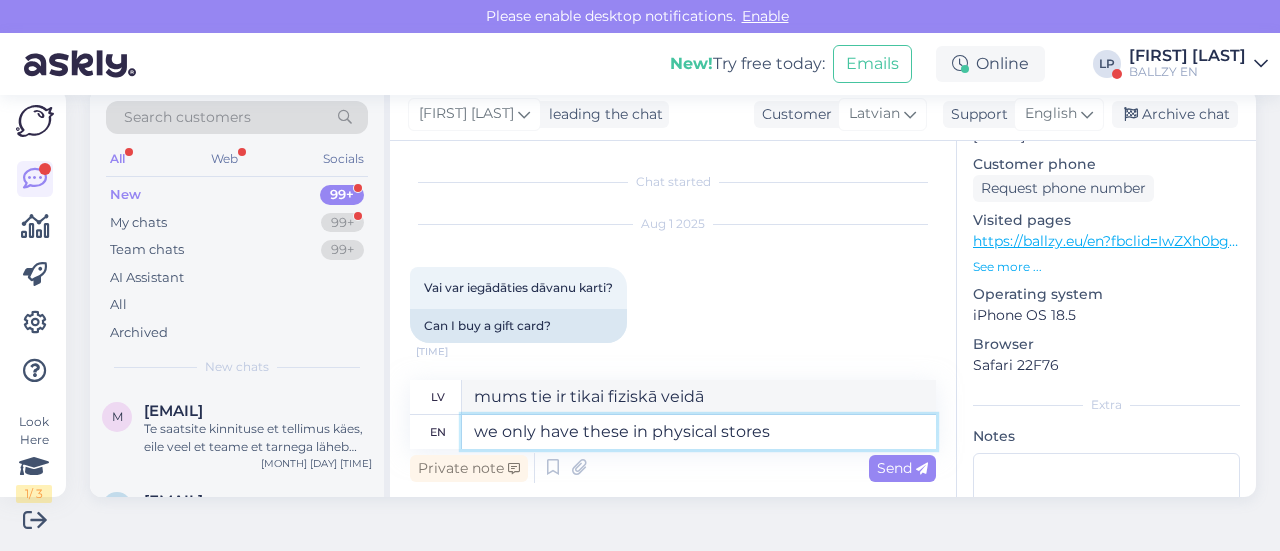 type on "we only have these in physical stores" 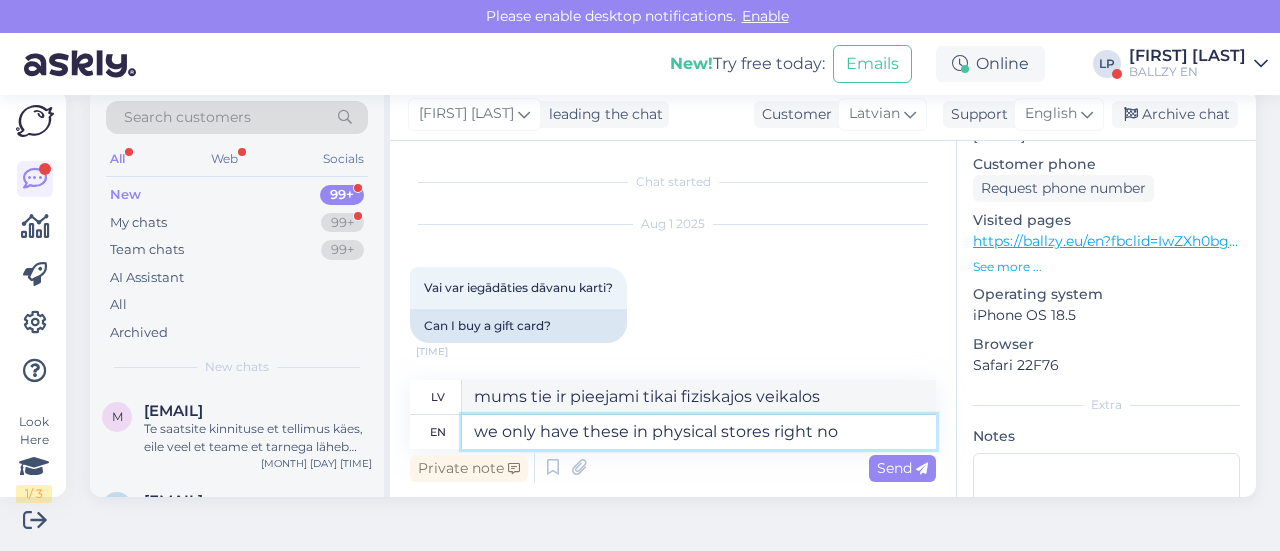 type on "we only have these in physical stores right now" 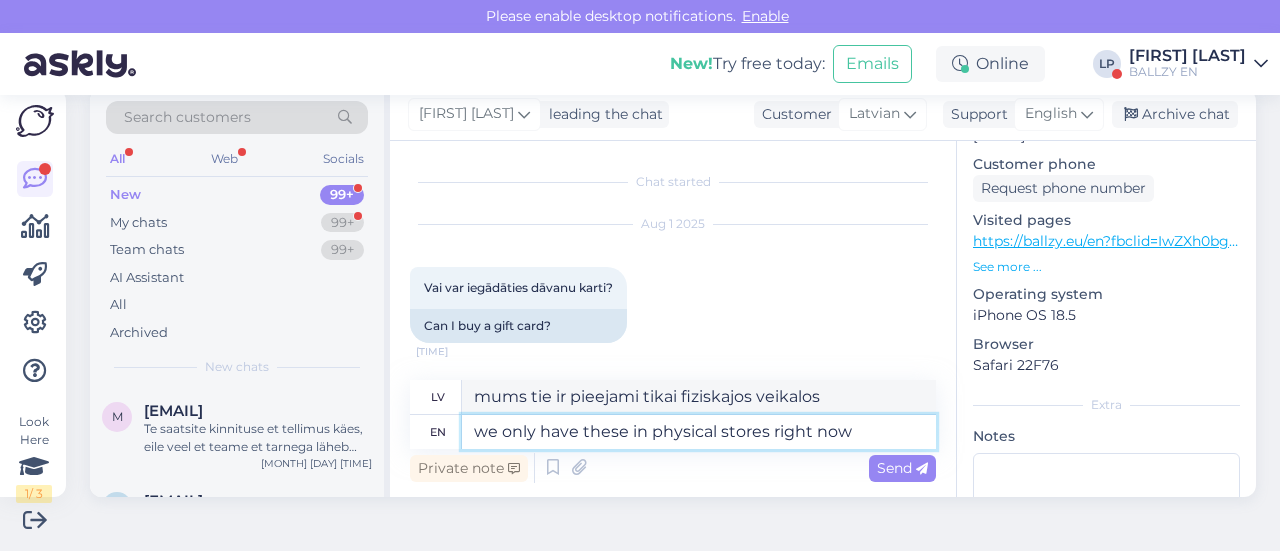 type on "mums tie šobrīd ir pieejami tikai fiziskajos veikalos" 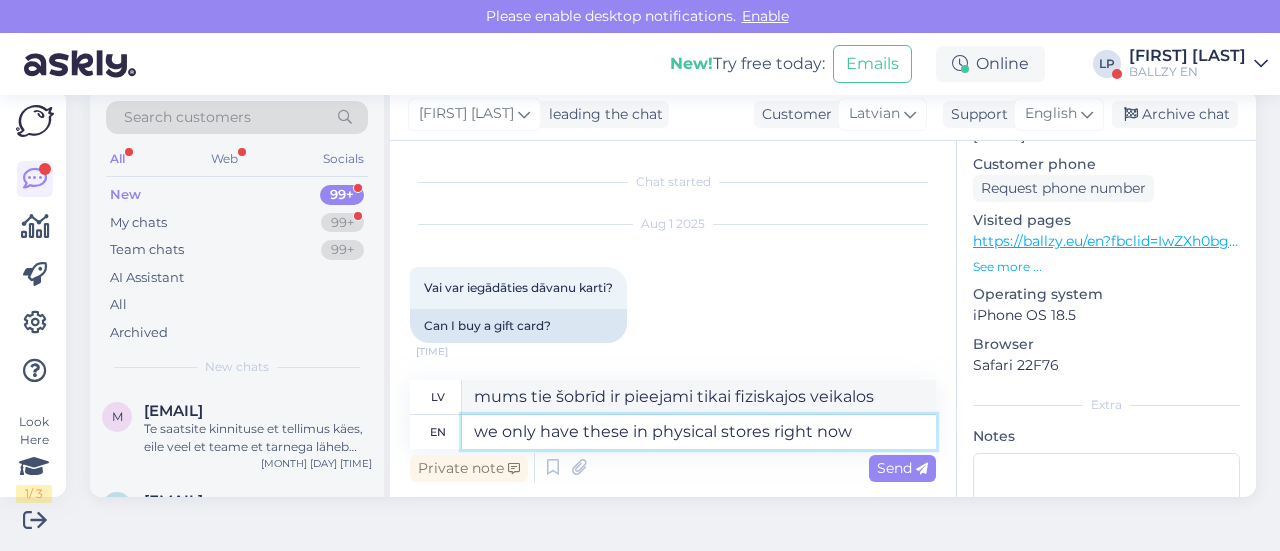 type 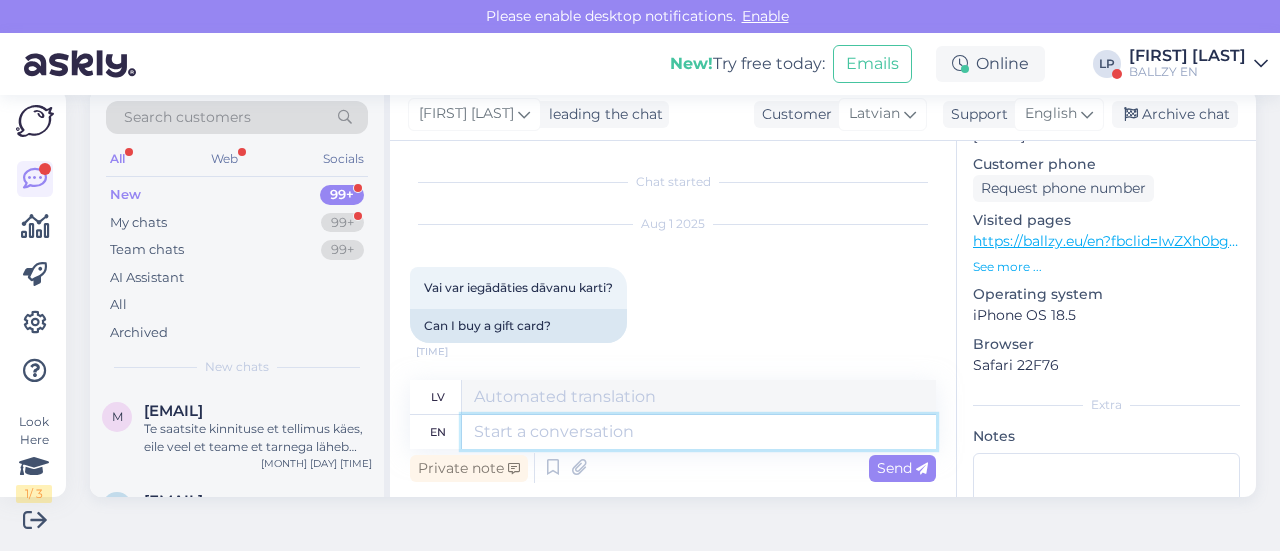 scroll, scrollTop: 242, scrollLeft: 0, axis: vertical 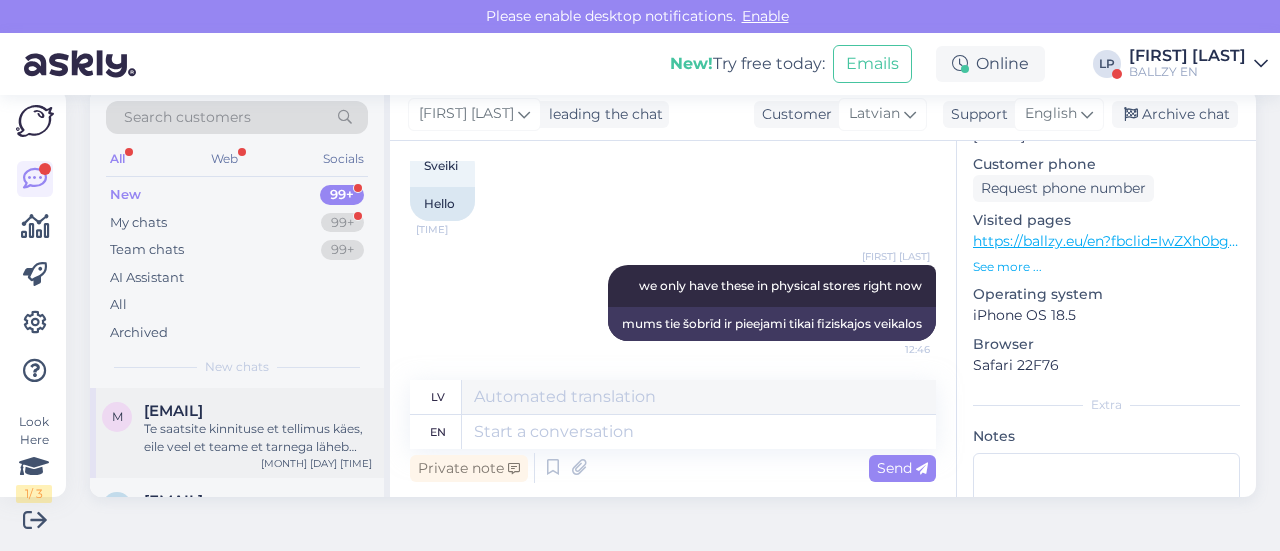 click on "Te saatsite kinnituse et tellimus käes, eile veel et teame et tarnega läheb aega ja nüüd tänaseks et kaupa ei ole?" at bounding box center (258, 438) 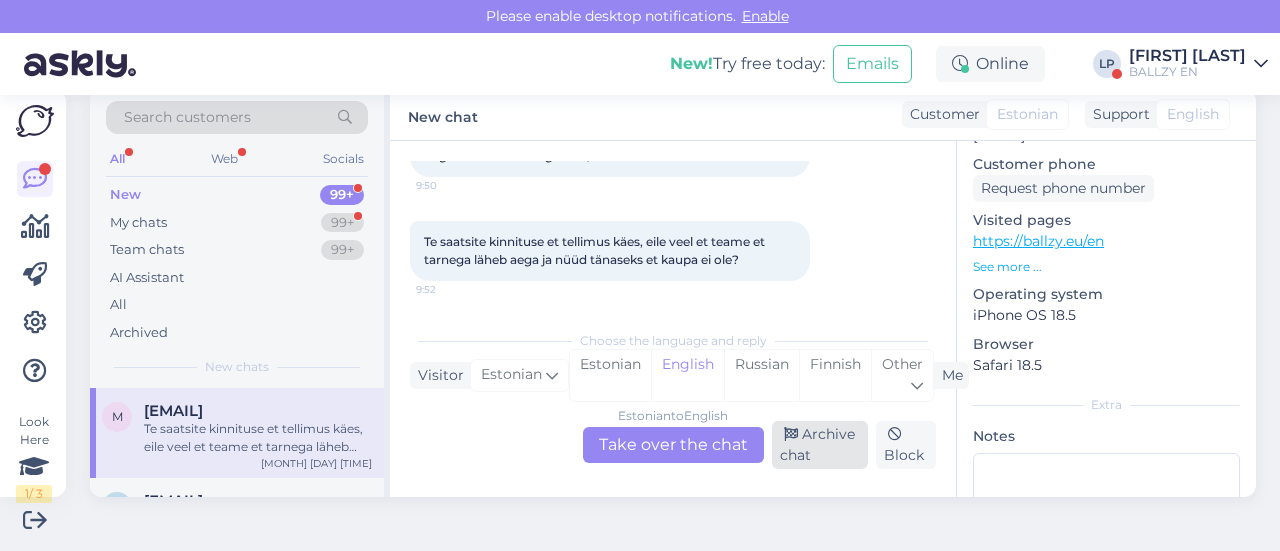 click on "Archive chat" at bounding box center (820, 445) 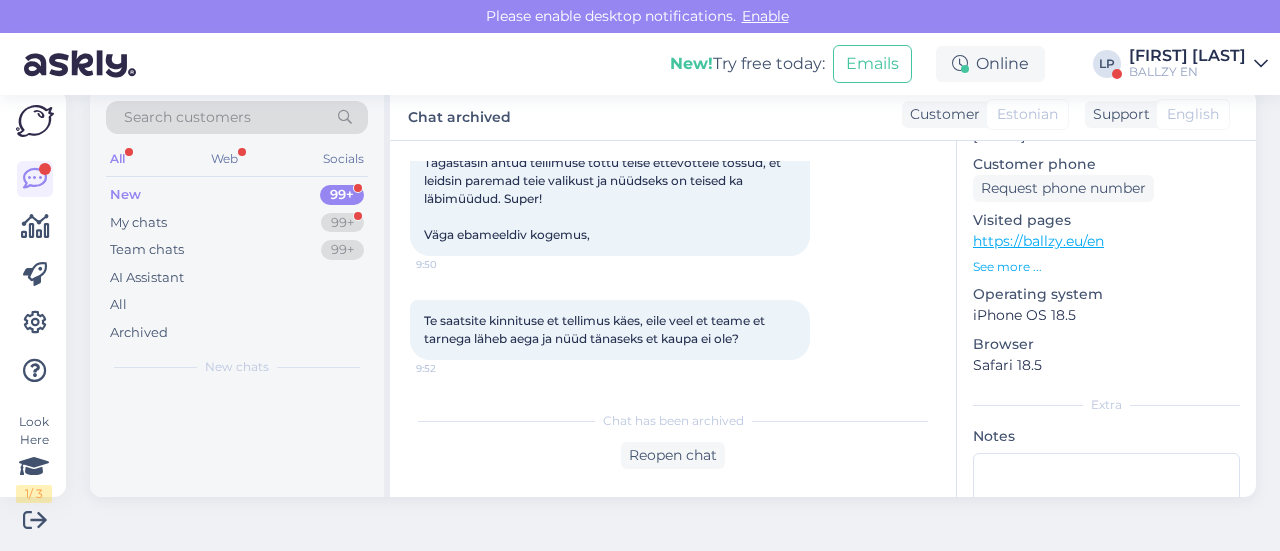 scroll, scrollTop: 178, scrollLeft: 0, axis: vertical 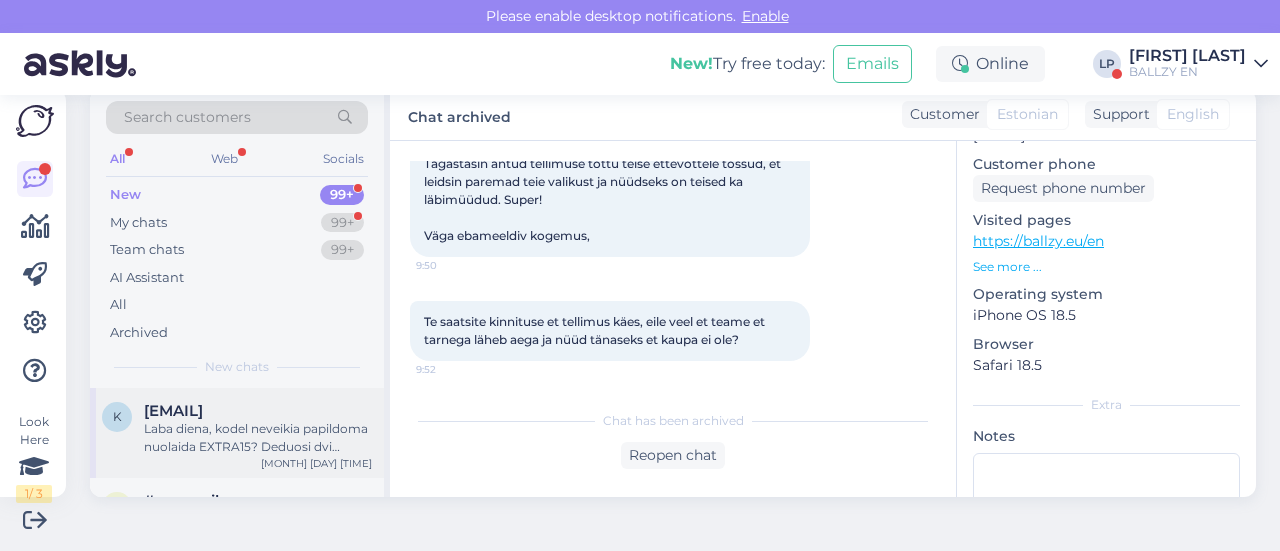 click on "Laba diena, kodel neveikia papildoma nuolaida EXTRA15? Deduosi dvi numainotas prekes bet nesitaiko nuolaida" at bounding box center (258, 438) 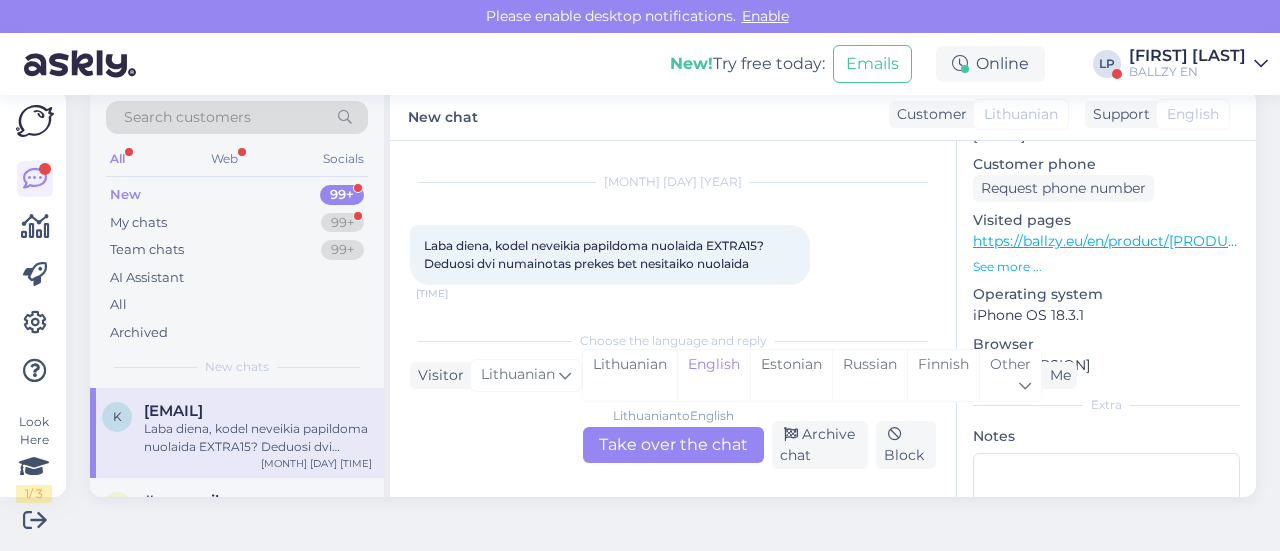 click on "Lithuanian  to  English Take over the chat" at bounding box center (673, 445) 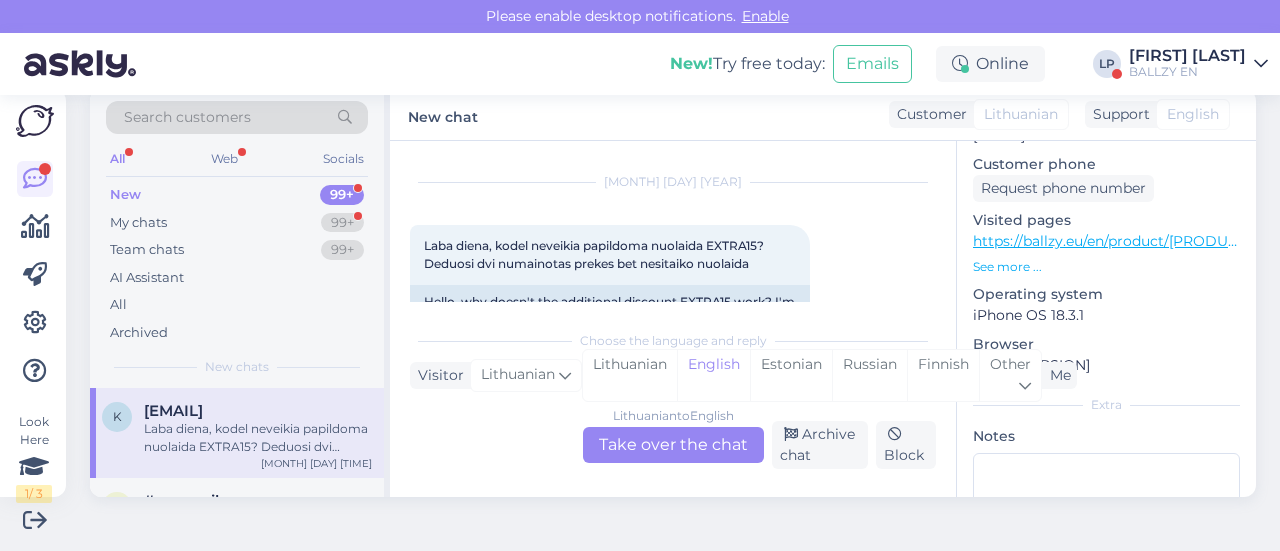 scroll, scrollTop: 38, scrollLeft: 0, axis: vertical 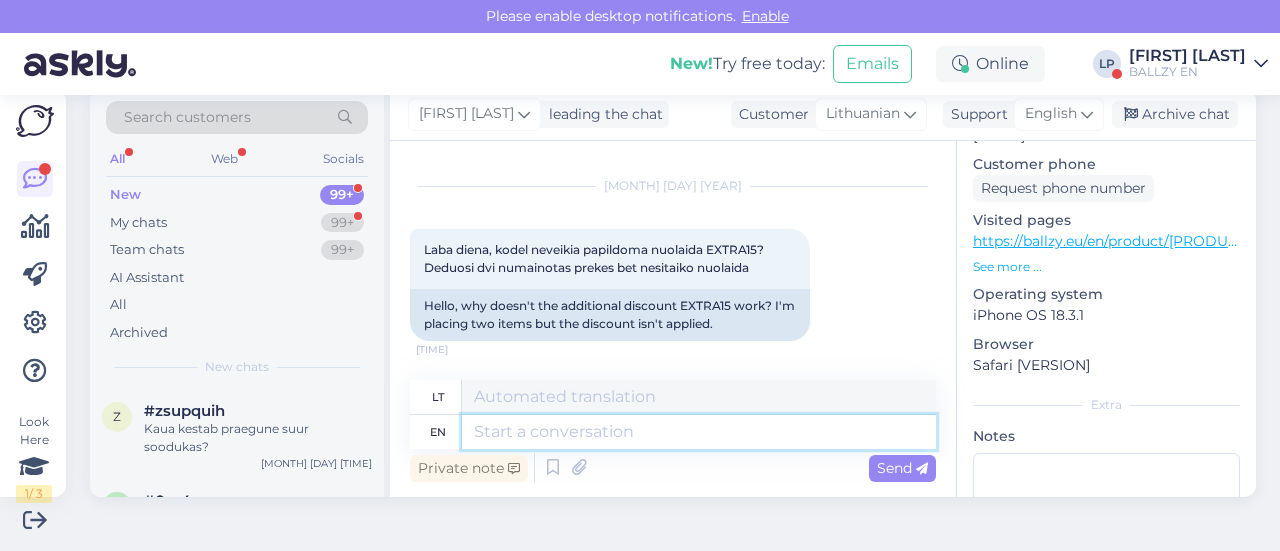 click at bounding box center [699, 432] 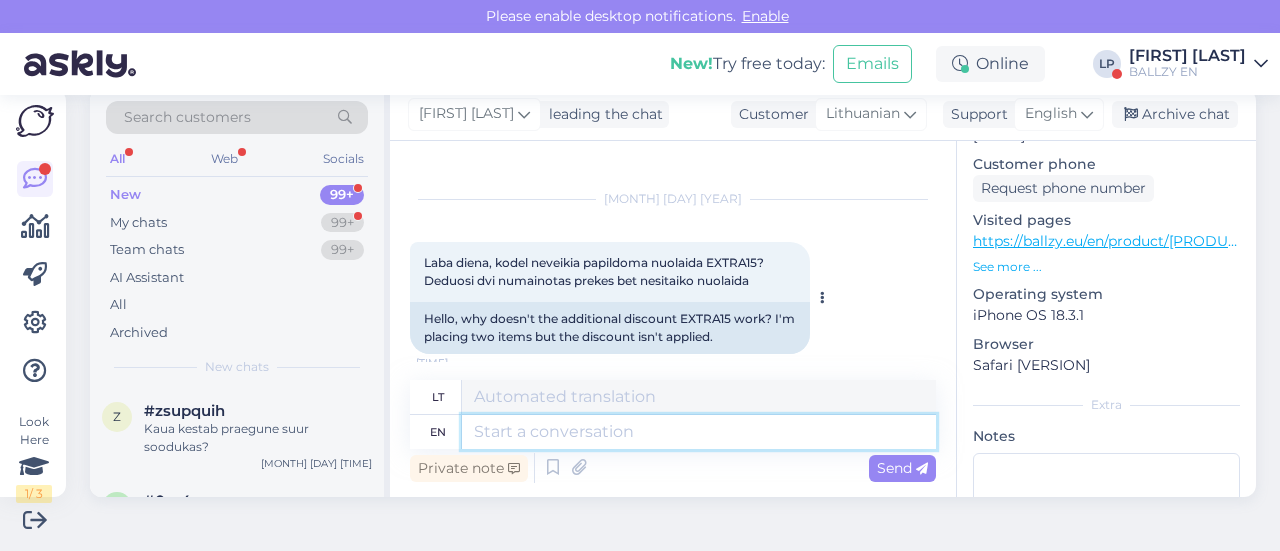 scroll, scrollTop: 38, scrollLeft: 0, axis: vertical 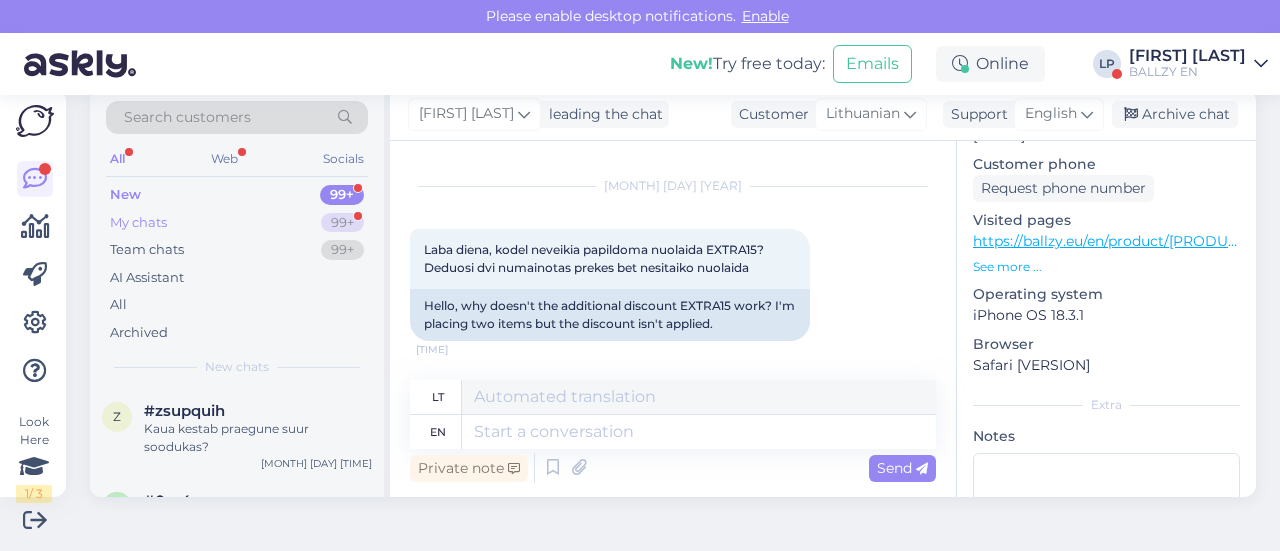 click on "My chats" at bounding box center (138, 223) 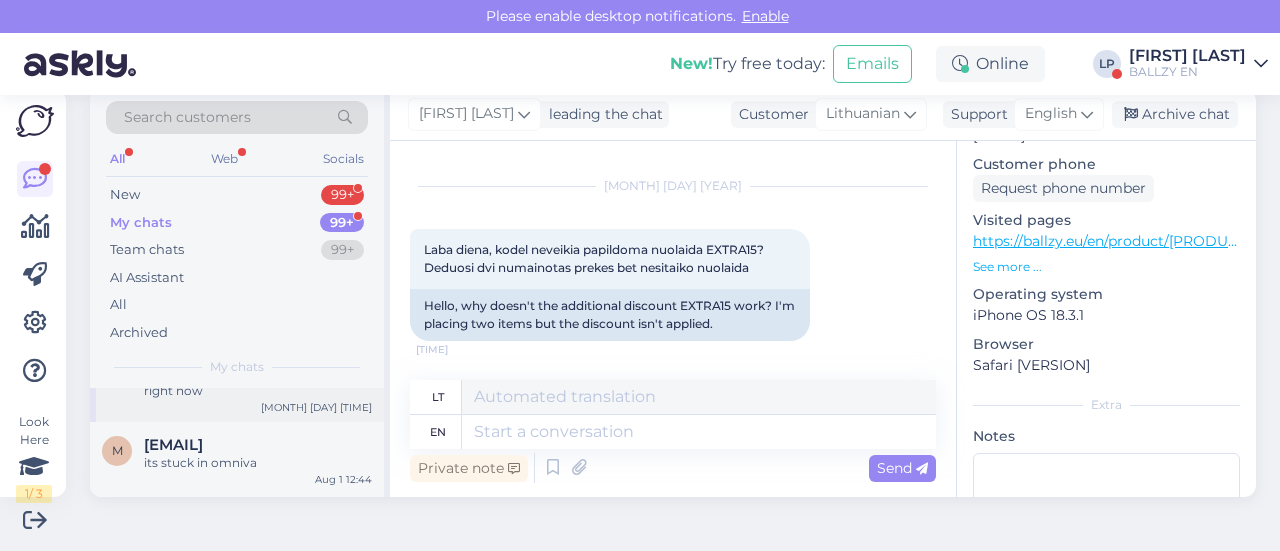 scroll, scrollTop: 100, scrollLeft: 0, axis: vertical 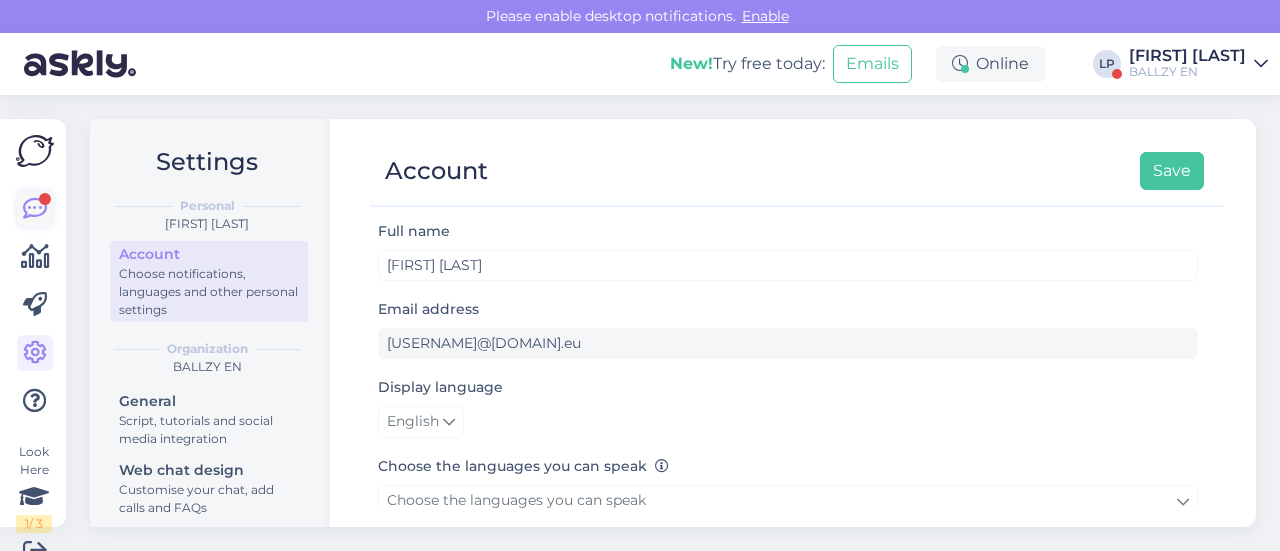 click at bounding box center [35, 209] 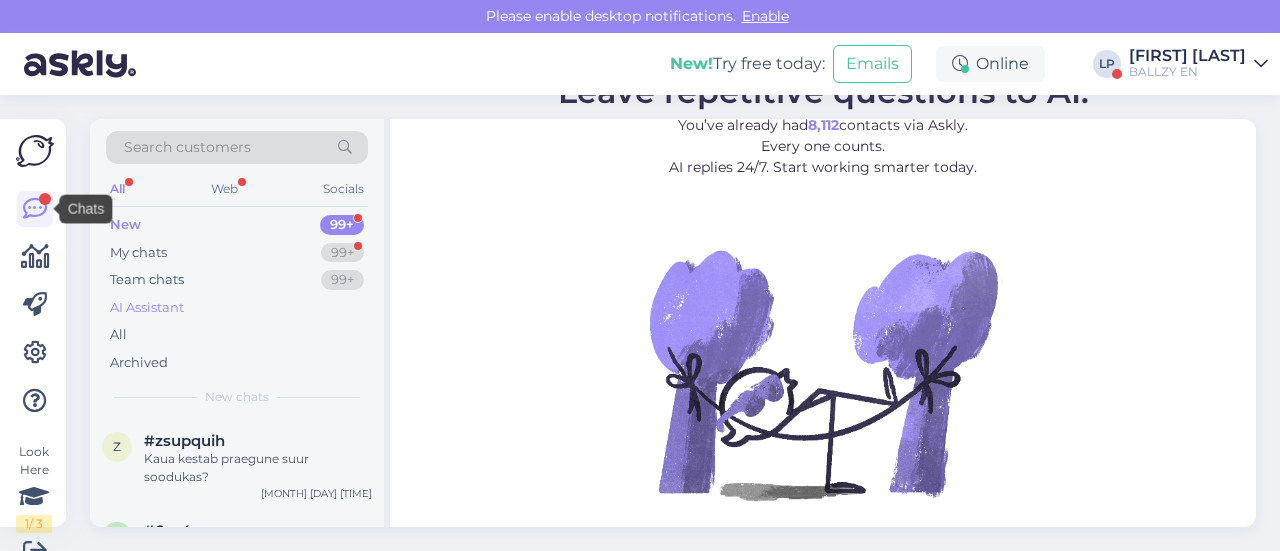 scroll, scrollTop: 2, scrollLeft: 0, axis: vertical 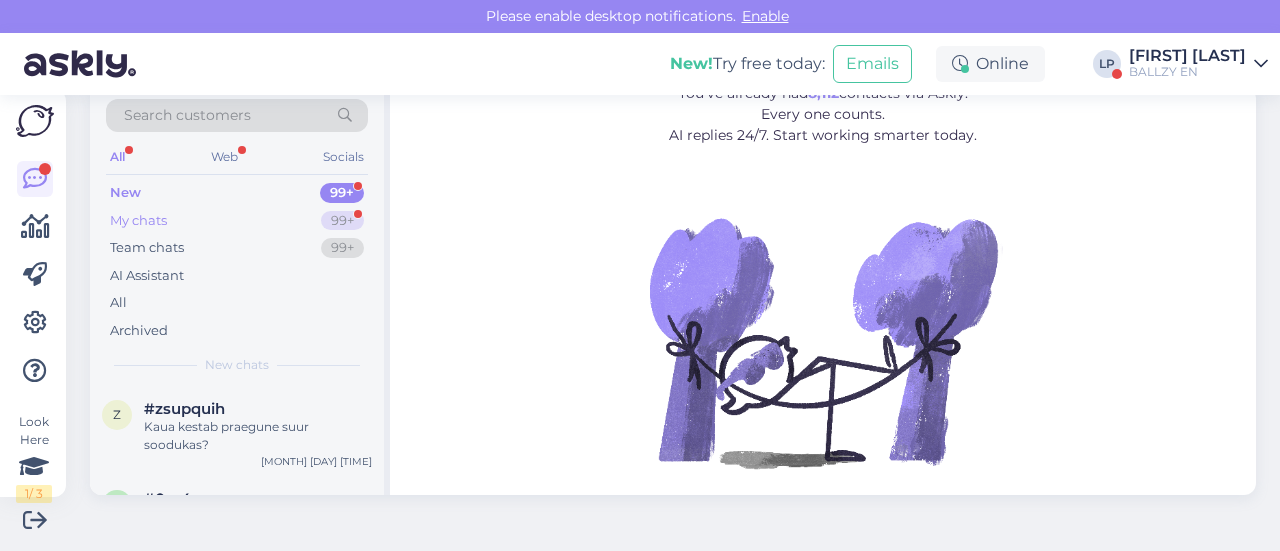 click on "My chats 99+" at bounding box center [237, 221] 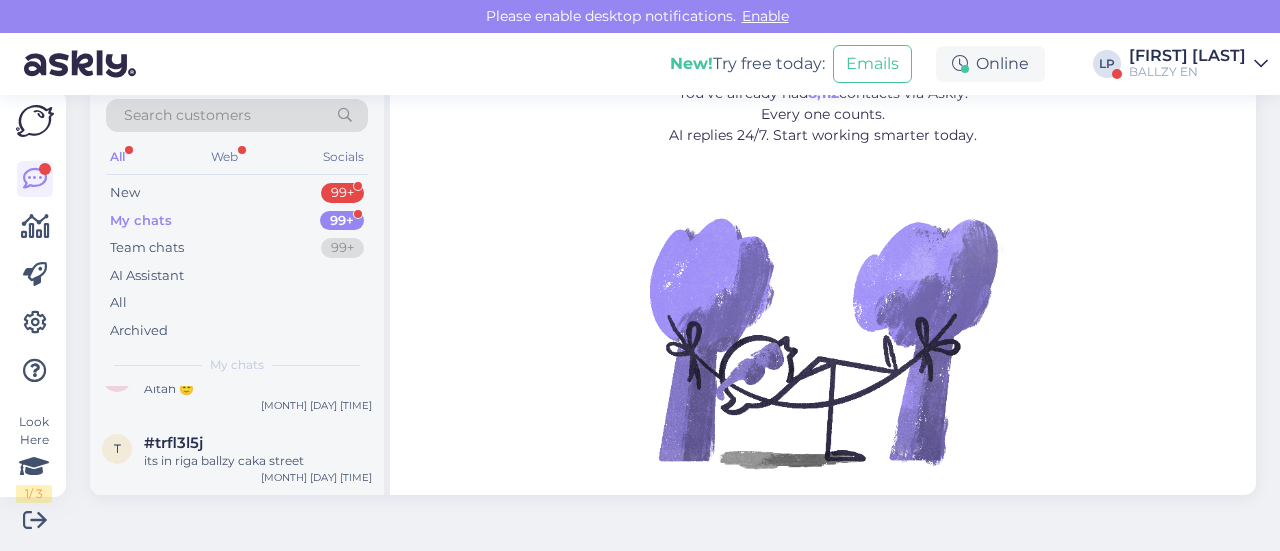 scroll, scrollTop: 0, scrollLeft: 0, axis: both 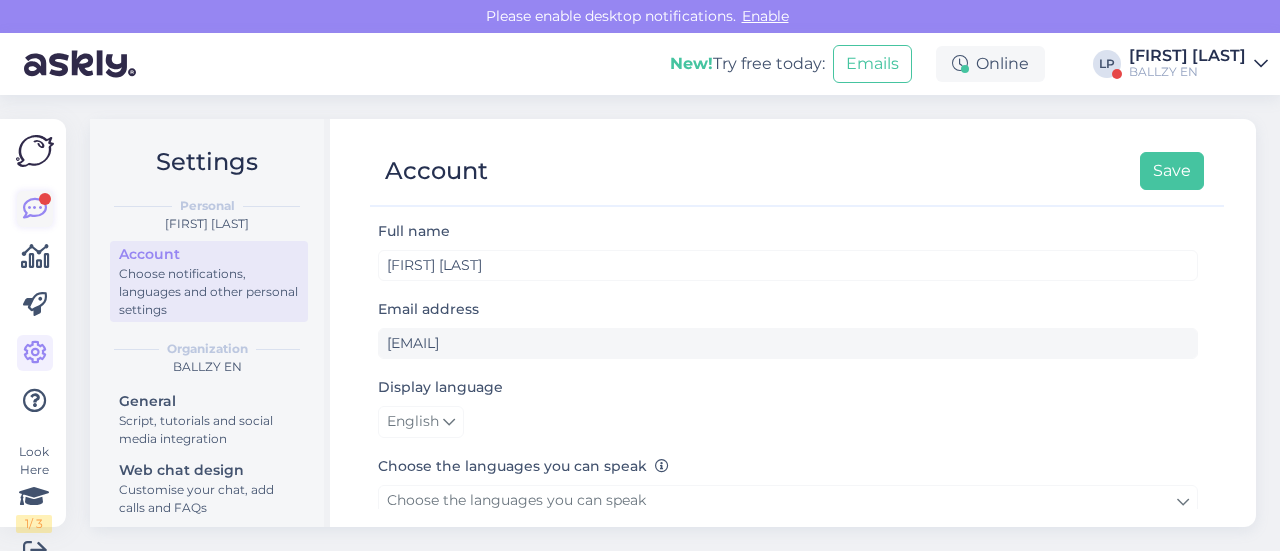 click at bounding box center (35, 209) 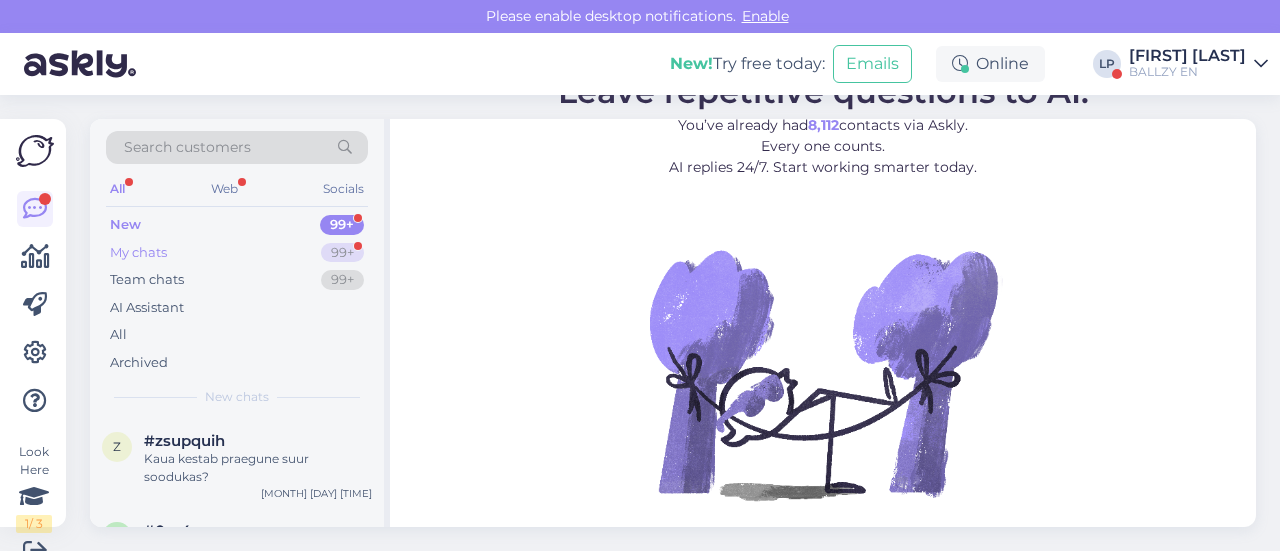 click on "My chats 99+" at bounding box center (237, 253) 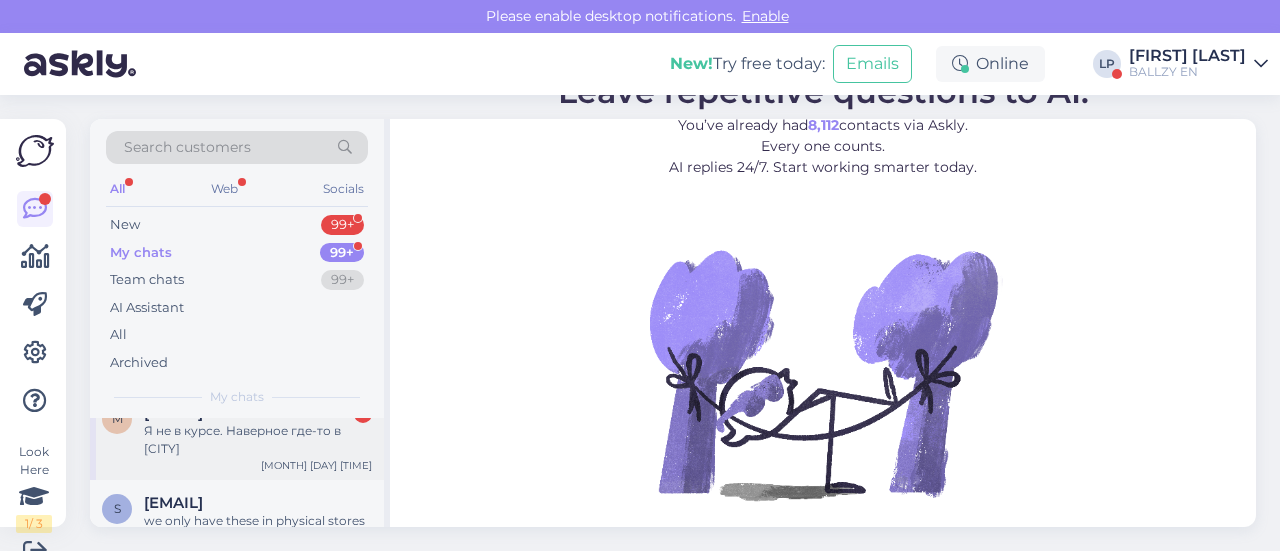 scroll, scrollTop: 0, scrollLeft: 0, axis: both 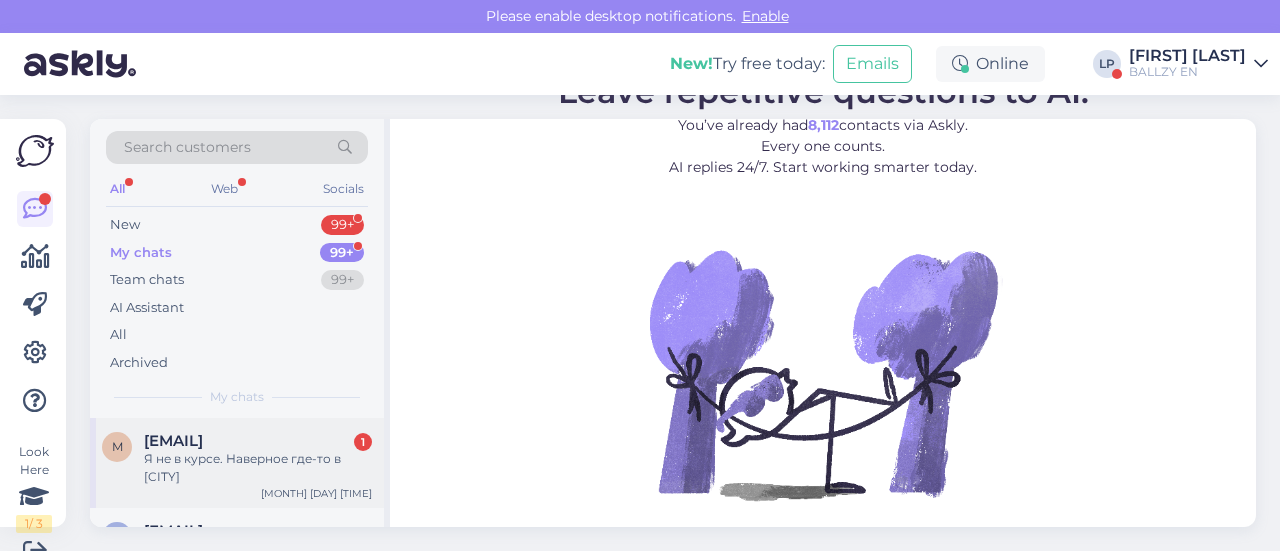 click on "Я не в курсе. Наверное где-то в [CITY]" at bounding box center (258, 468) 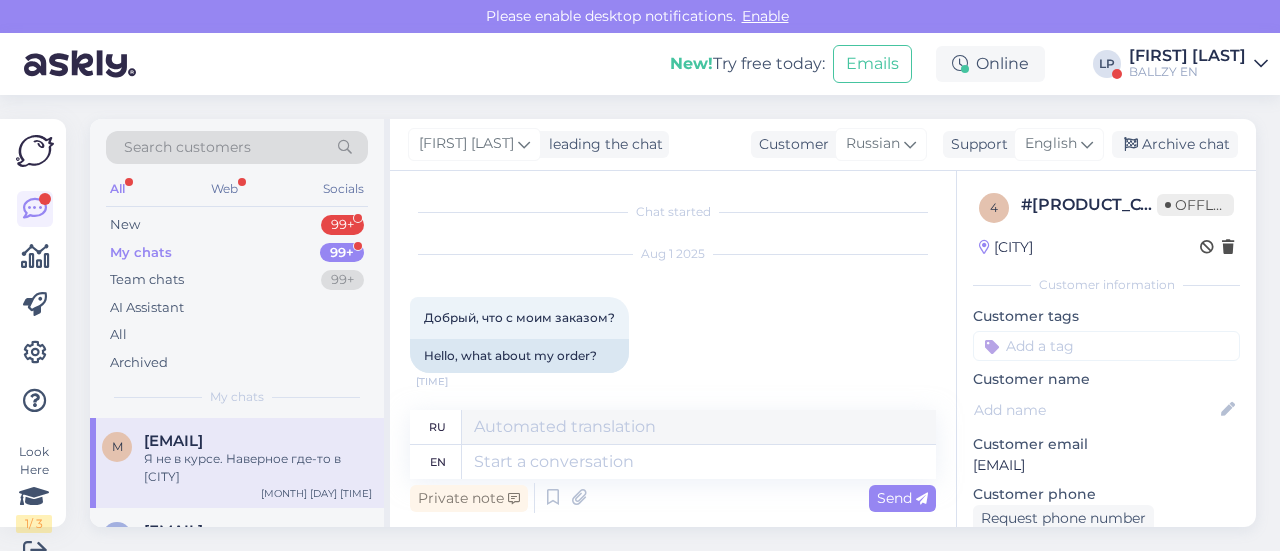 scroll, scrollTop: 30, scrollLeft: 0, axis: vertical 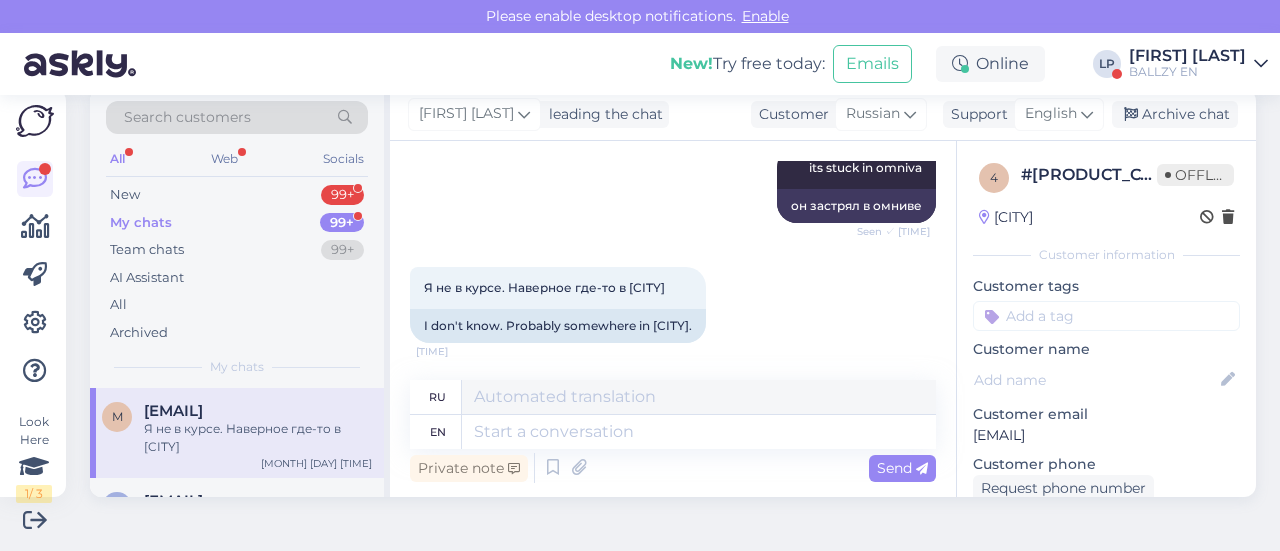 click on "Private note Send" at bounding box center (673, 468) 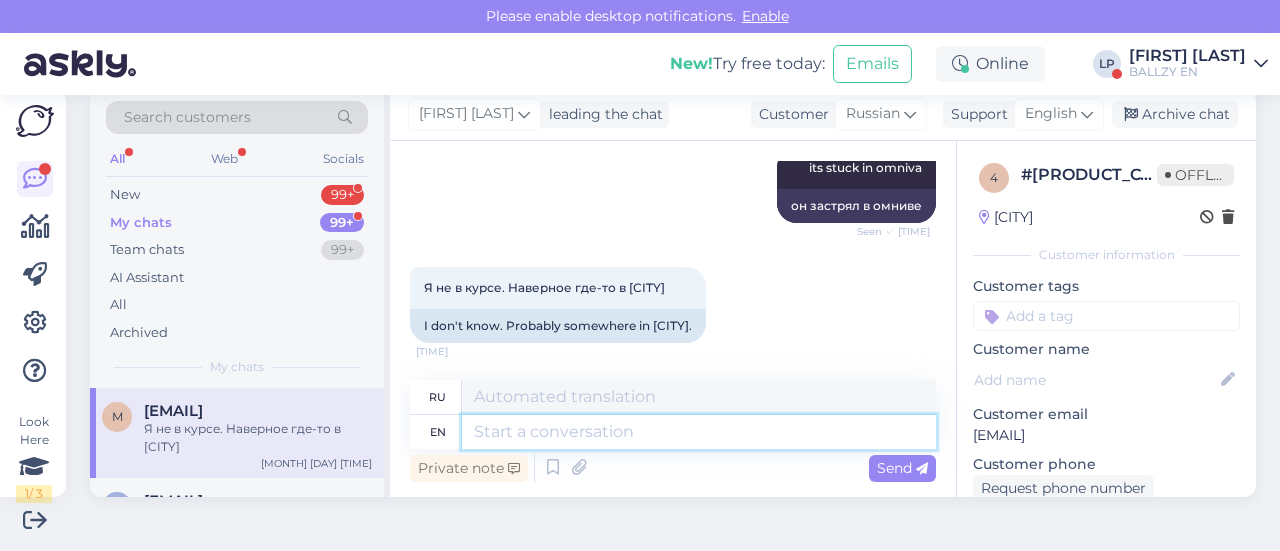 click at bounding box center (699, 432) 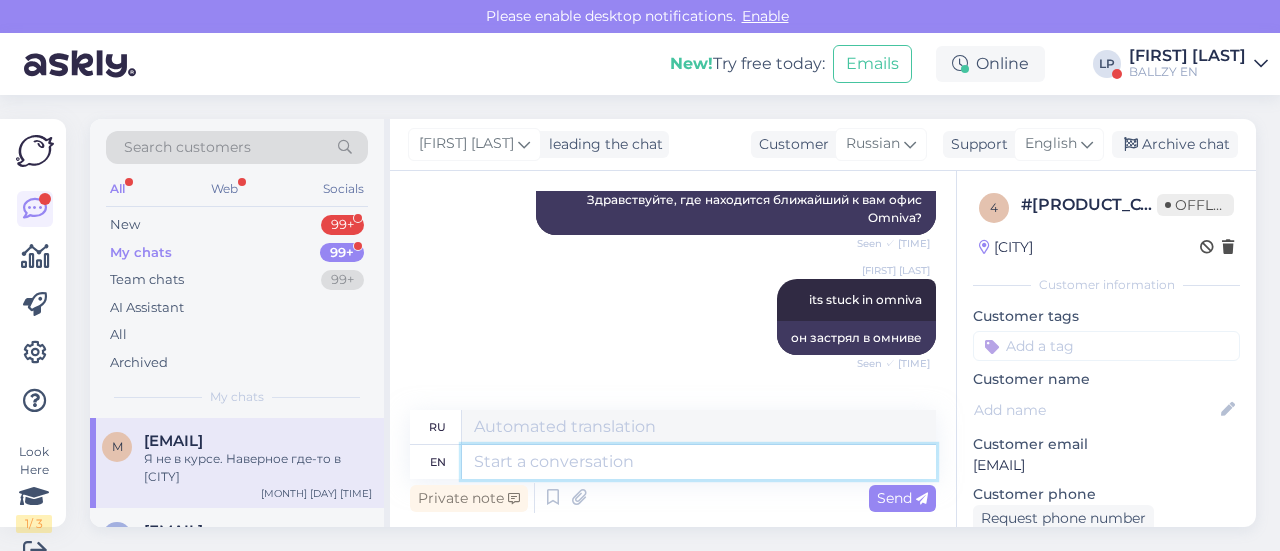 scroll, scrollTop: 1344, scrollLeft: 0, axis: vertical 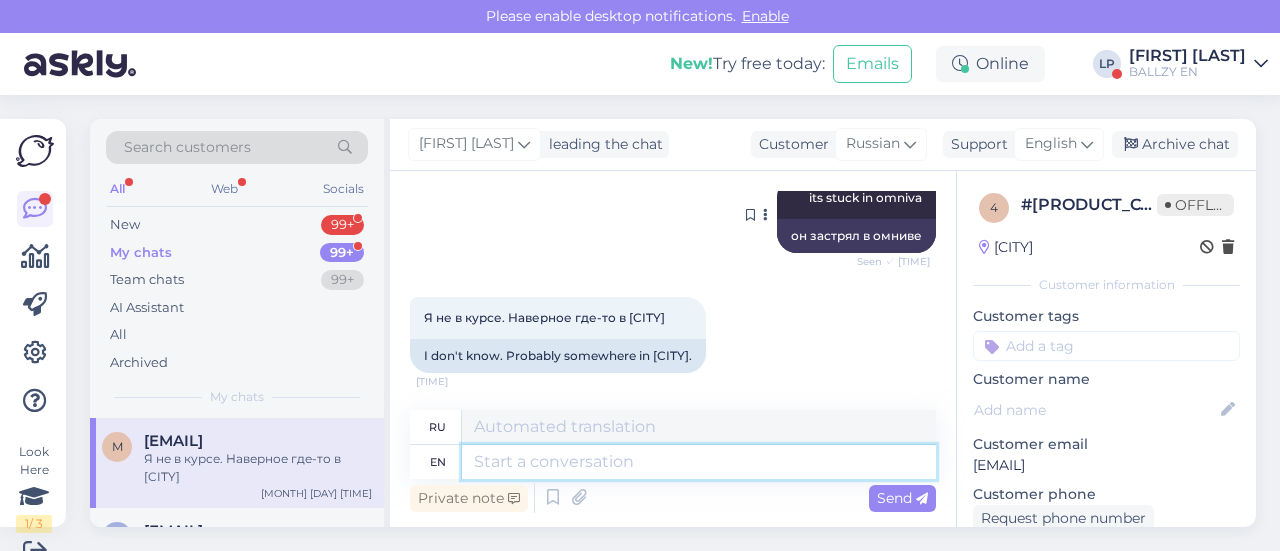 type on "k" 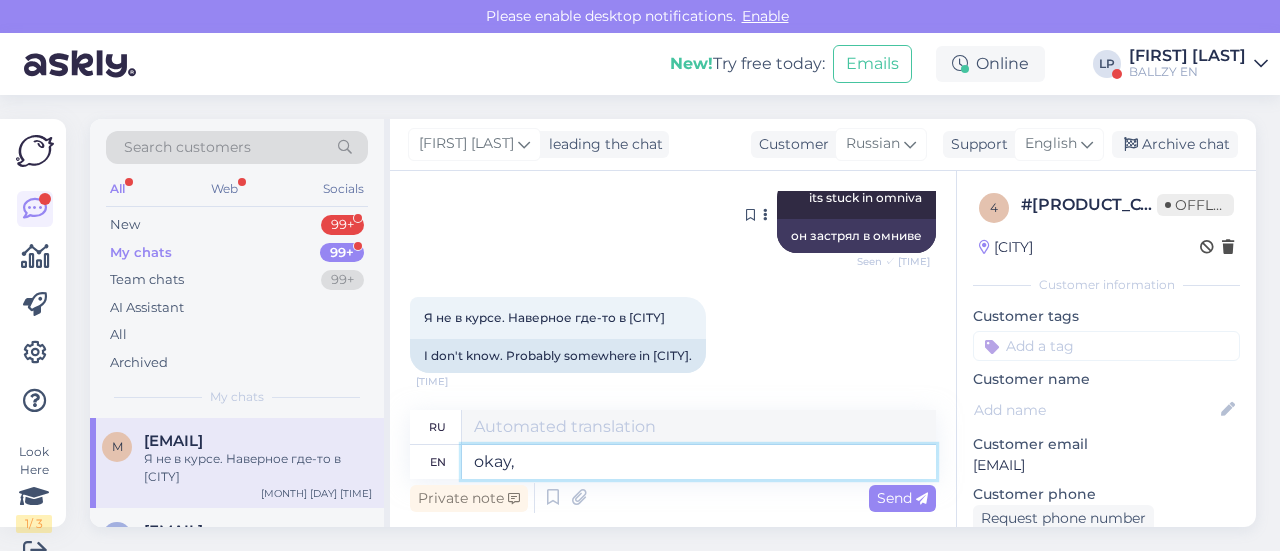 type on "okay," 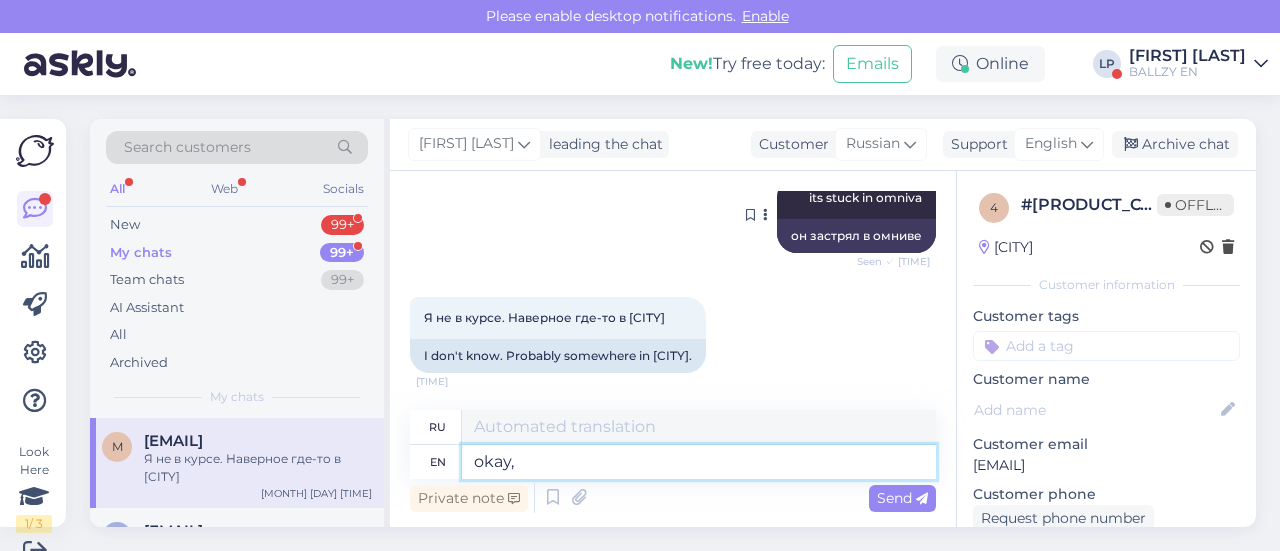 type on "хорошо," 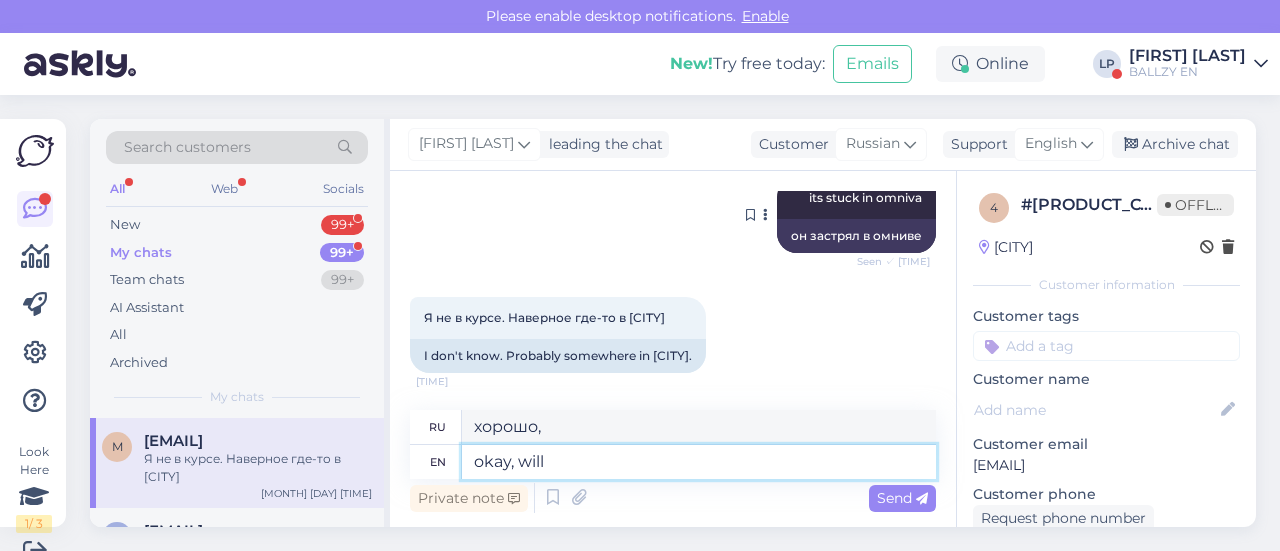 type on "okay, will" 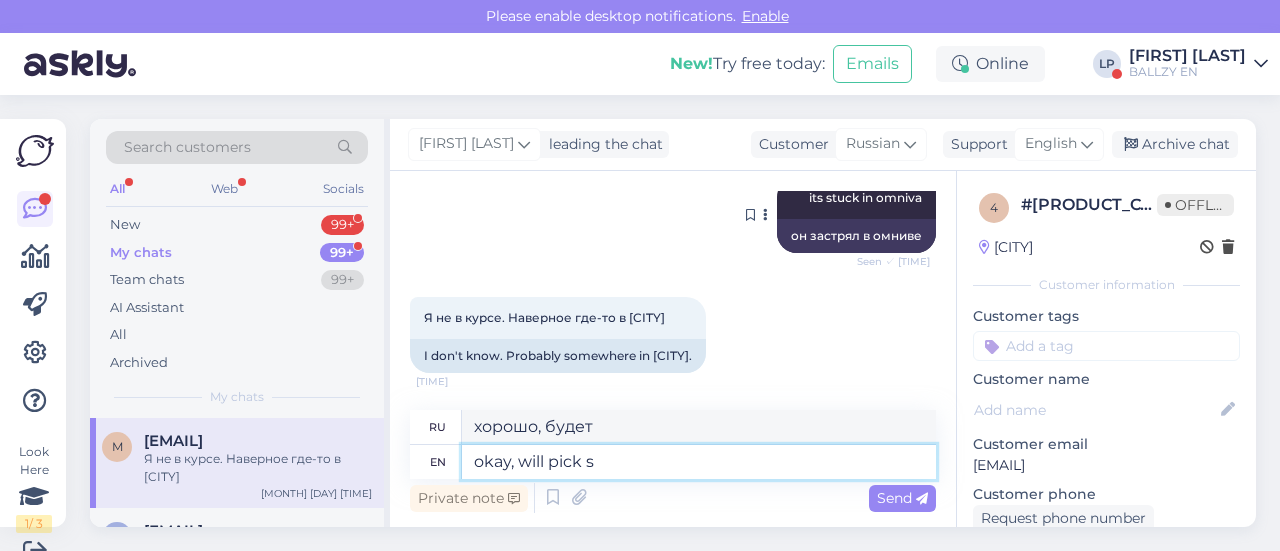 type on "okay, will pick so" 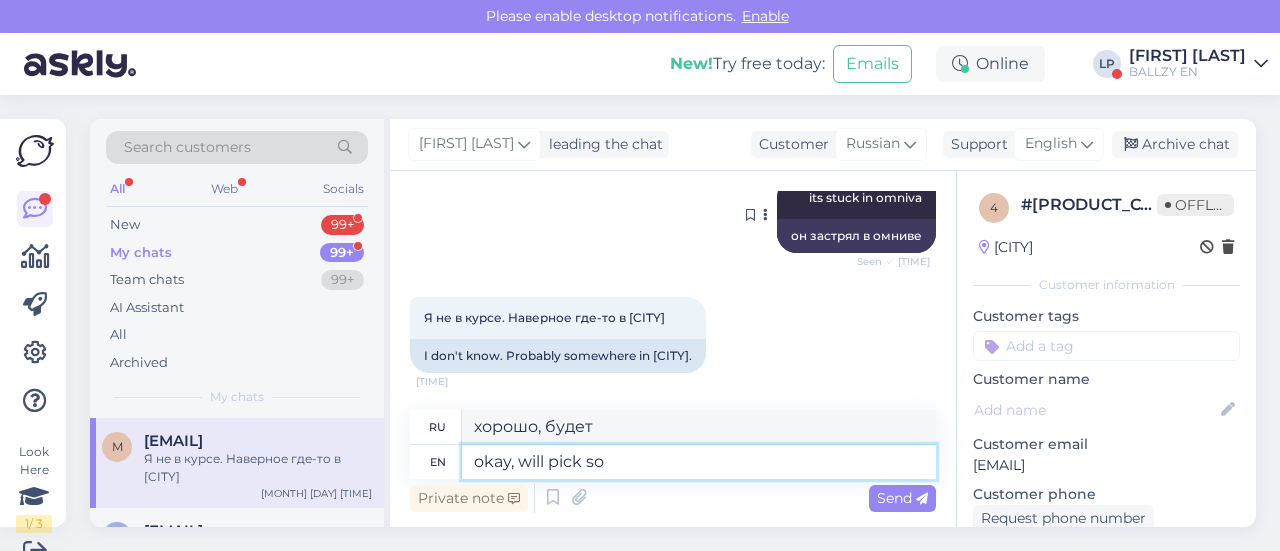type on "хорошо, выберу" 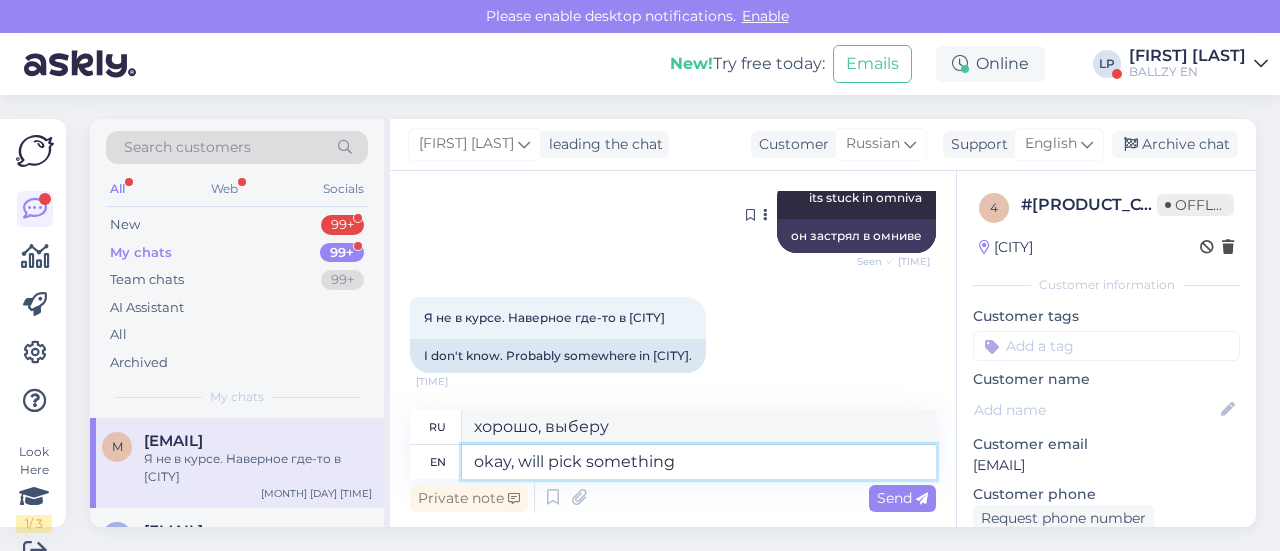 type on "okay, will pick something t" 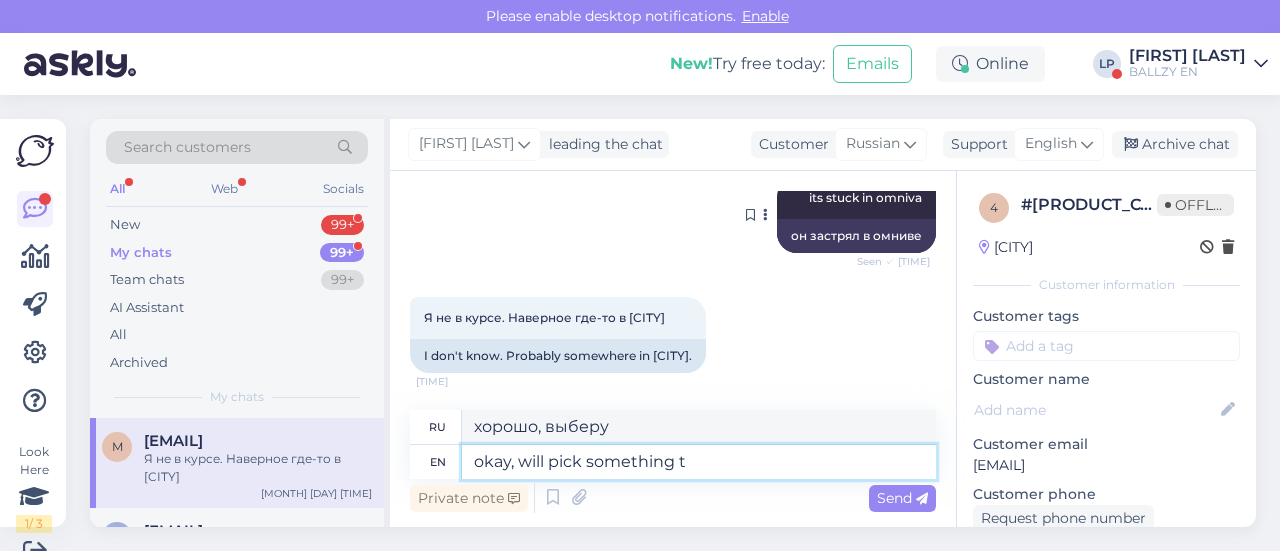type on "хорошо, выберу что-нибудь" 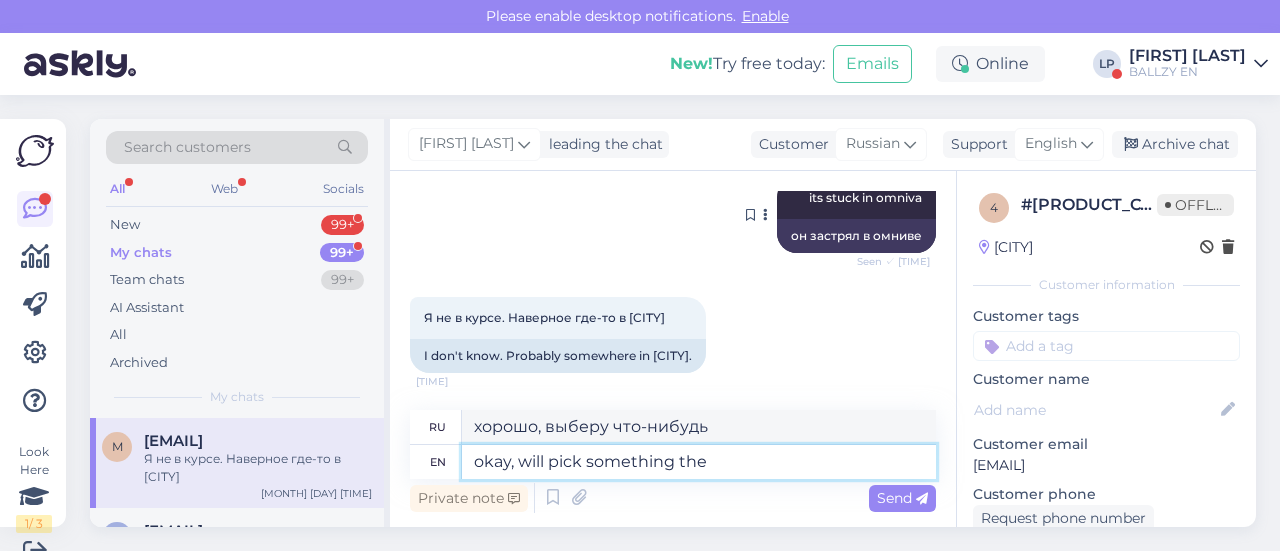 type on "okay, will pick something then" 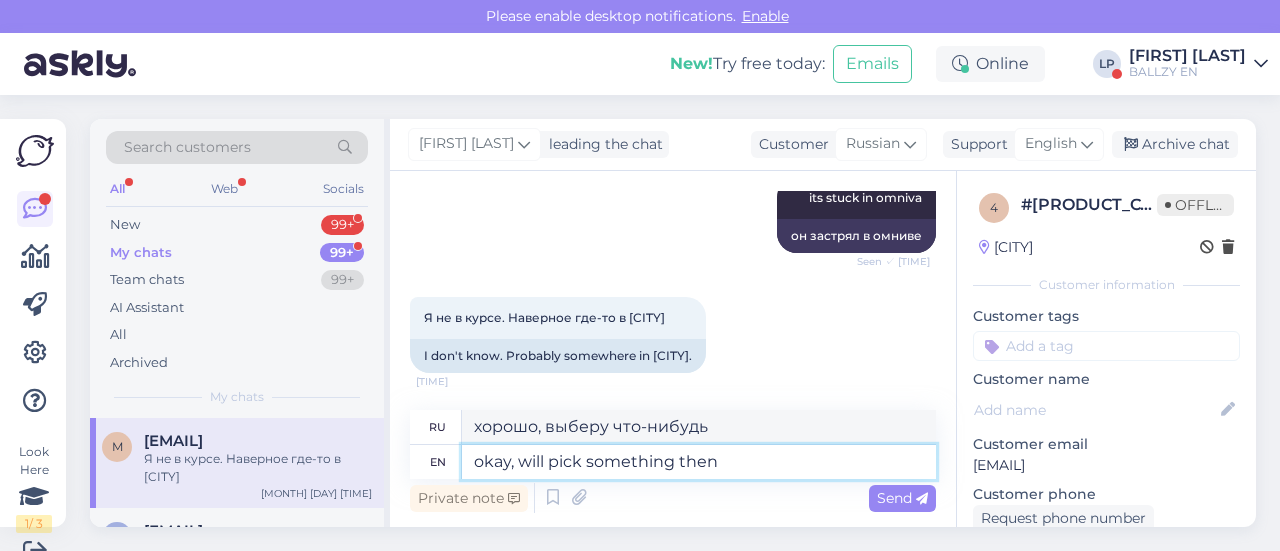 type on "хорошо, тогда выберу что-нибудь" 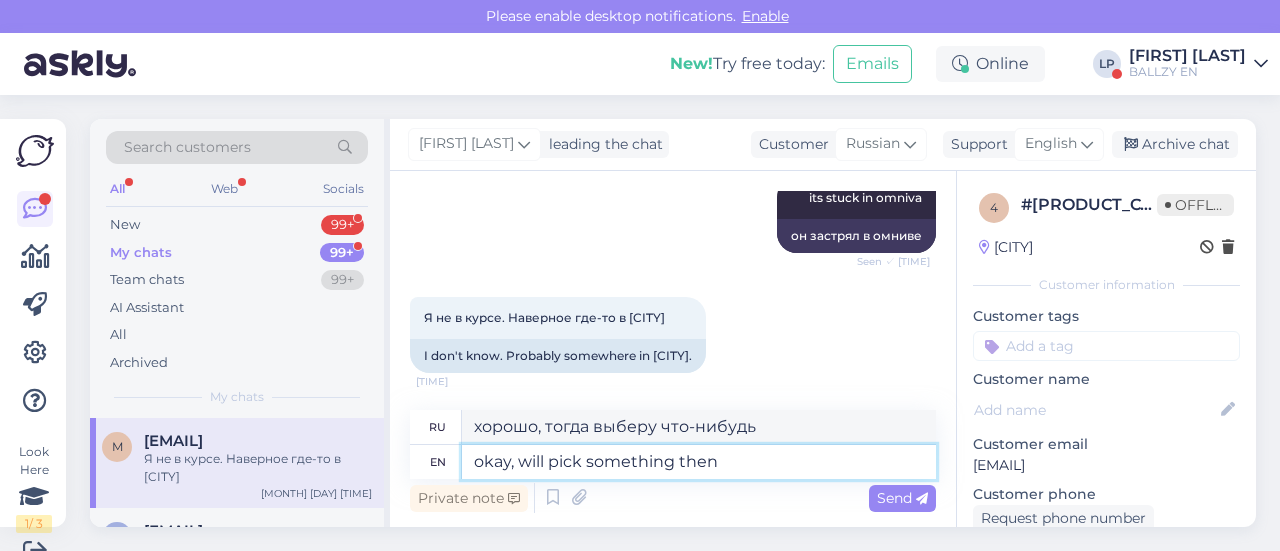 type 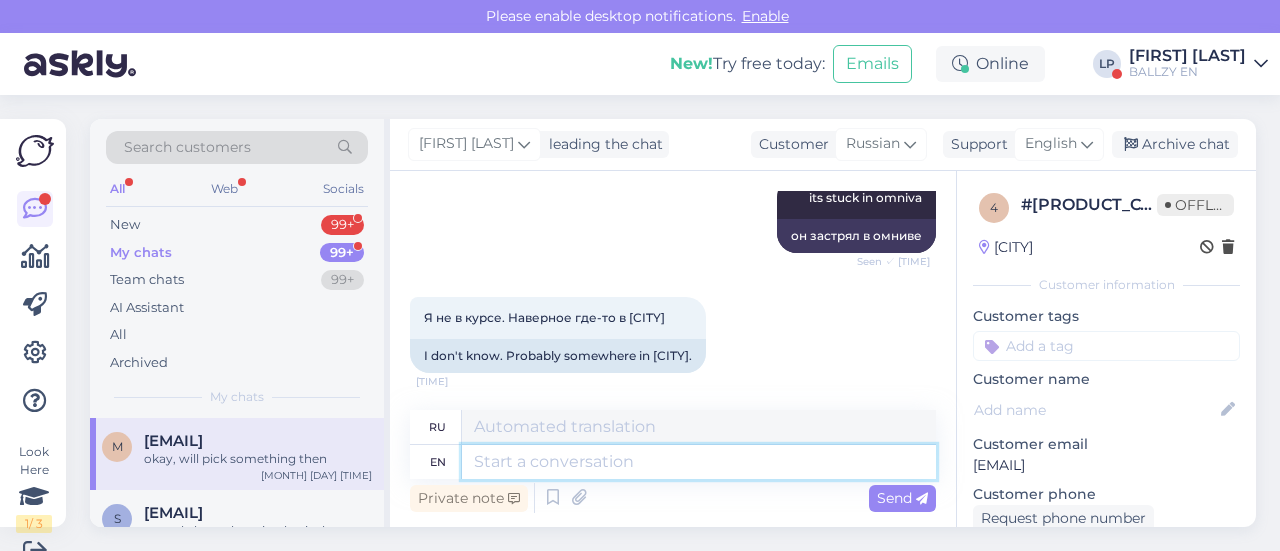 scroll, scrollTop: 1464, scrollLeft: 0, axis: vertical 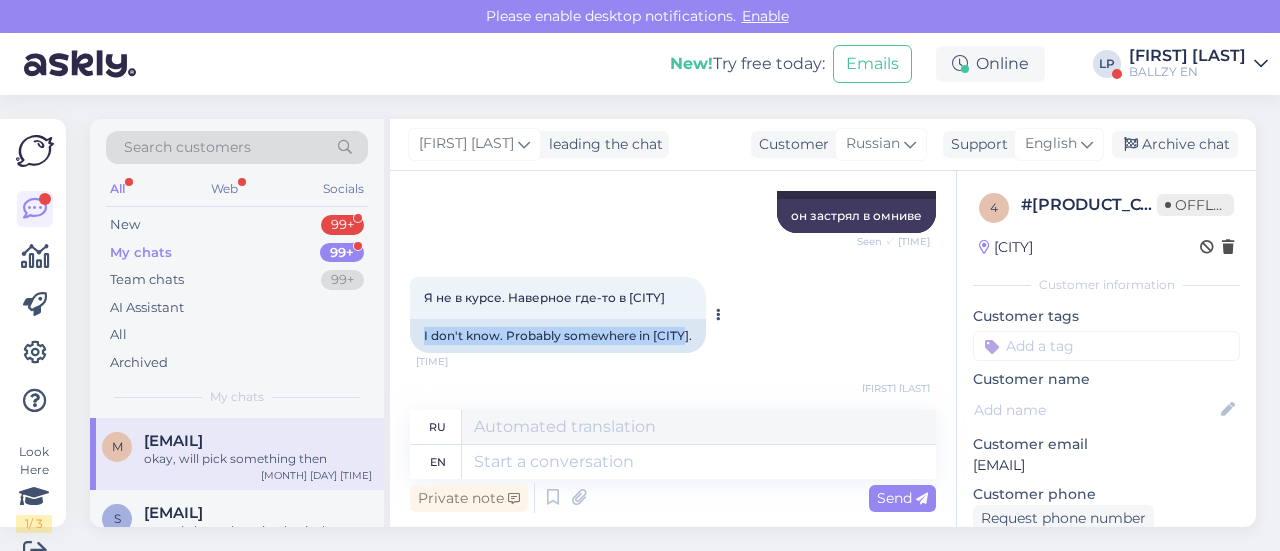 drag, startPoint x: 422, startPoint y: 323, endPoint x: 684, endPoint y: 343, distance: 262.76224 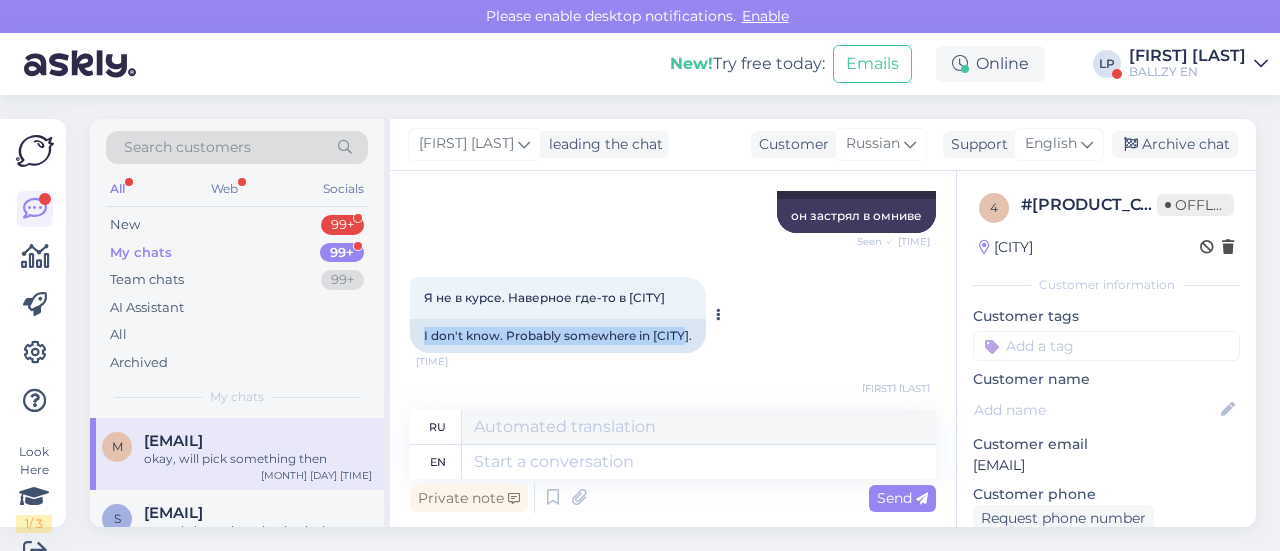 click on "I don't know. Probably somewhere in [CITY]." at bounding box center (558, 336) 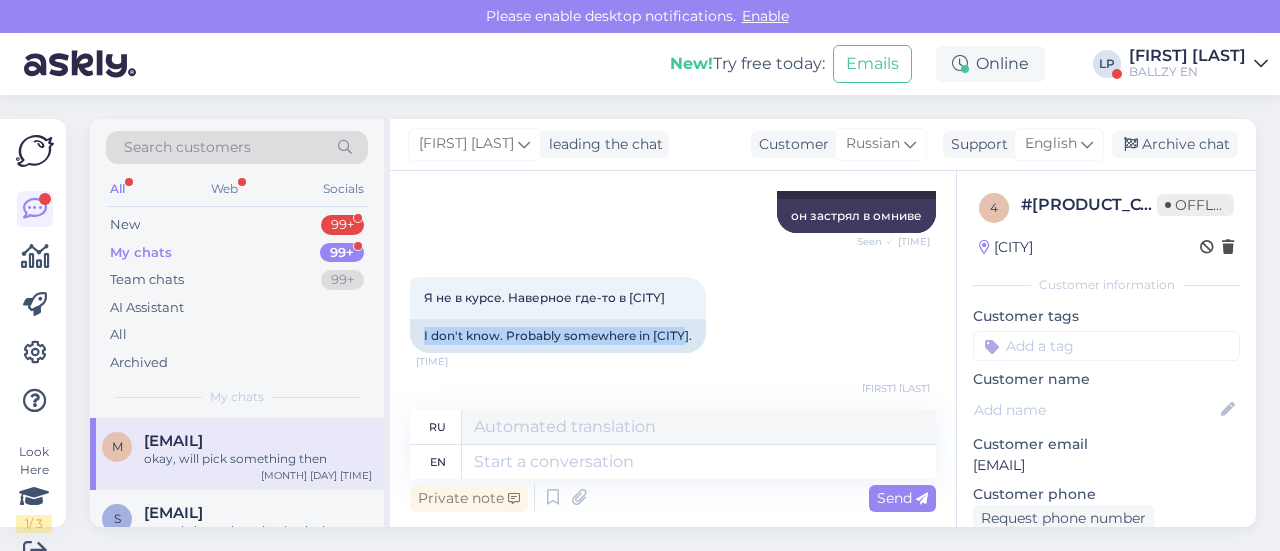 copy on "I don't know. Probably somewhere in [CITY]." 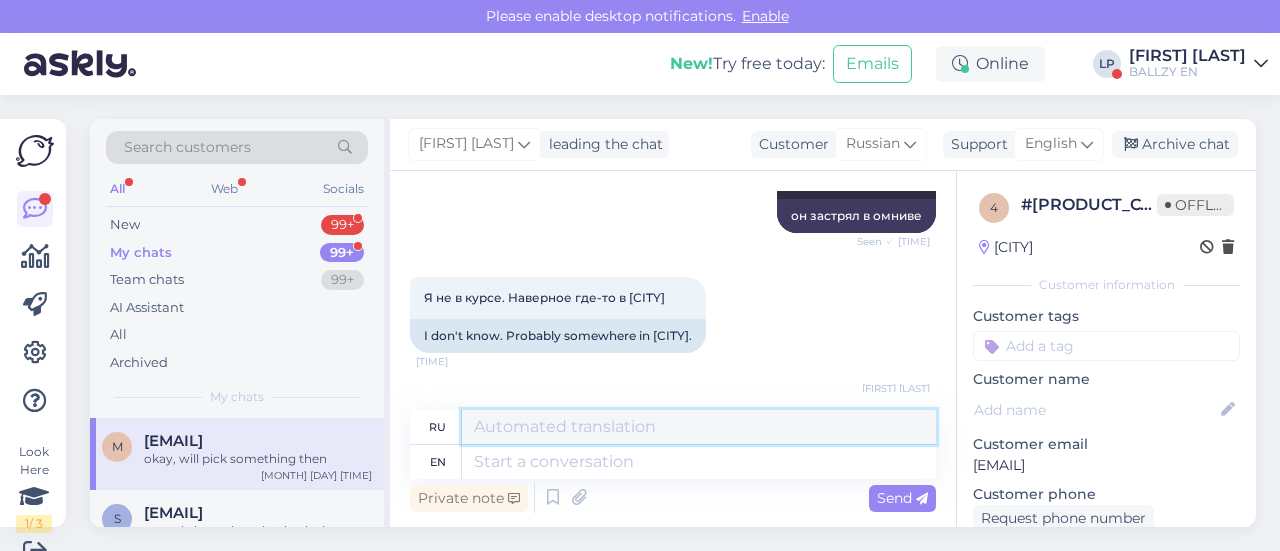 click at bounding box center (699, 427) 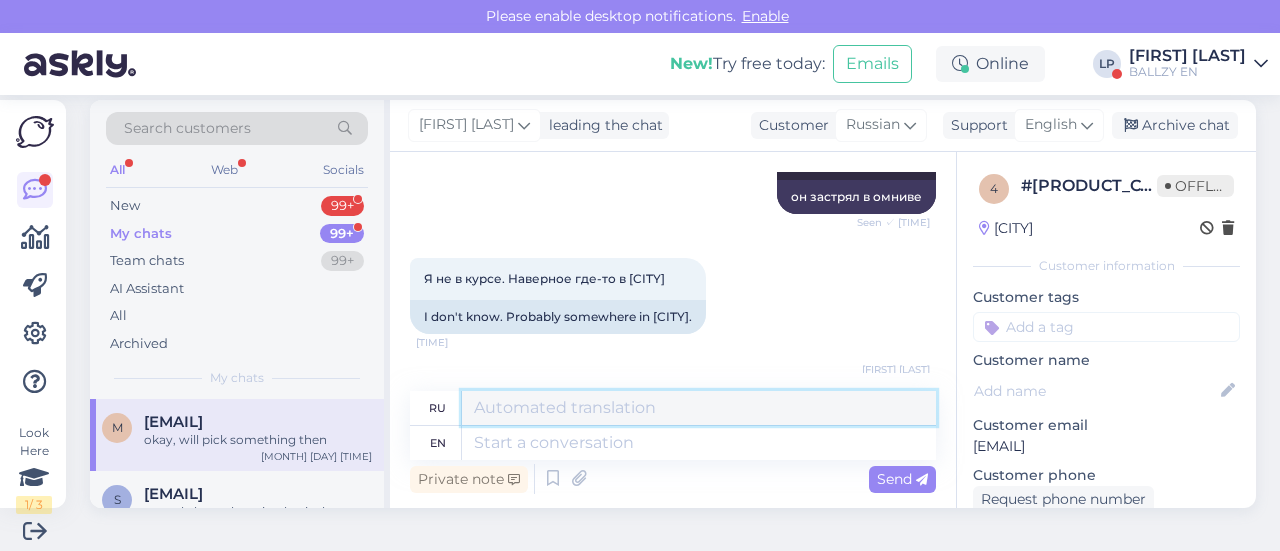scroll, scrollTop: 30, scrollLeft: 0, axis: vertical 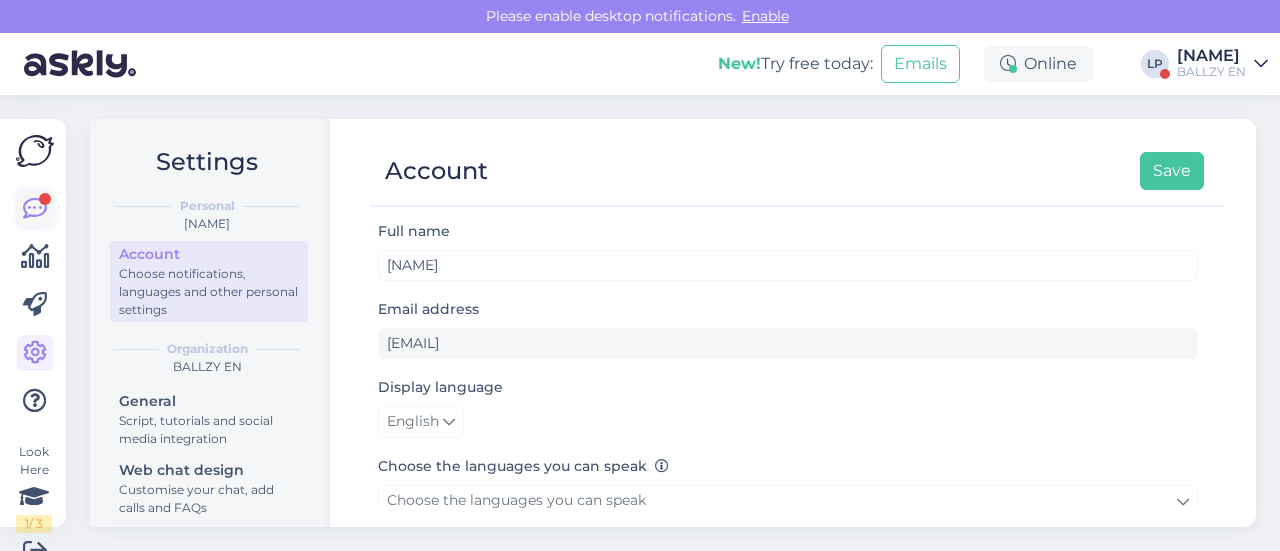 click at bounding box center [35, 209] 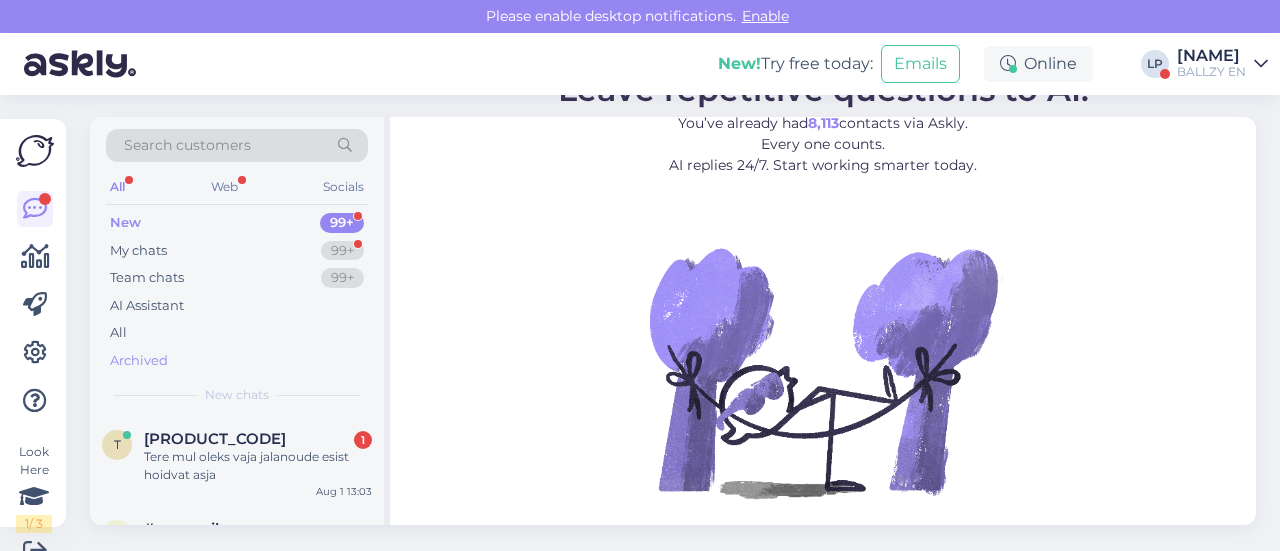 scroll, scrollTop: 2, scrollLeft: 0, axis: vertical 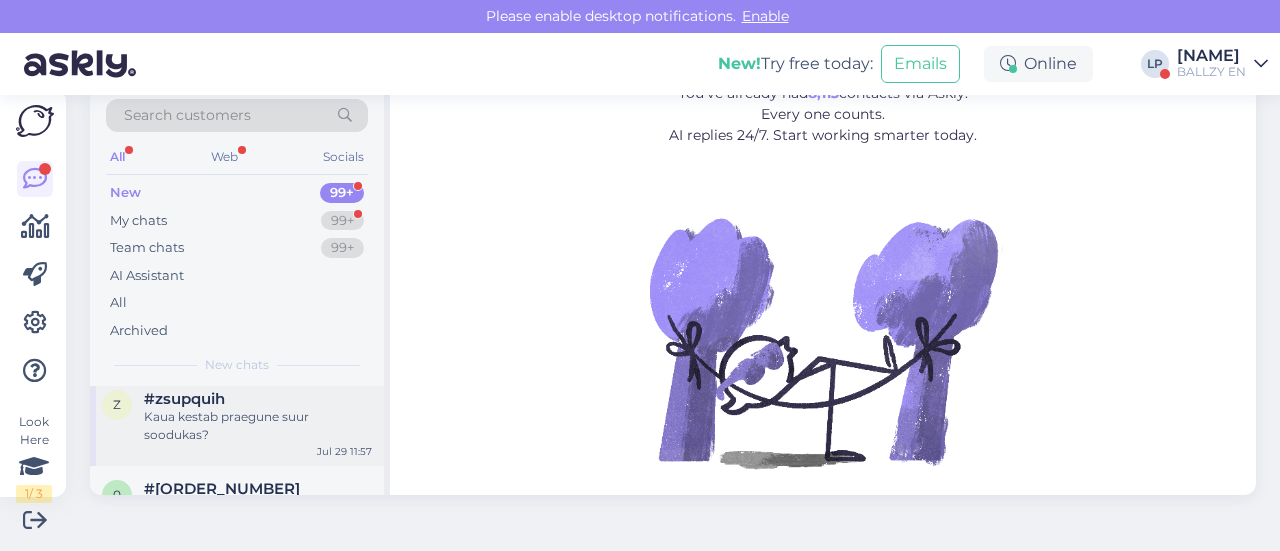 click on "Kaua kestab praegune suur soodukas?" at bounding box center [258, 426] 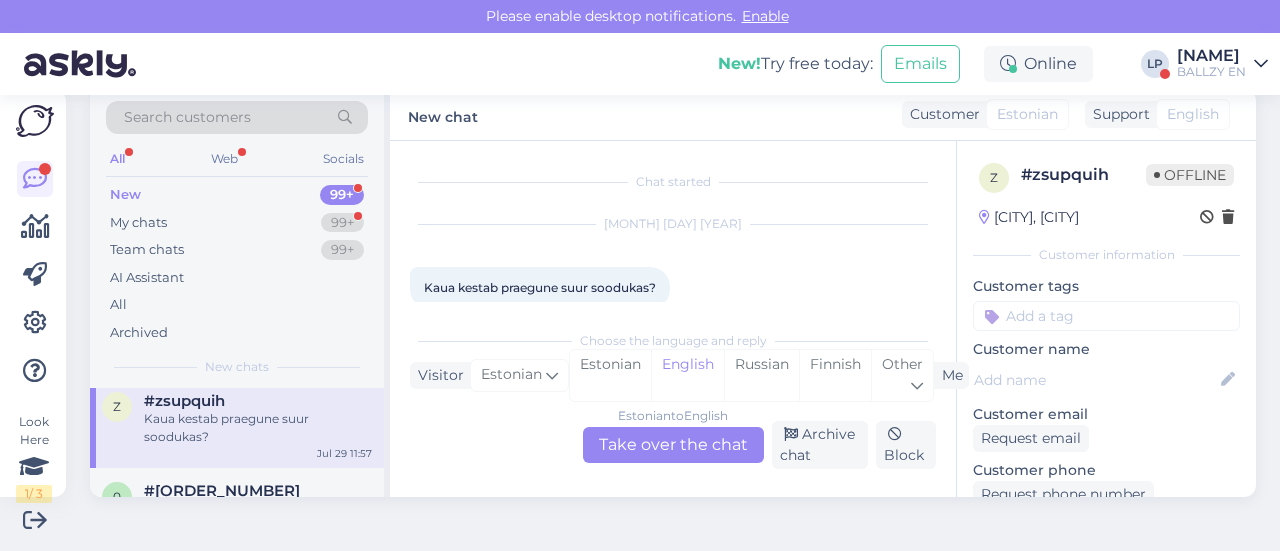 scroll, scrollTop: 0, scrollLeft: 0, axis: both 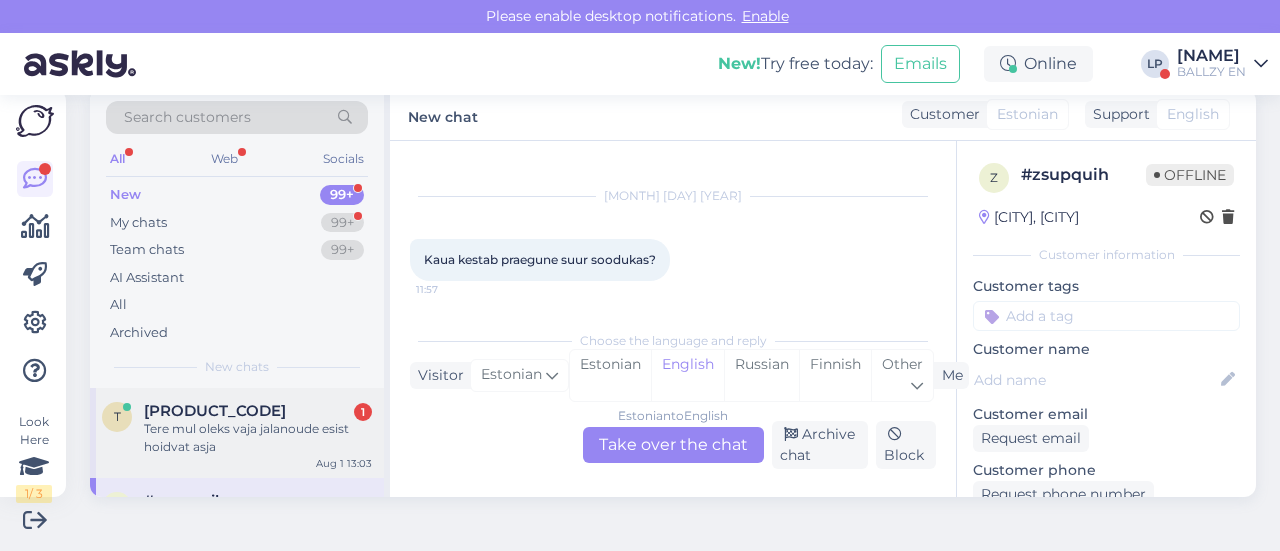 click on "Tere mul oleks vaja jalanoude esist hoidvat asja" at bounding box center [258, 438] 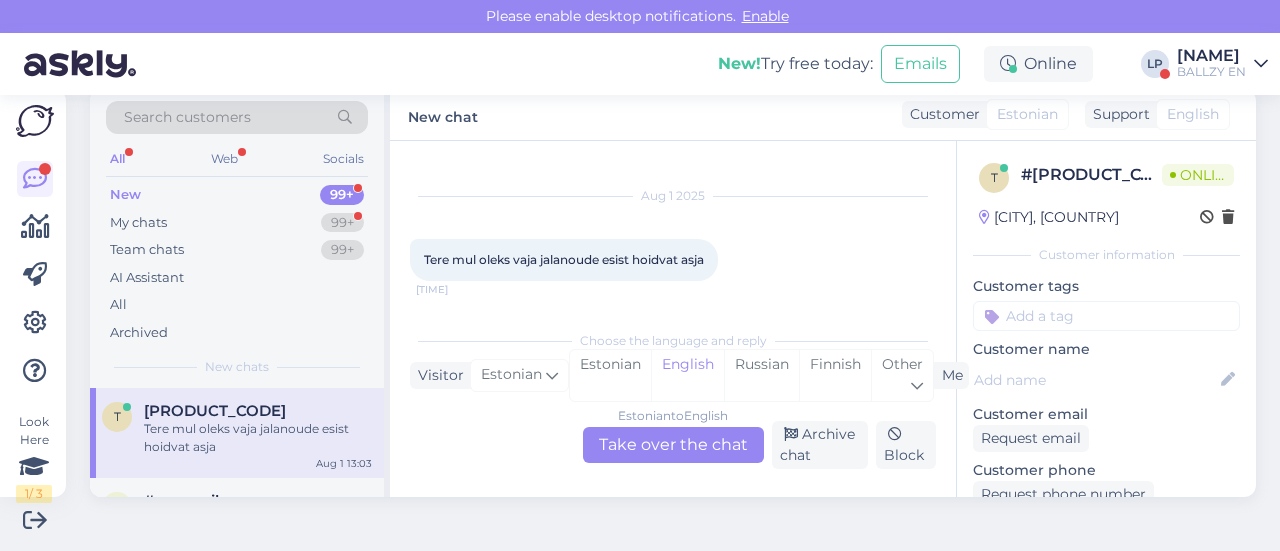 click on "[LANGUAGE] to [LANGUAGE] Take over the chat" at bounding box center (673, 445) 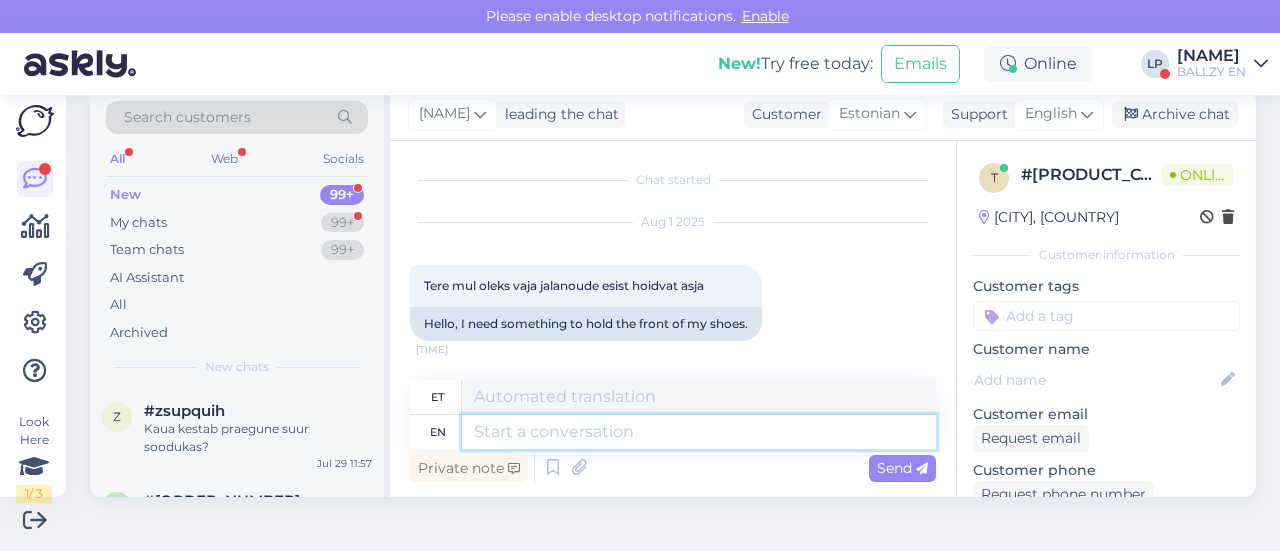 click at bounding box center (699, 432) 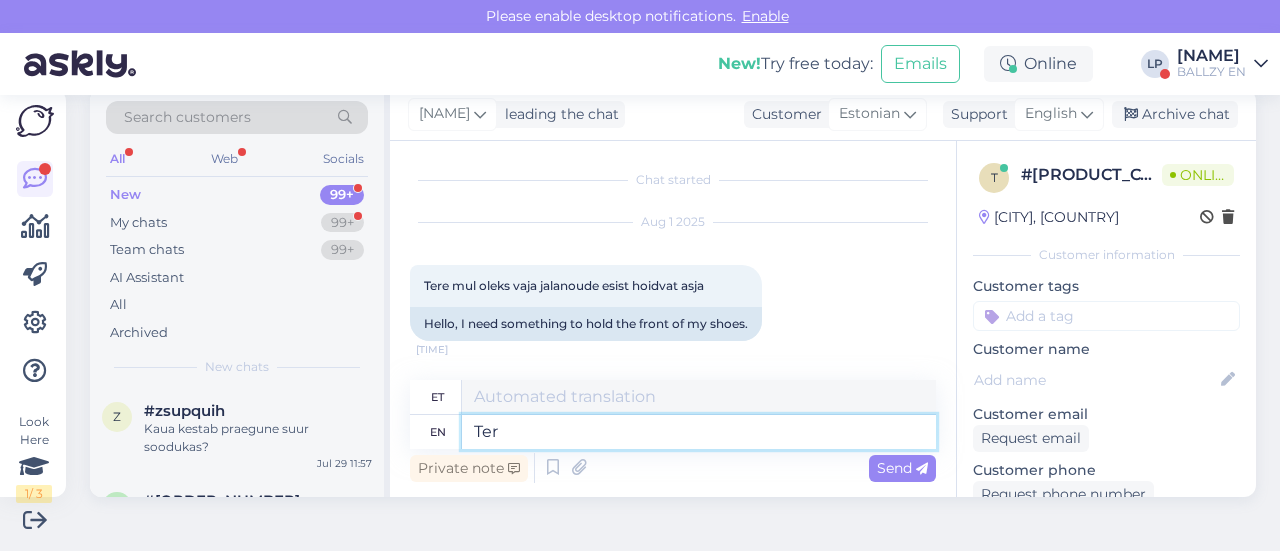 type on "Tere" 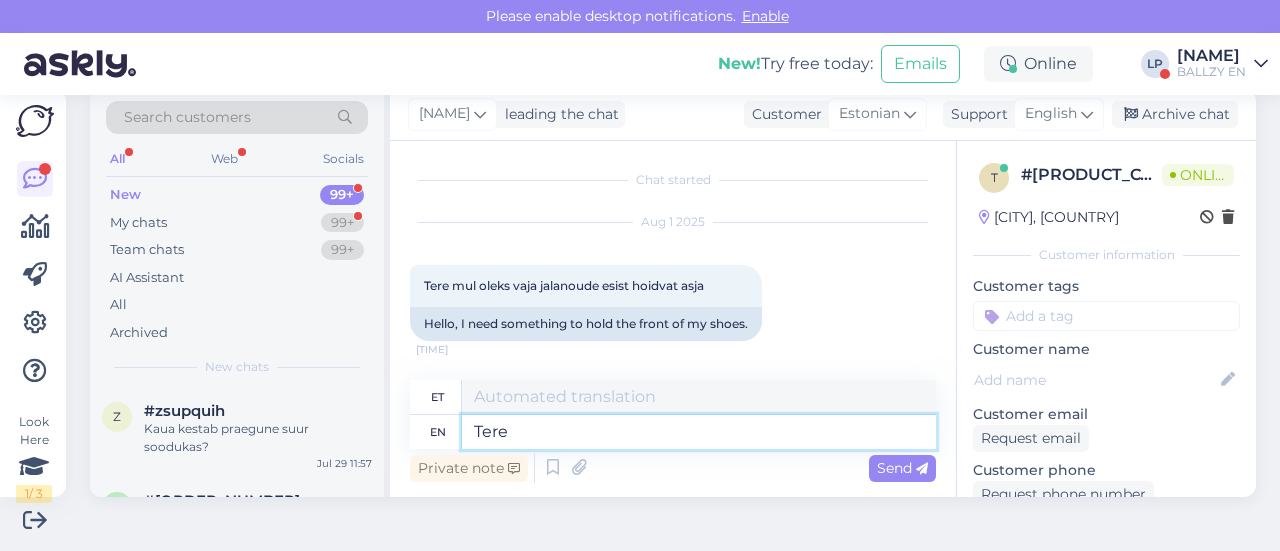 type on "Tere" 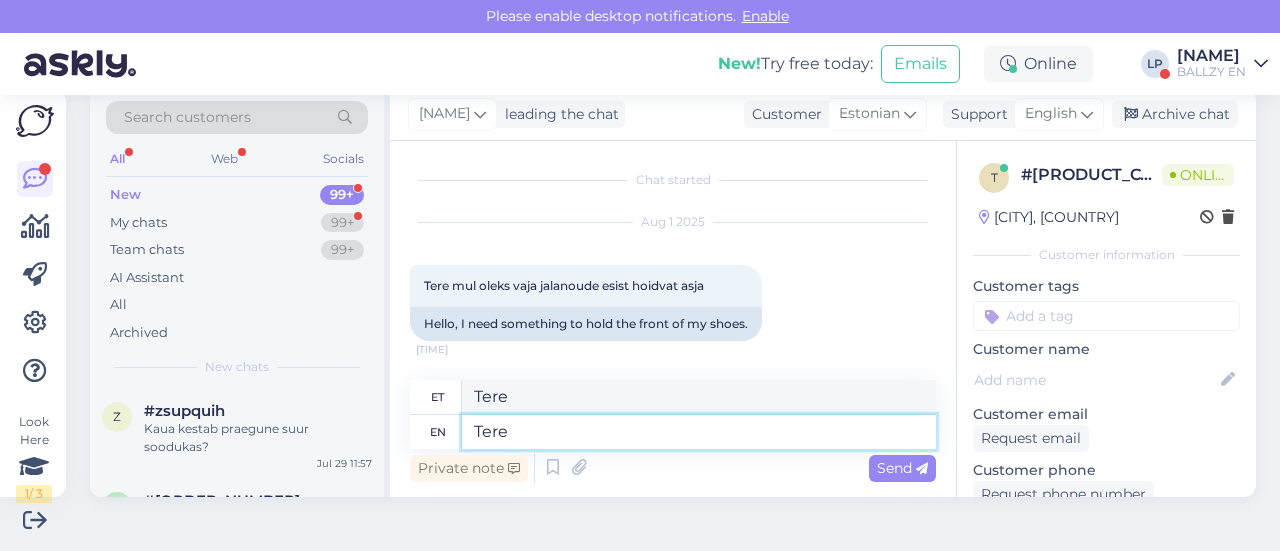 type 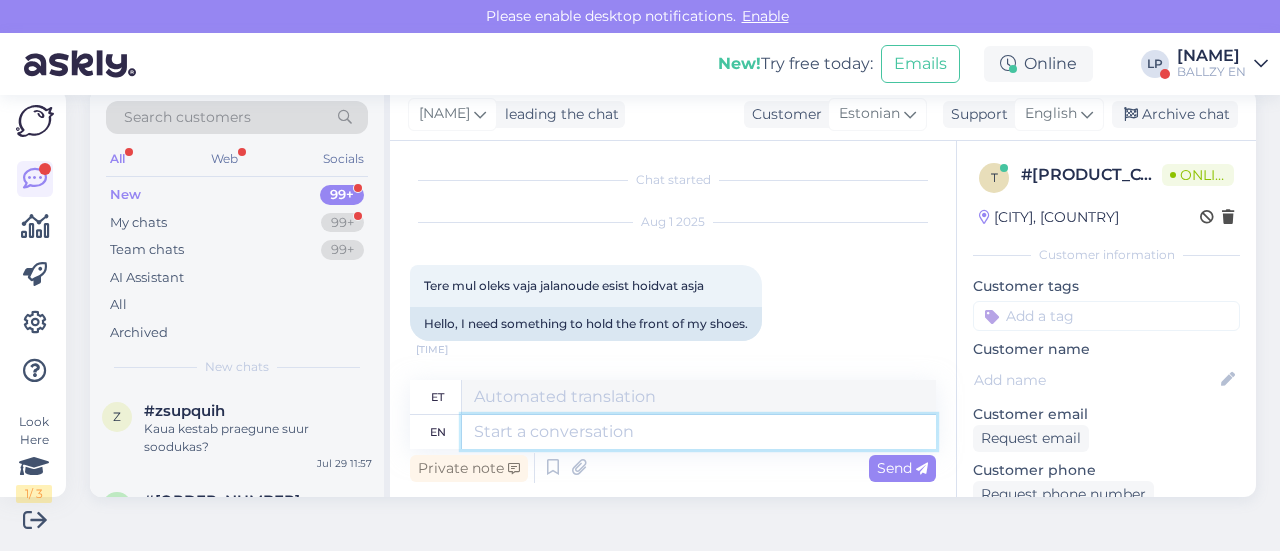 scroll, scrollTop: 122, scrollLeft: 0, axis: vertical 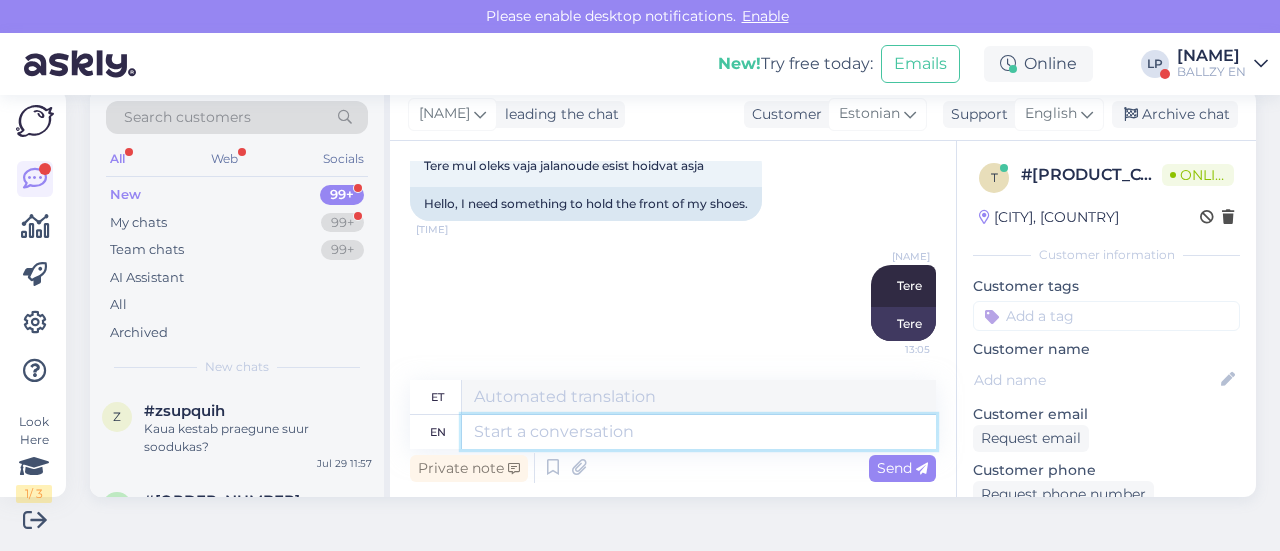 paste on "https://ballzy.eu/et/product/crep-protect-sneaker-shields-s-cp031-cnf" 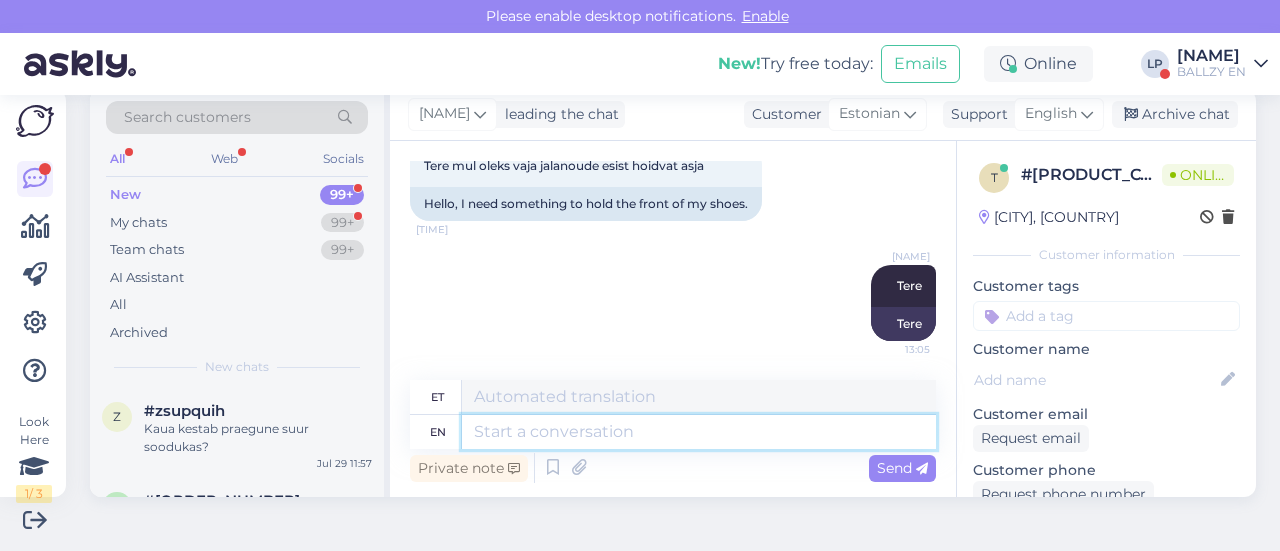 type on "https://ballzy.eu/et/product/crep-protect-sneaker-shields-s-cp031-cnf" 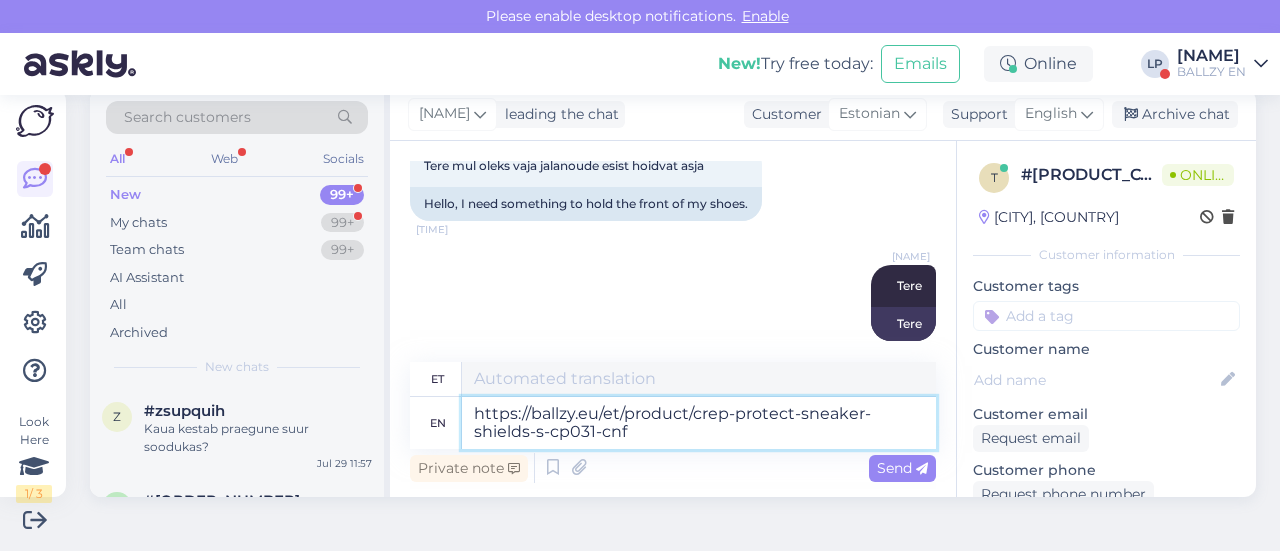 type on "https://ballzy.eu/et/product/crep-protect-sneaker-shields-s-cp031-cnf" 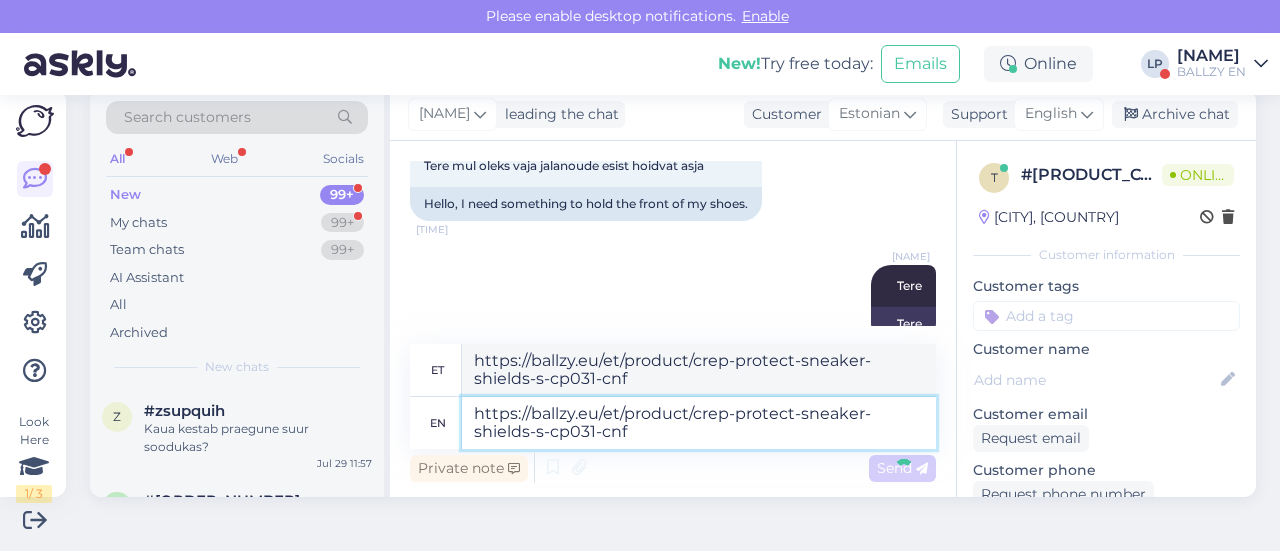 type 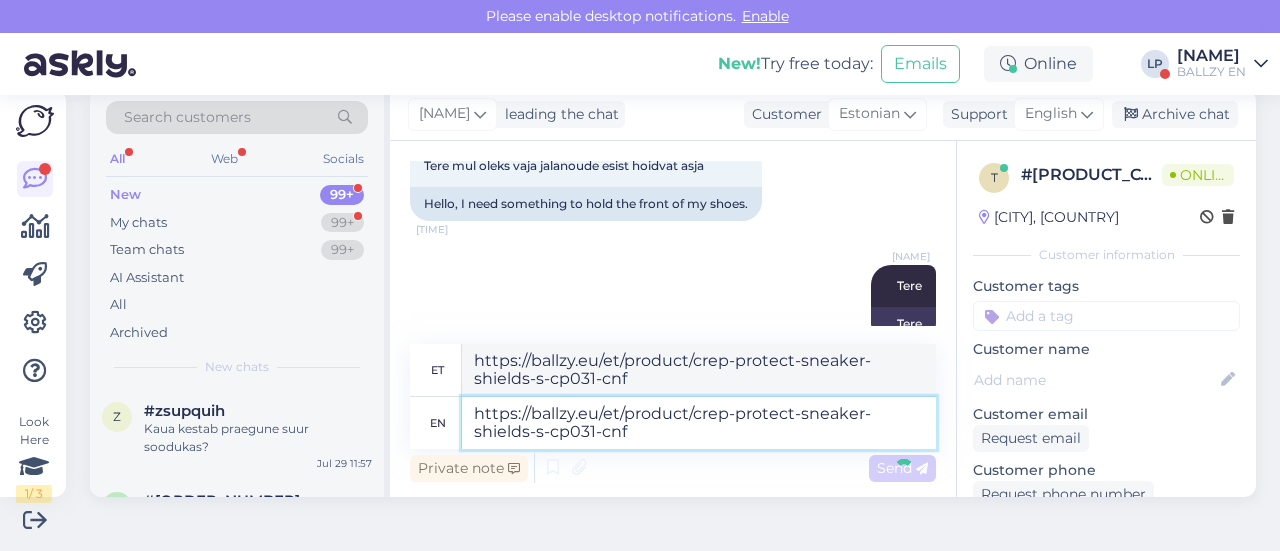type 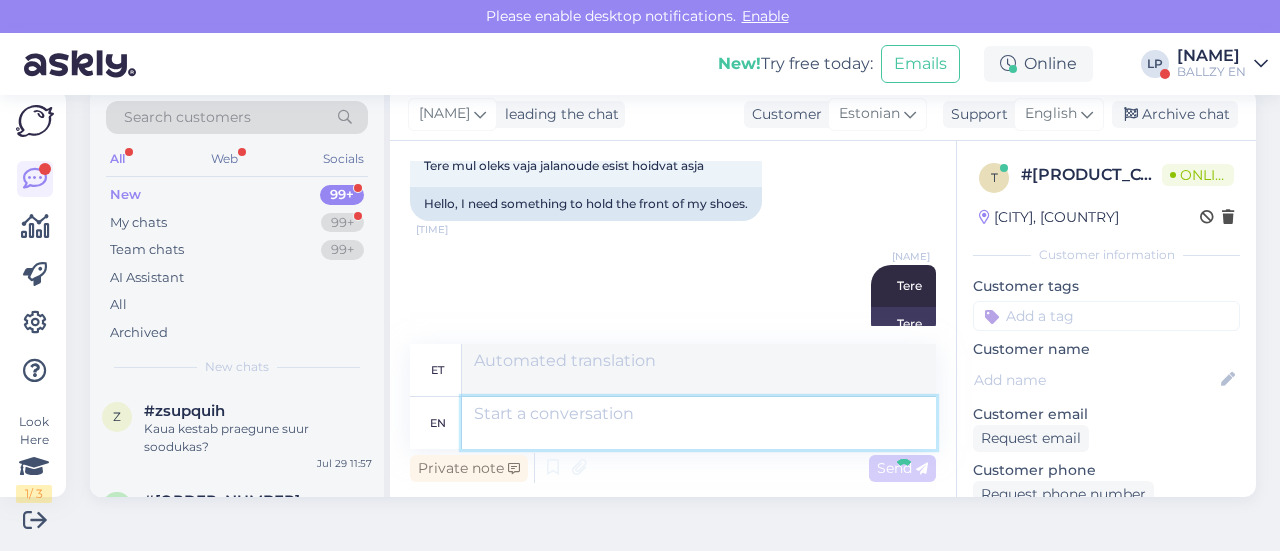 scroll, scrollTop: 278, scrollLeft: 0, axis: vertical 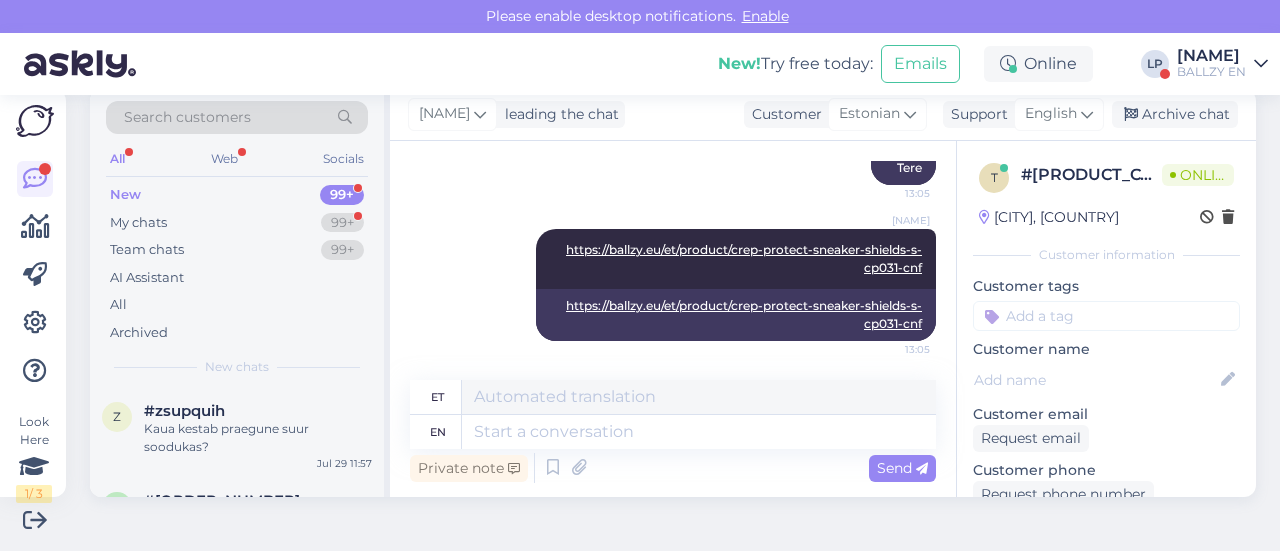 click on "New 99+" at bounding box center [237, 195] 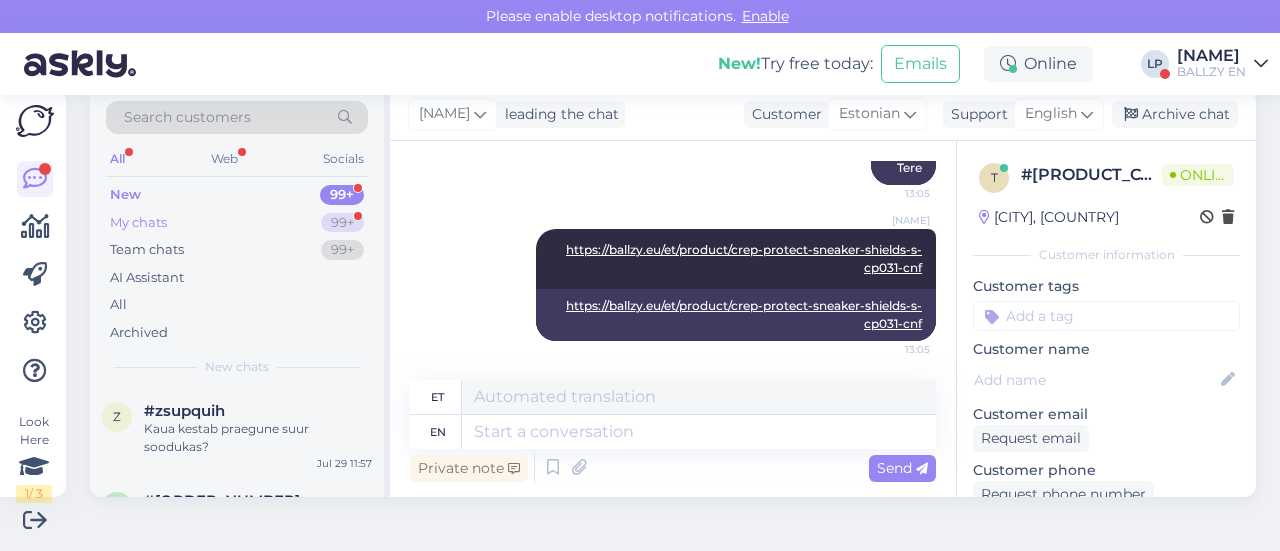 click on "My chats 99+" at bounding box center [237, 223] 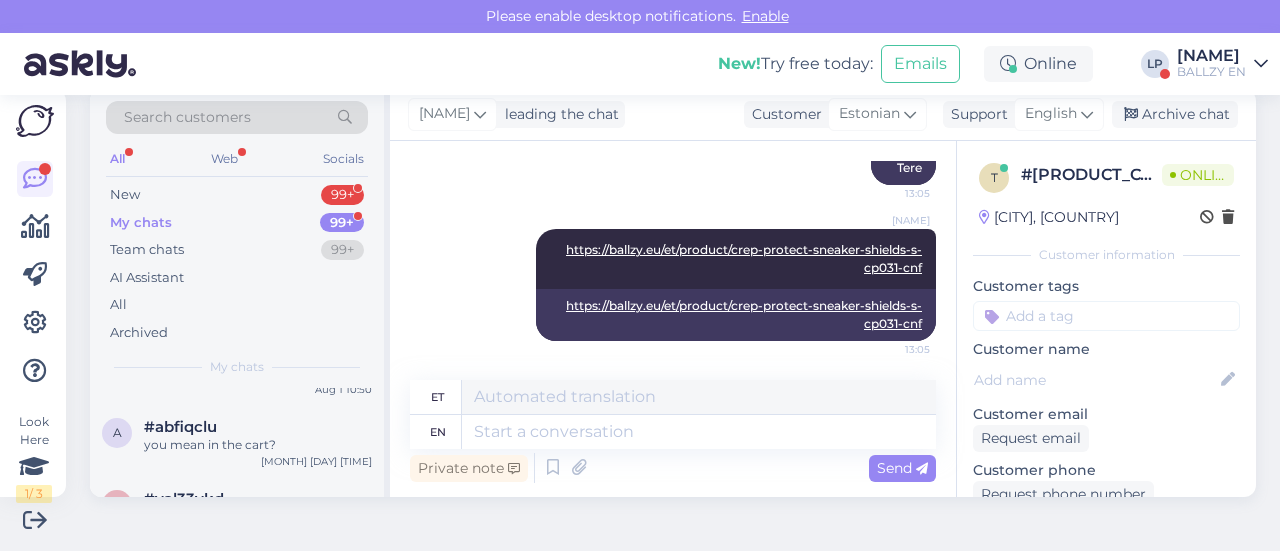 scroll, scrollTop: 700, scrollLeft: 0, axis: vertical 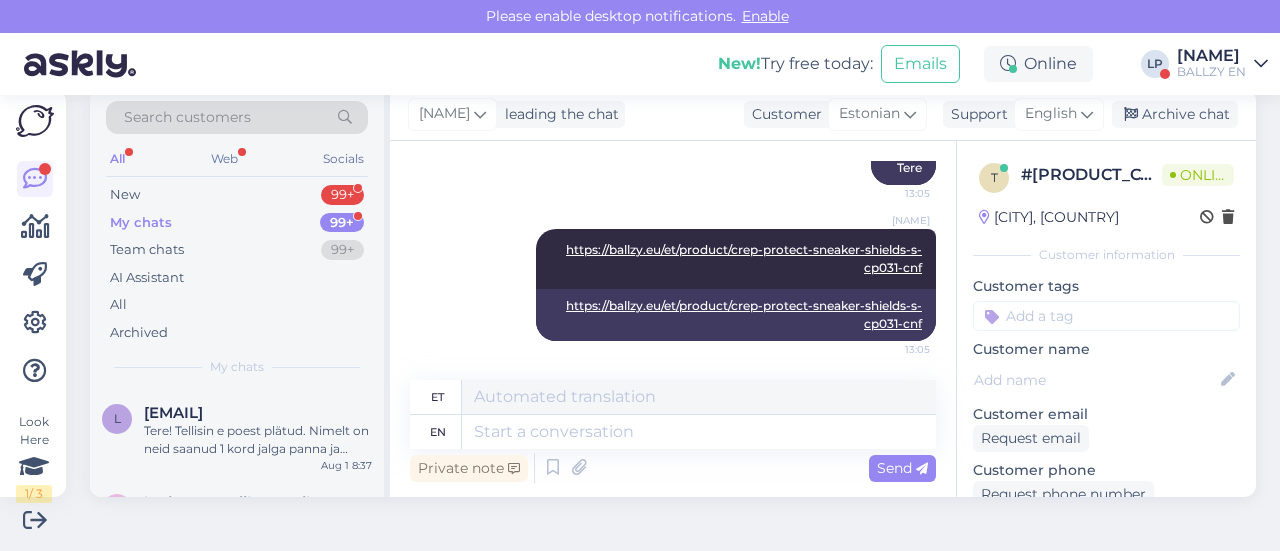 click on "BALLZY EN" at bounding box center (1211, 72) 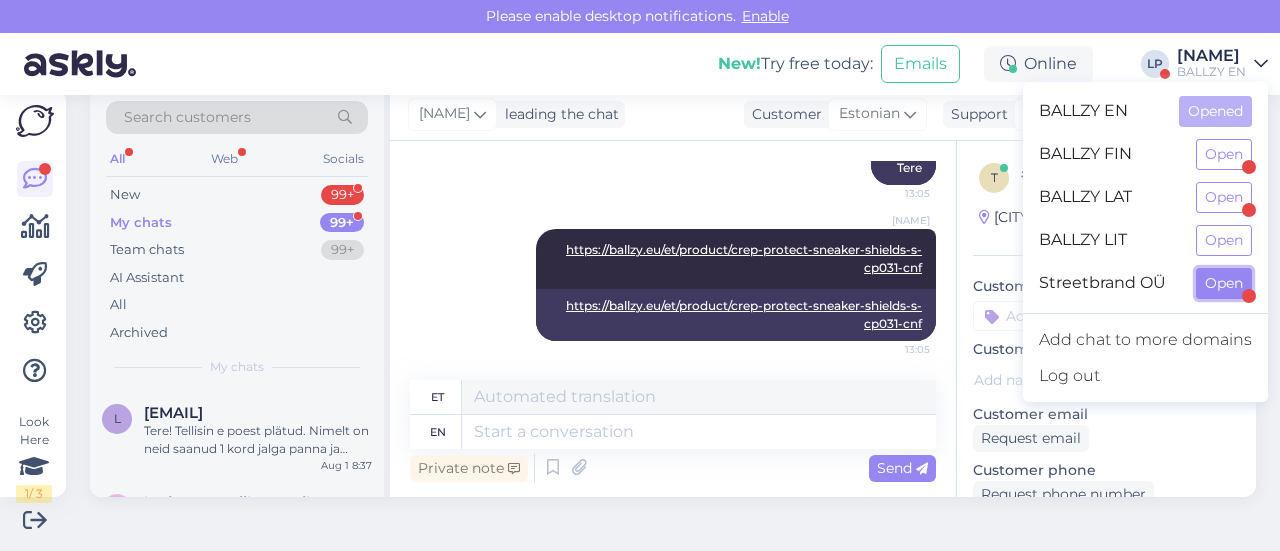 click on "Open" at bounding box center [1224, 283] 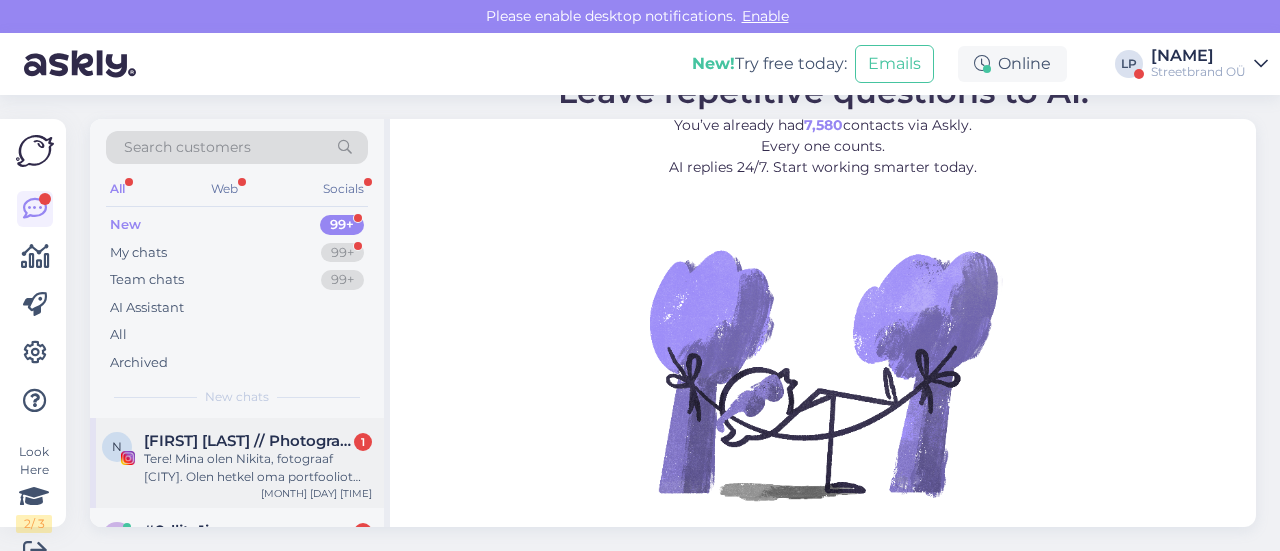 click on "Tere!
Mina olen [NAME], fotograaf [CITY]st.
Olen hetkel oma portfooliot laiendamas ning tahaksin pakkuda teile esimese fotosessiooni tasuta – näiteks uue kollektsiooni, poe visuals’i või mõne ürituse jaoks.
Teen pilte puhtas ja esteetilises stiilis, aga alati vibe’i hoidmisega – inimesed, lifestyle, sisuloome.
Kui teile stiil ja lähenemine sobivad, võiksime edaspidi ka koostööd jätkata.
Kui see võiks huvi pakkuda, olen igati valmis edasi arutama! [DATE] [TIME]" at bounding box center [237, 463] 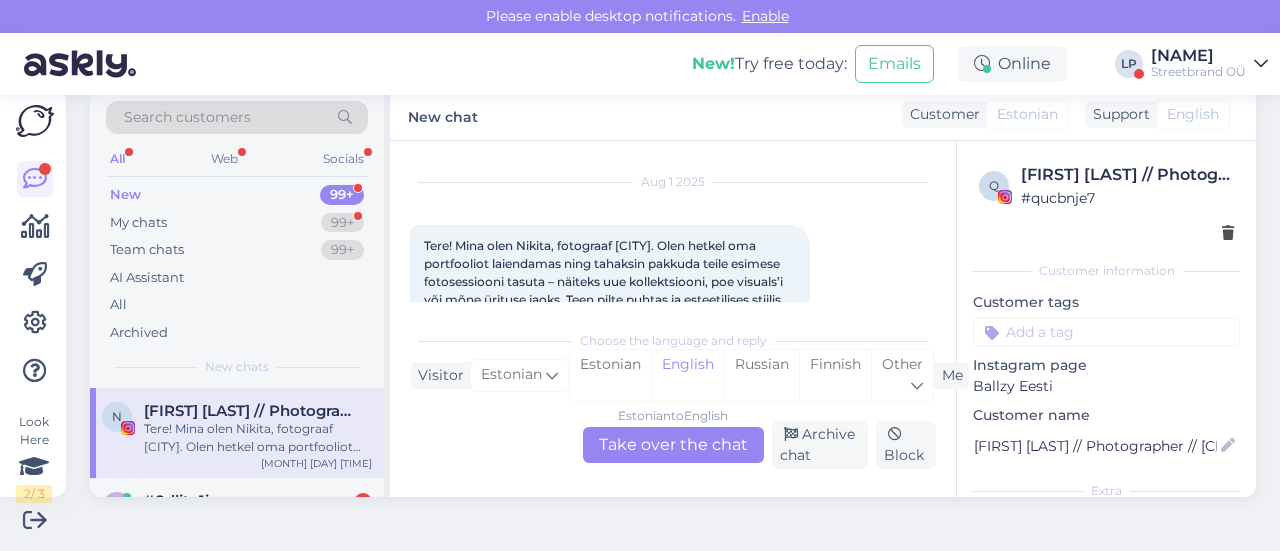scroll, scrollTop: 142, scrollLeft: 0, axis: vertical 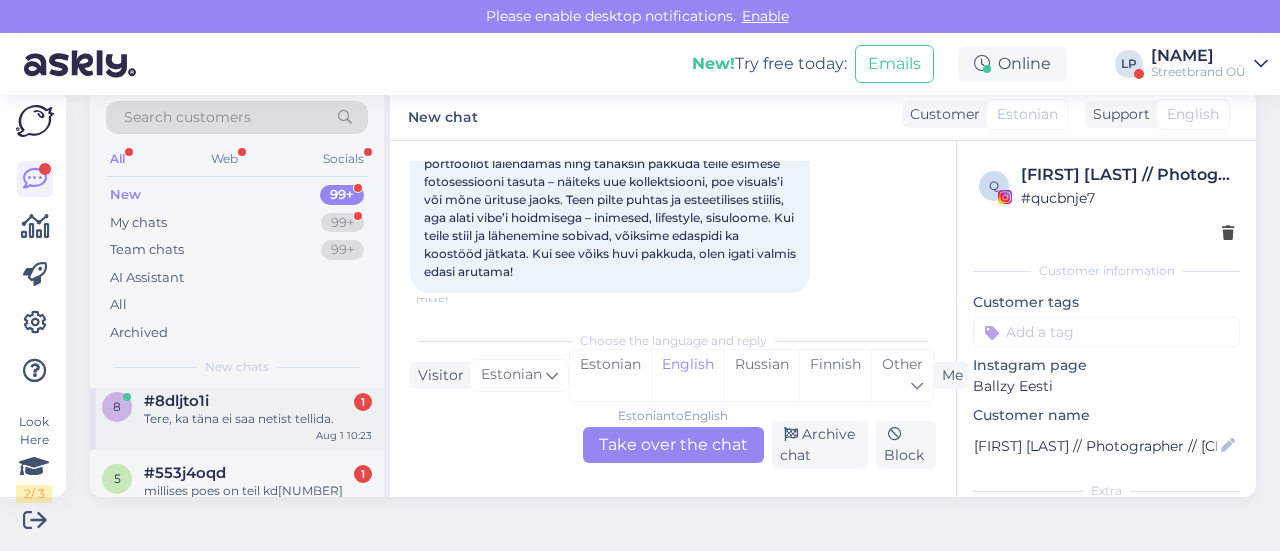 click on "[NUMBER] [ID] [NUMBER] Tere, ka täna ei saa netist tellida. [MONTH] [DAY] [TIME]" at bounding box center (237, 414) 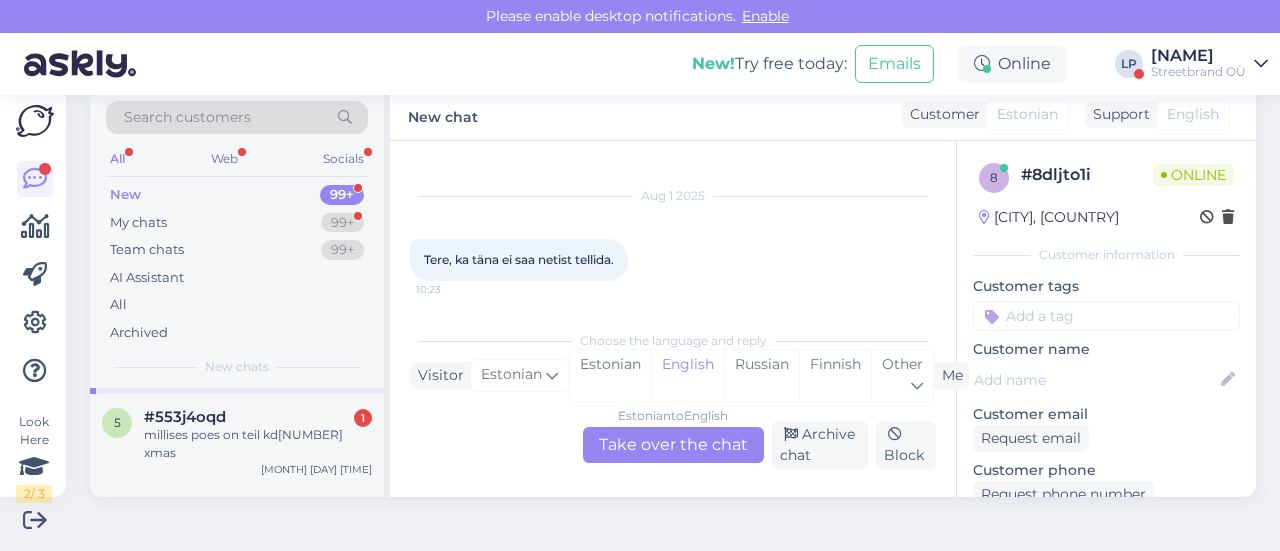 scroll, scrollTop: 200, scrollLeft: 0, axis: vertical 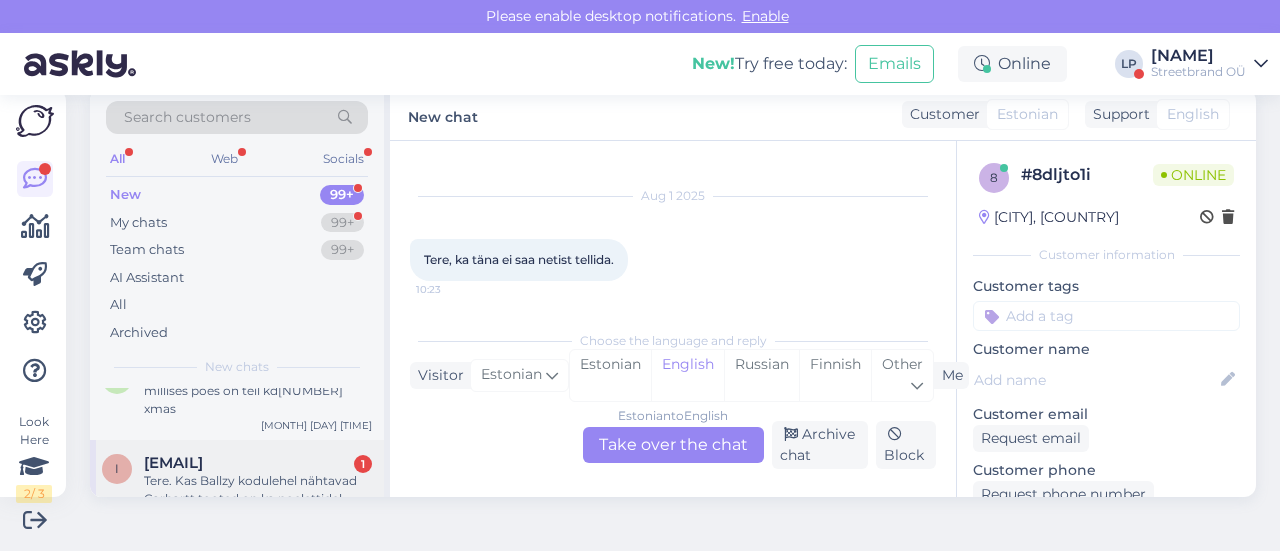 click on "Tere. Kas Ballzy kodulehel nähtavad Carhartt tooted on ka poelettidel olemas või kuidas näen laoseisu, et millises kaupluses parasjagu teatud toode saadaval on?" at bounding box center [258, 490] 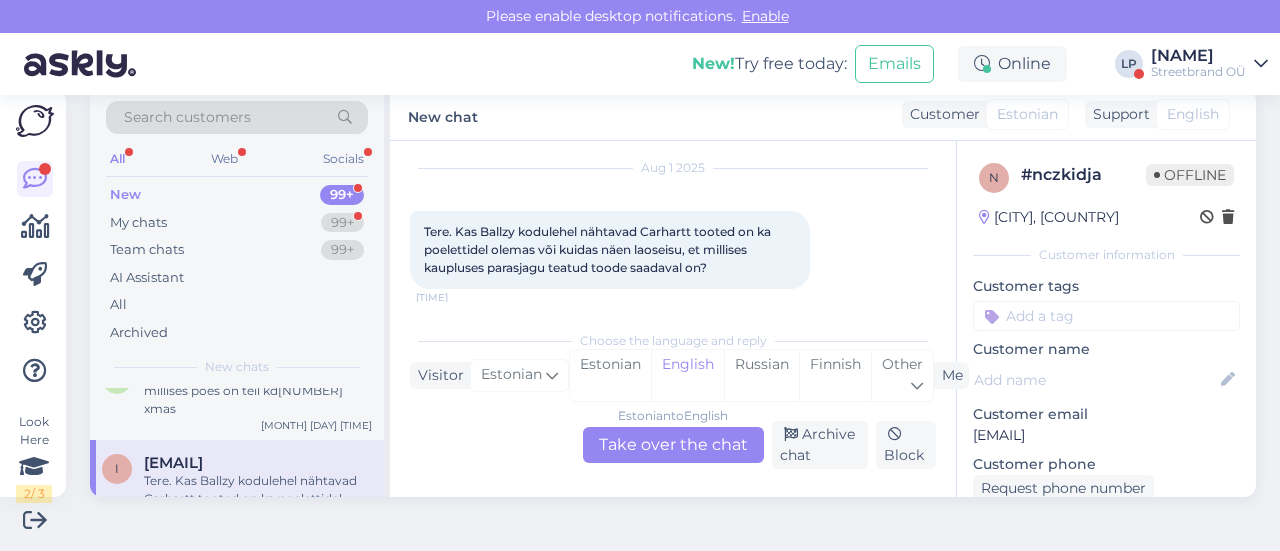 scroll, scrollTop: 64, scrollLeft: 0, axis: vertical 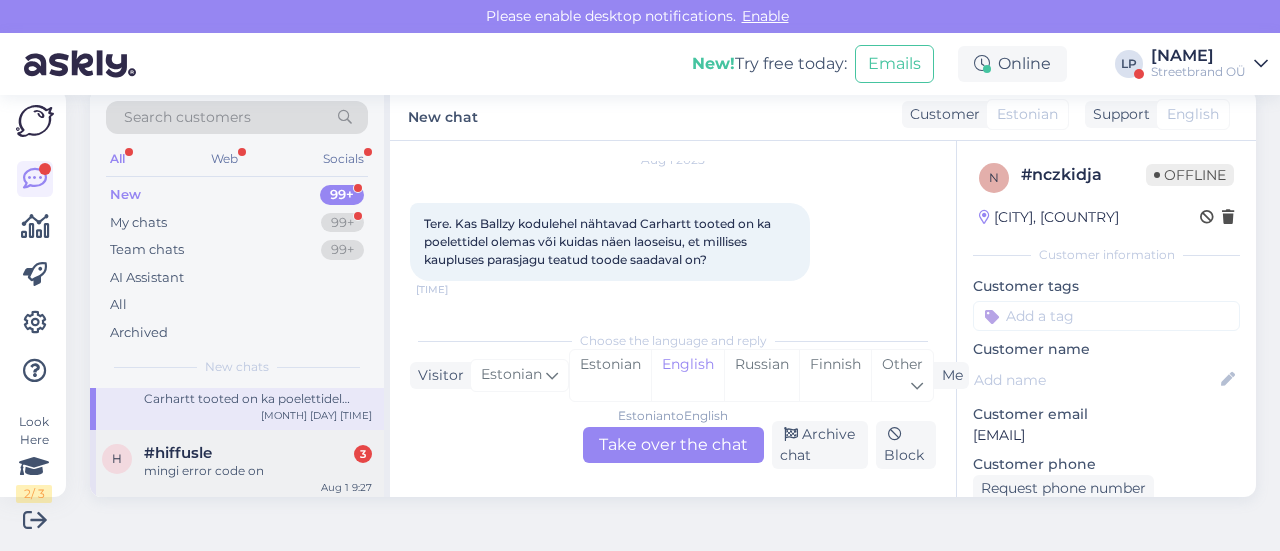 click on "mingi error code on" at bounding box center [258, 471] 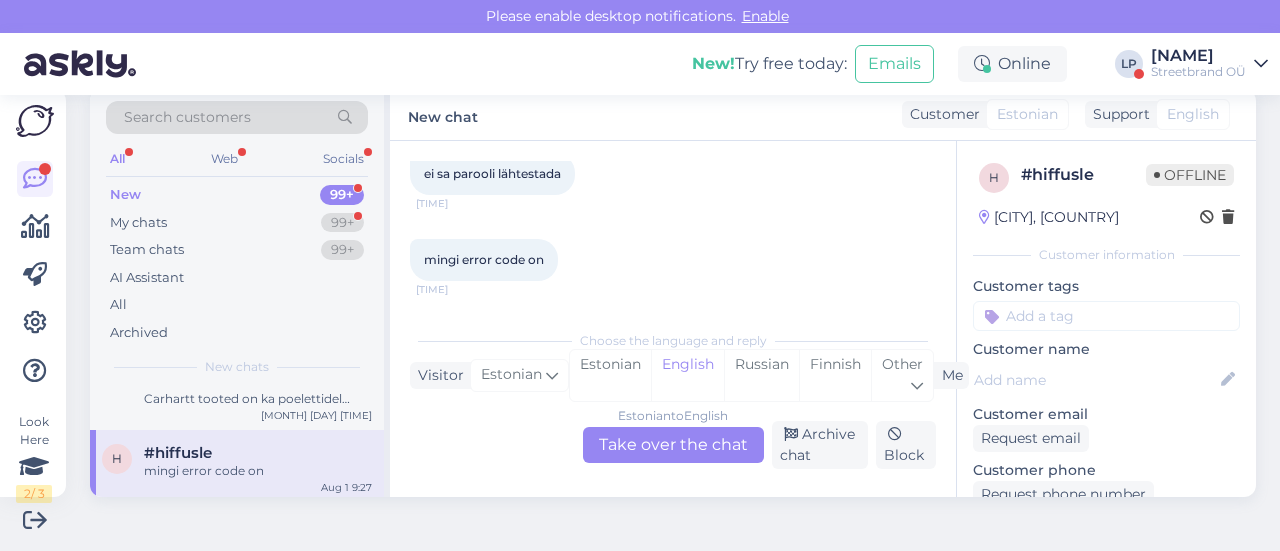 scroll, scrollTop: 0, scrollLeft: 0, axis: both 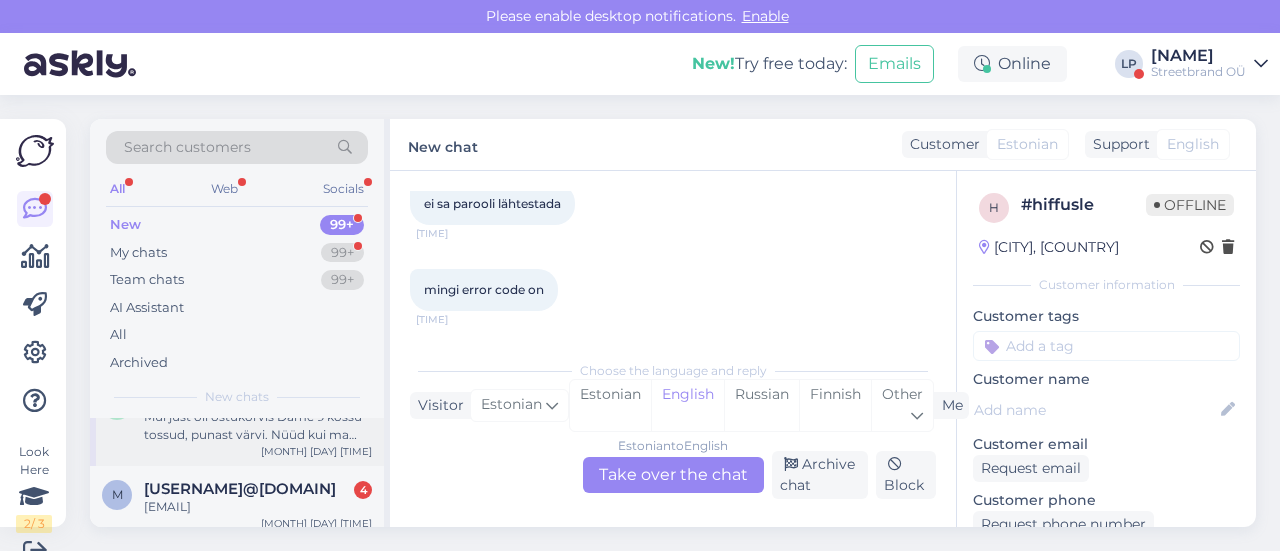 click on "[USERNAME]@[DOMAIN]" at bounding box center [240, 489] 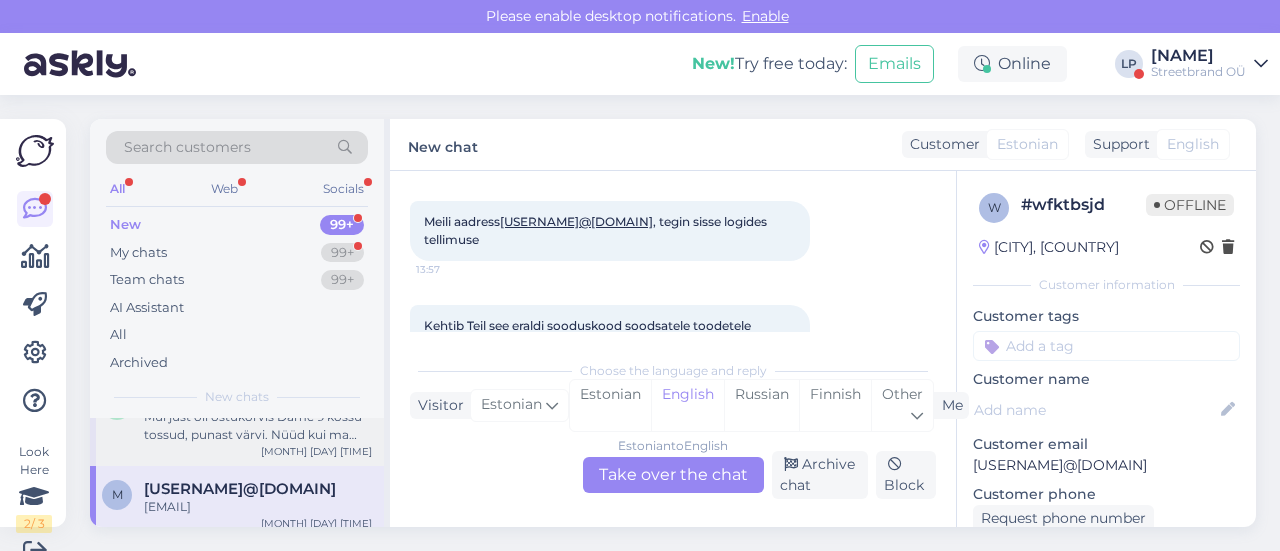 scroll, scrollTop: 340, scrollLeft: 0, axis: vertical 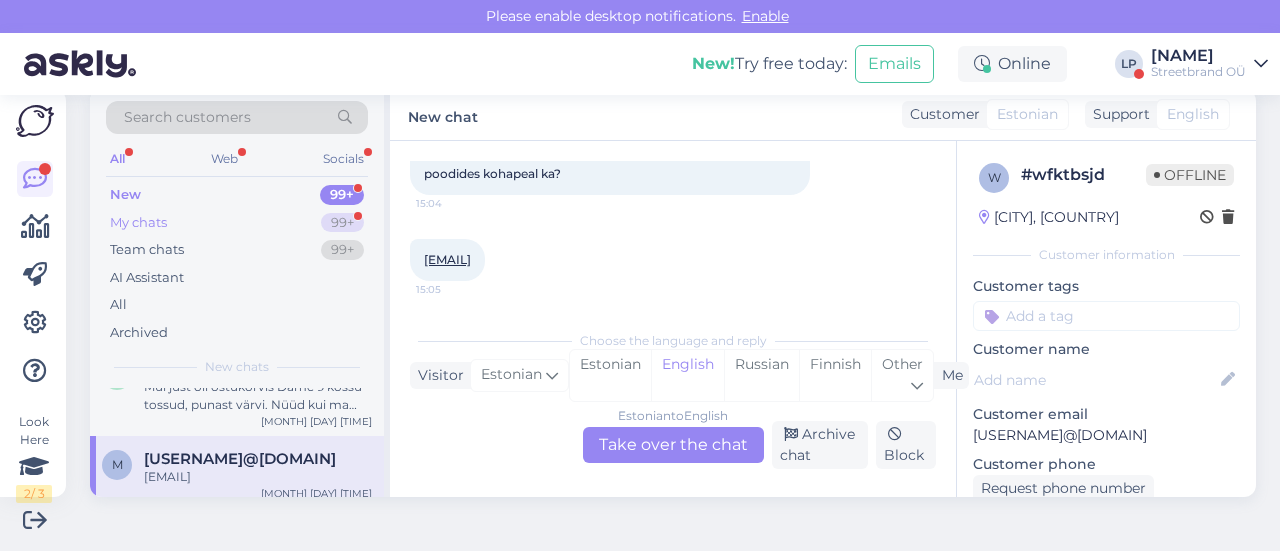 click on "My chats 99+" at bounding box center [237, 223] 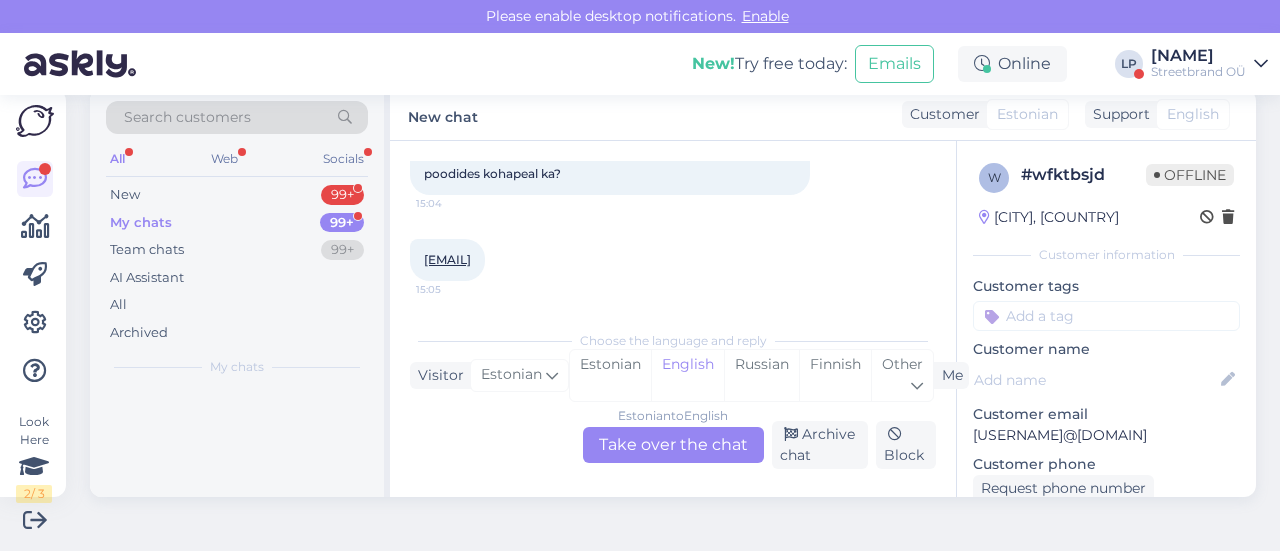 scroll, scrollTop: 0, scrollLeft: 0, axis: both 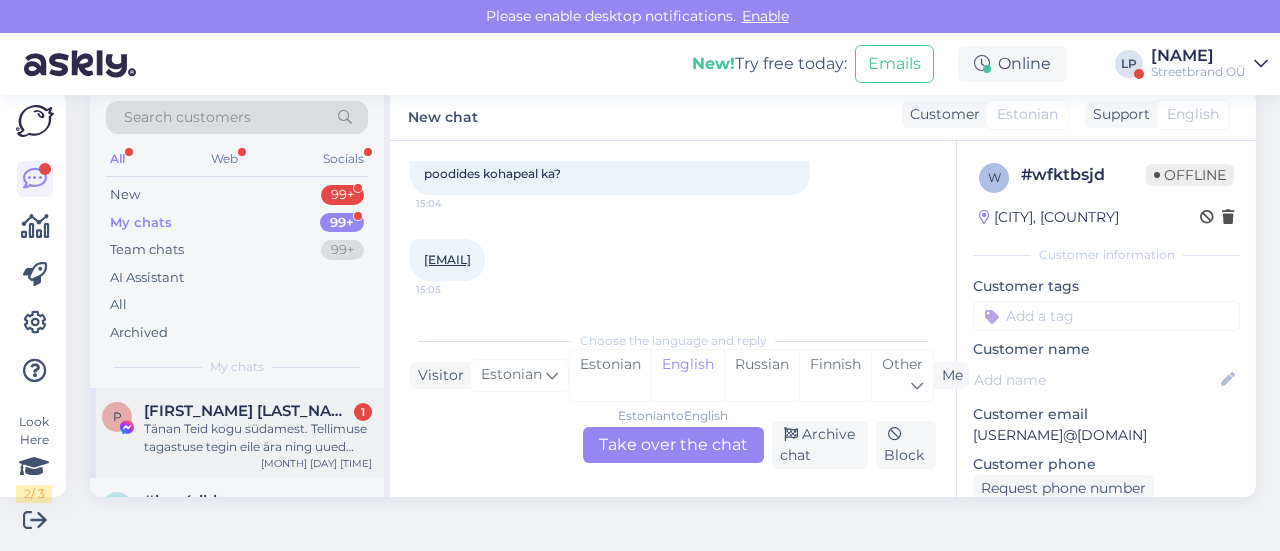 click on "Tänan Teid kogu südamest. Tellimuse tagastuse tegin eile ära ning uued sain tellitud🙂" at bounding box center [258, 438] 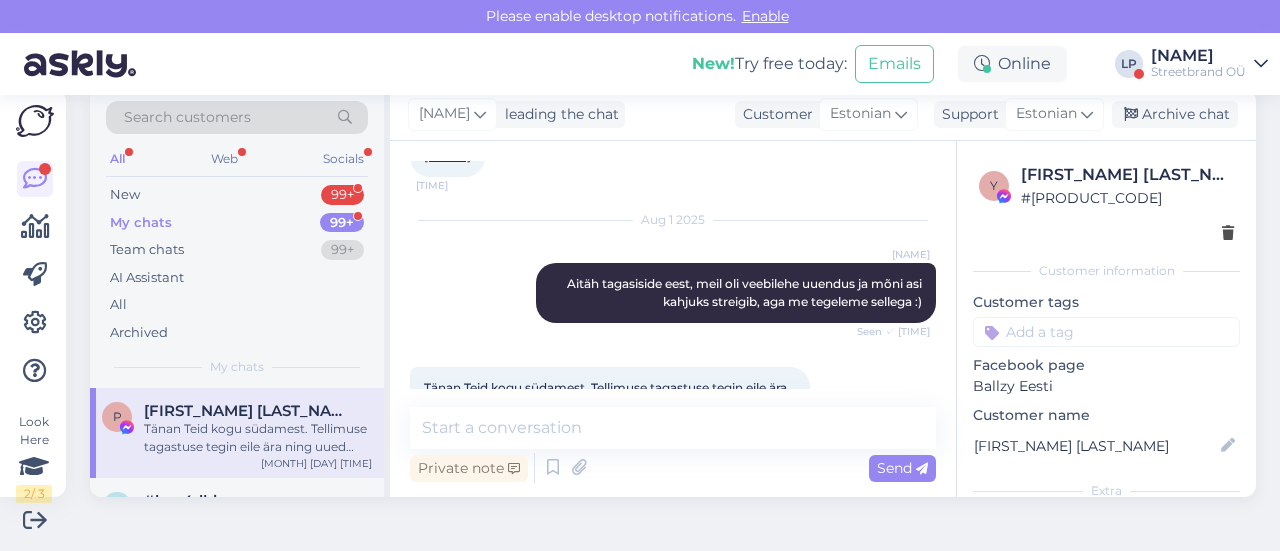 scroll, scrollTop: 399, scrollLeft: 0, axis: vertical 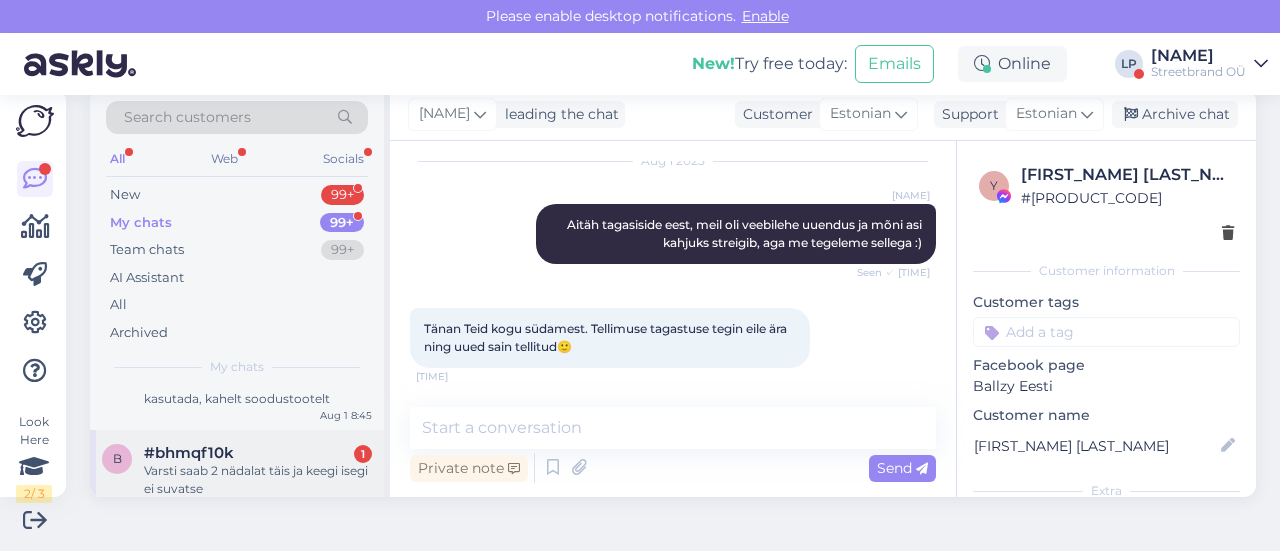 click on "Varsti saab 2 nädalat täis ja keegi isegi ei suvatse" at bounding box center [258, 480] 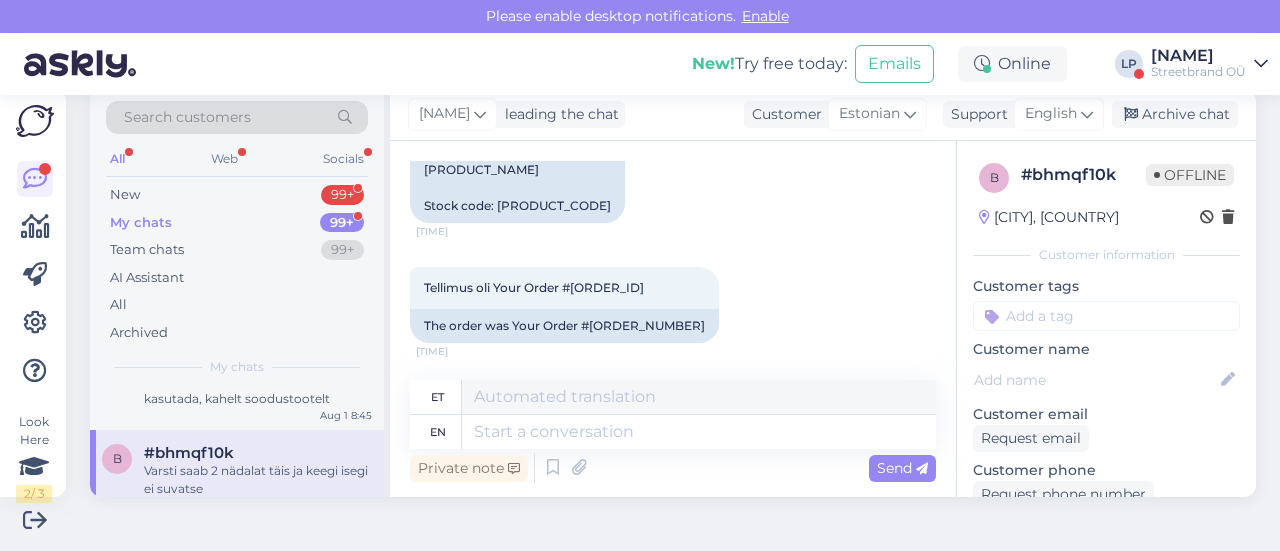 scroll, scrollTop: 1274, scrollLeft: 0, axis: vertical 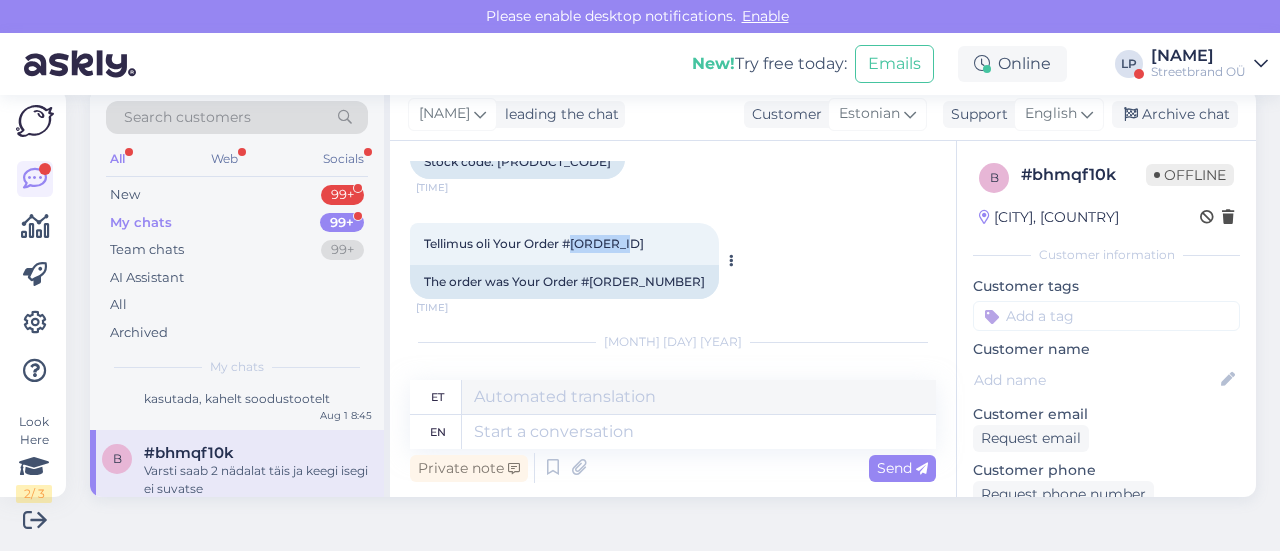 drag, startPoint x: 573, startPoint y: 248, endPoint x: 630, endPoint y: 253, distance: 57.21888 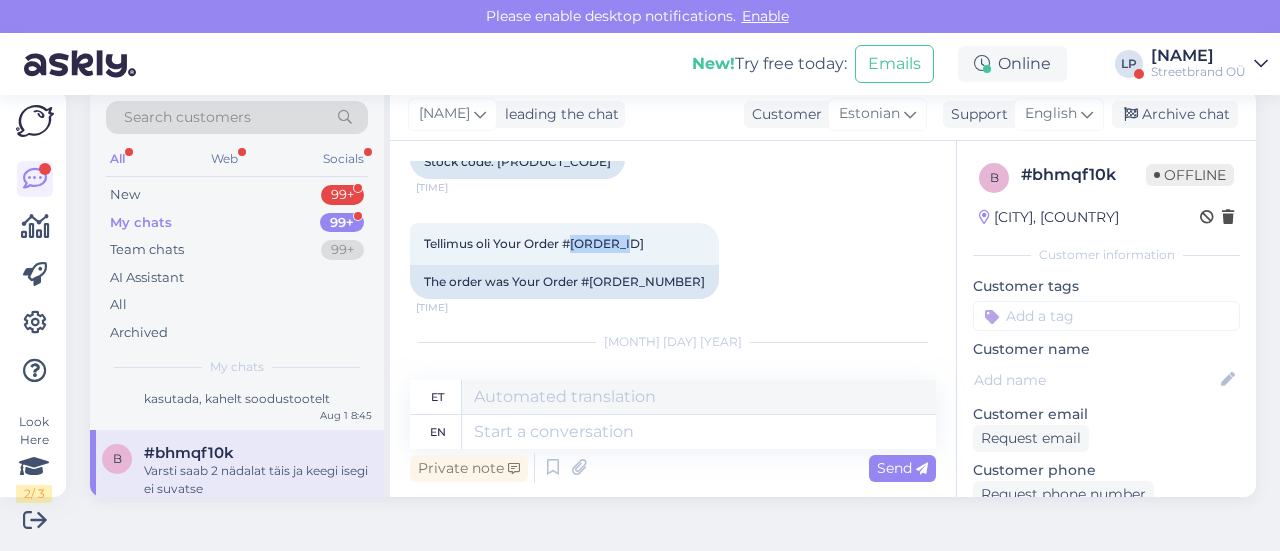 copy on "20117947" 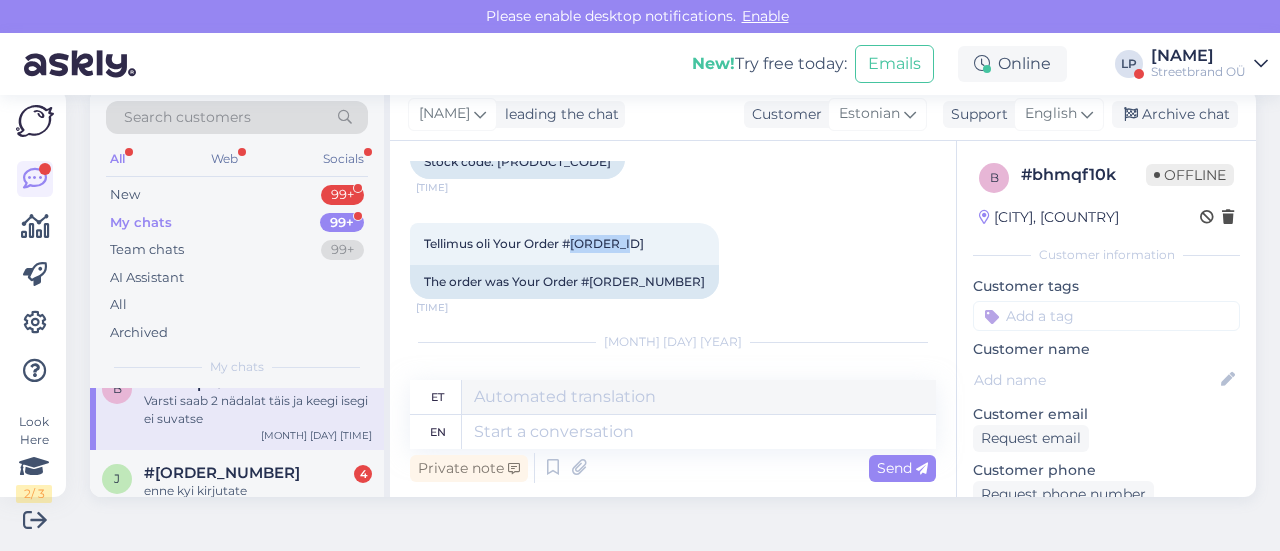 scroll, scrollTop: 400, scrollLeft: 0, axis: vertical 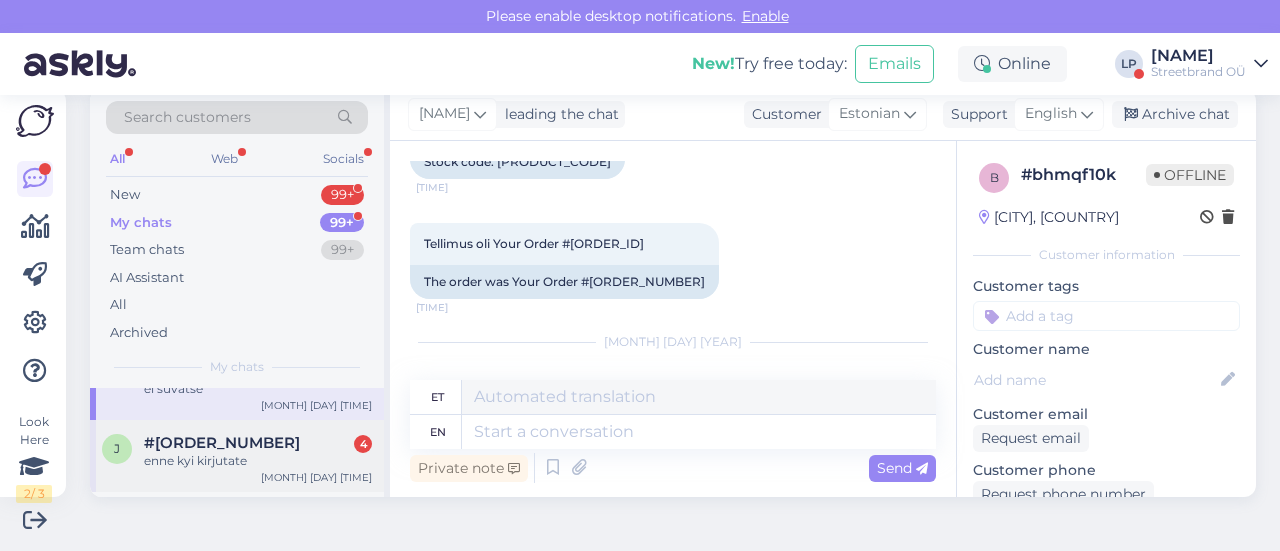 click on "[ID] [NUMBER]" at bounding box center [258, 443] 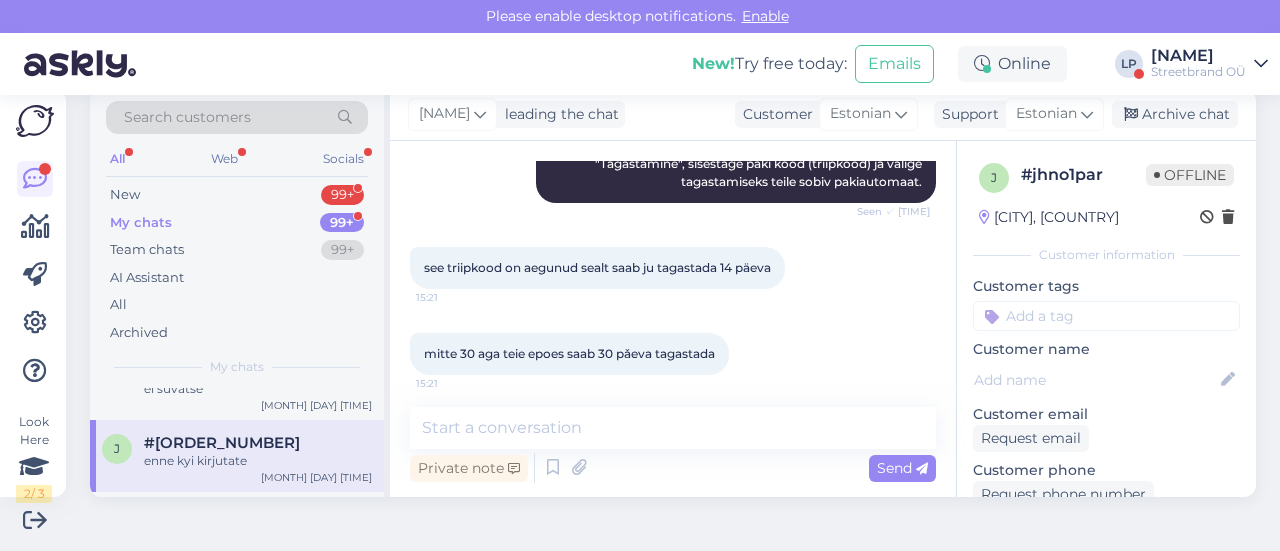 scroll, scrollTop: 1285, scrollLeft: 0, axis: vertical 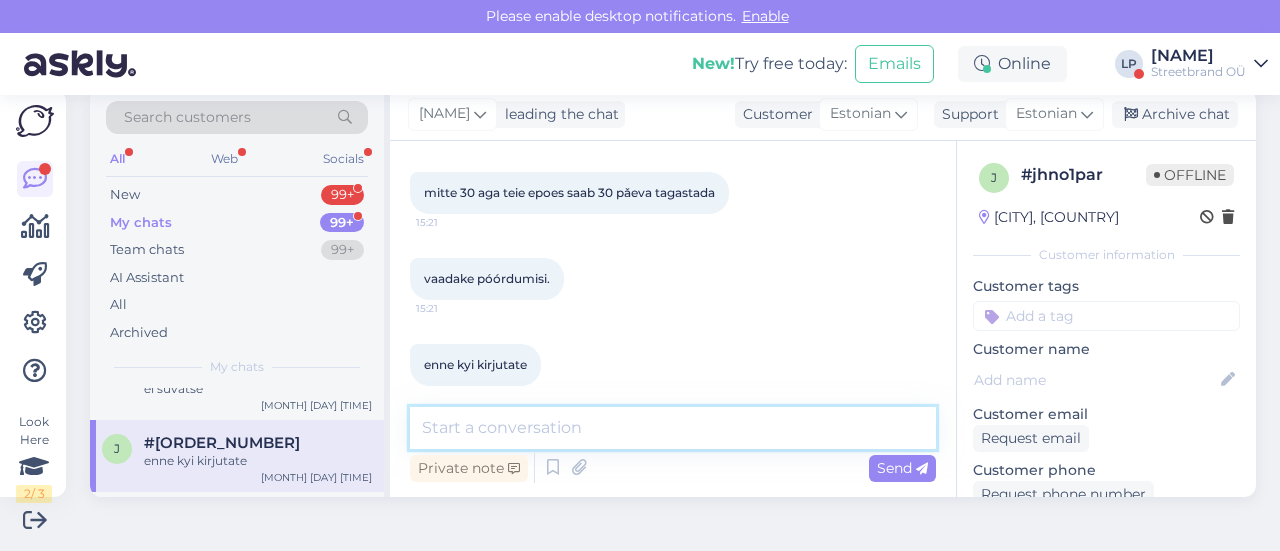 click at bounding box center [673, 428] 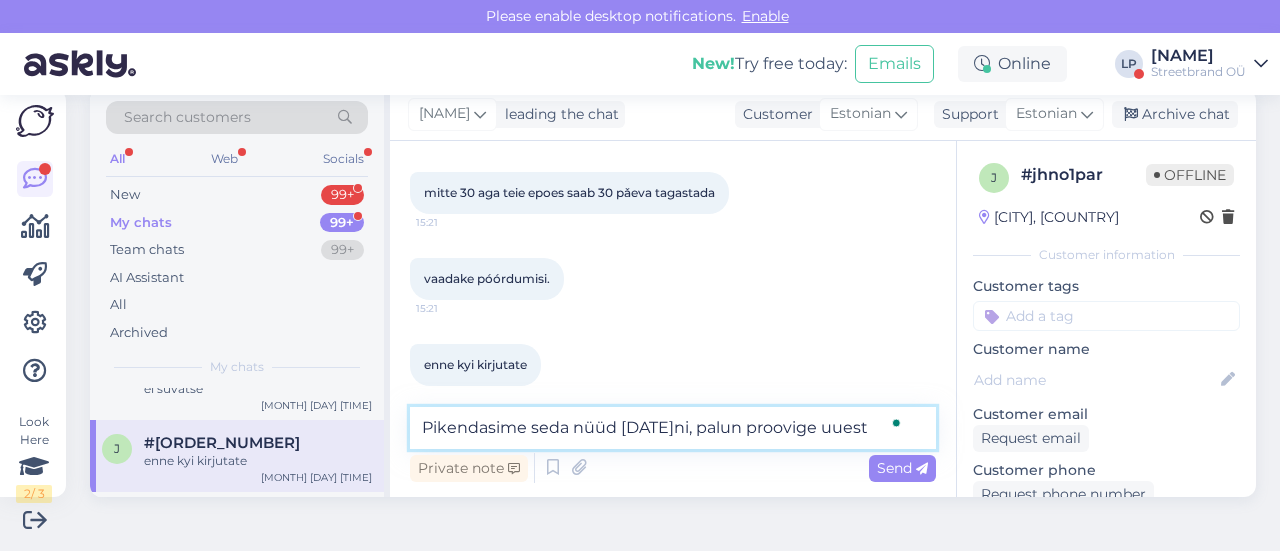 type on "Pikendasime seda nüüd 10 augustini, palun proovige uuesti" 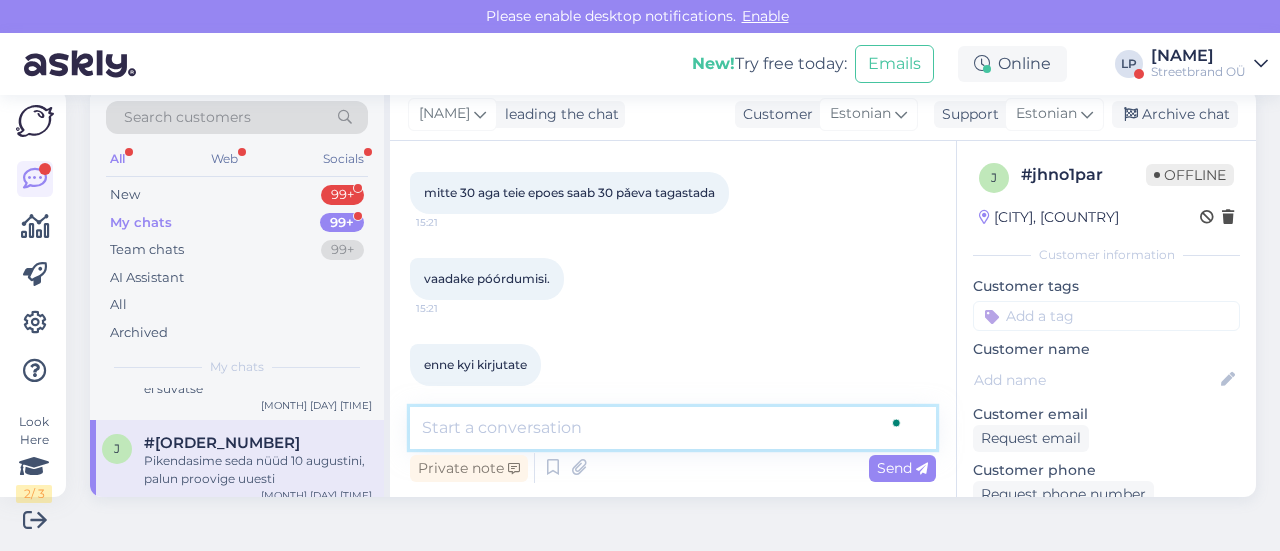 scroll, scrollTop: 1413, scrollLeft: 0, axis: vertical 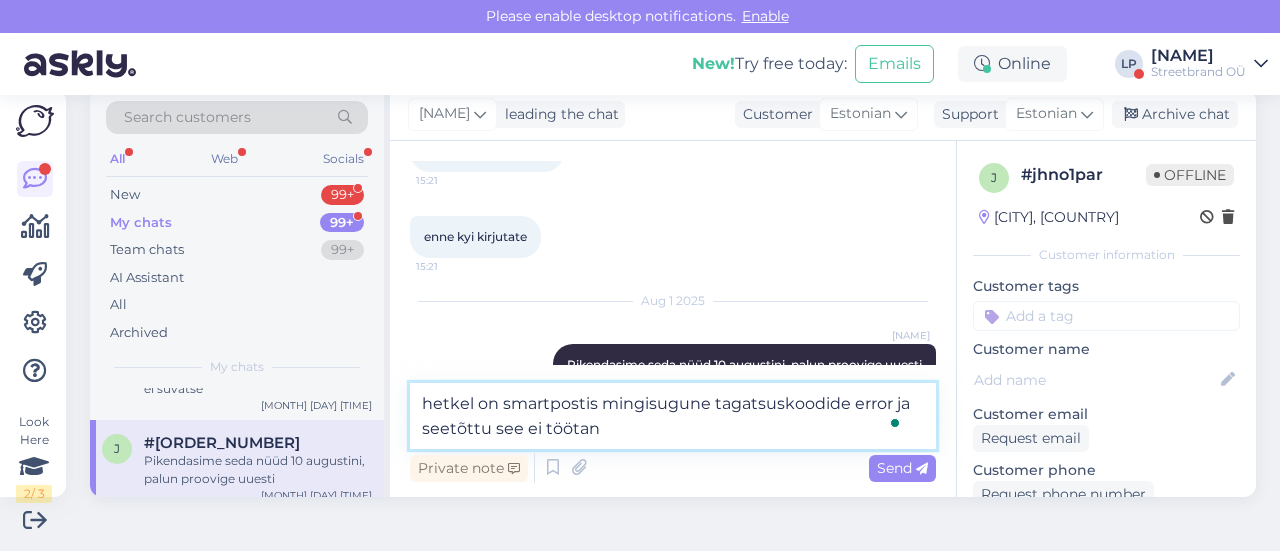 type on "hetkel on smartpostis mingisugune tagatsuskoodide error ja seetõttu see ei töötand" 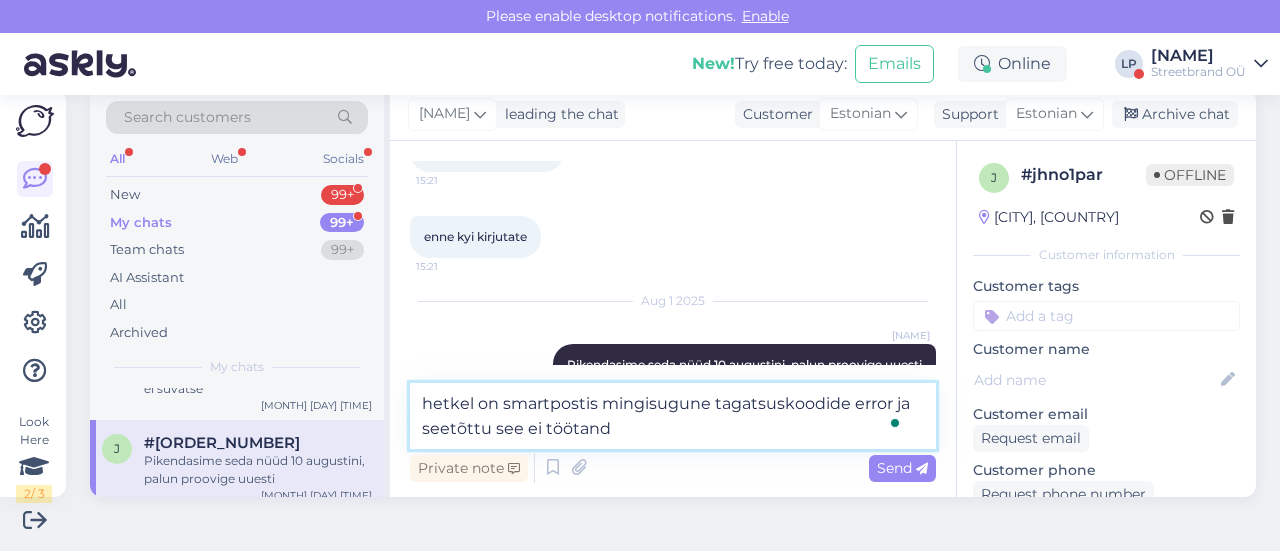 type 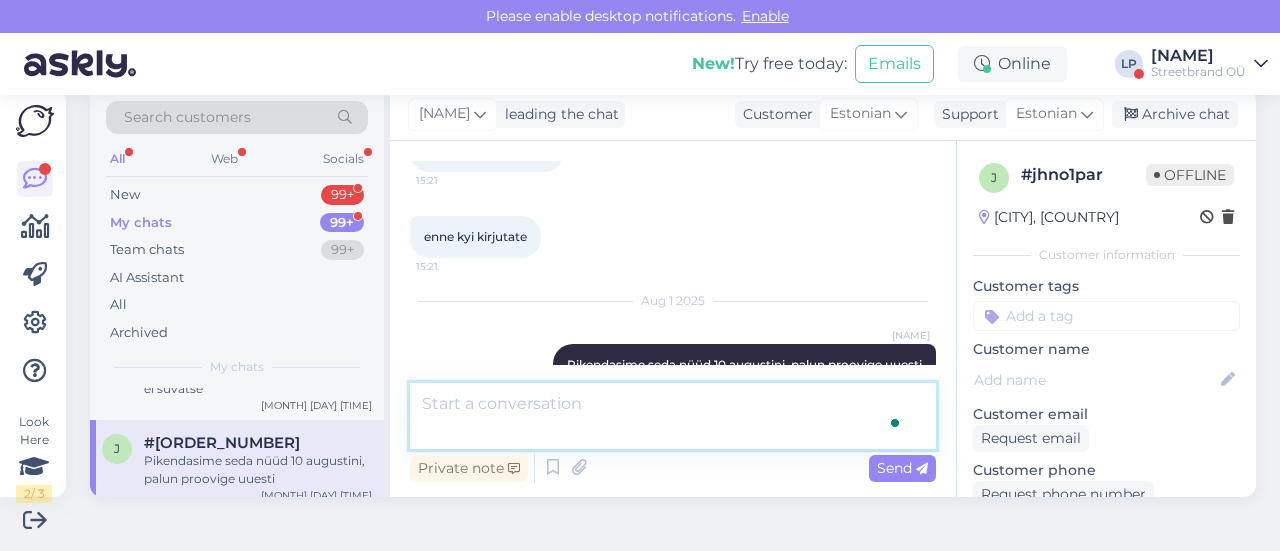 scroll, scrollTop: 1517, scrollLeft: 0, axis: vertical 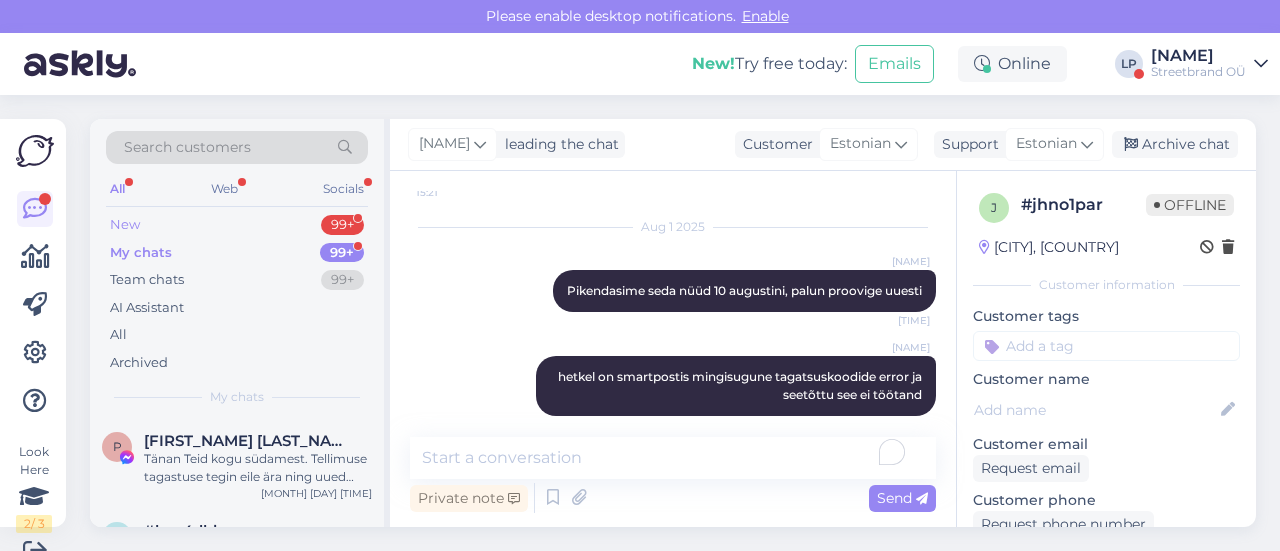 click on "New 99+" at bounding box center (237, 225) 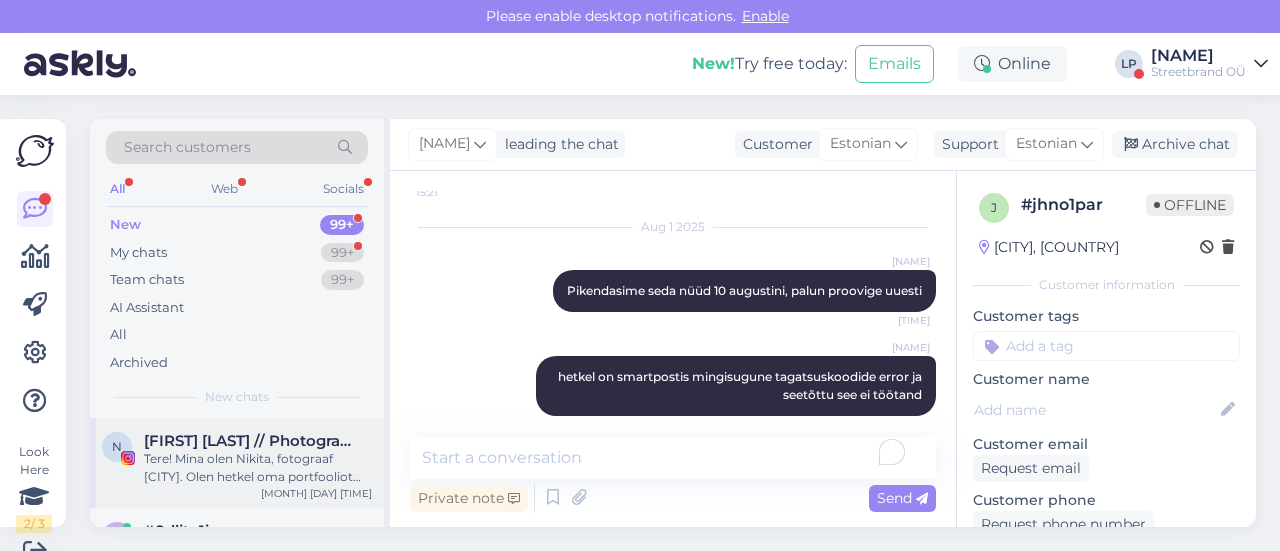 scroll, scrollTop: 30, scrollLeft: 0, axis: vertical 